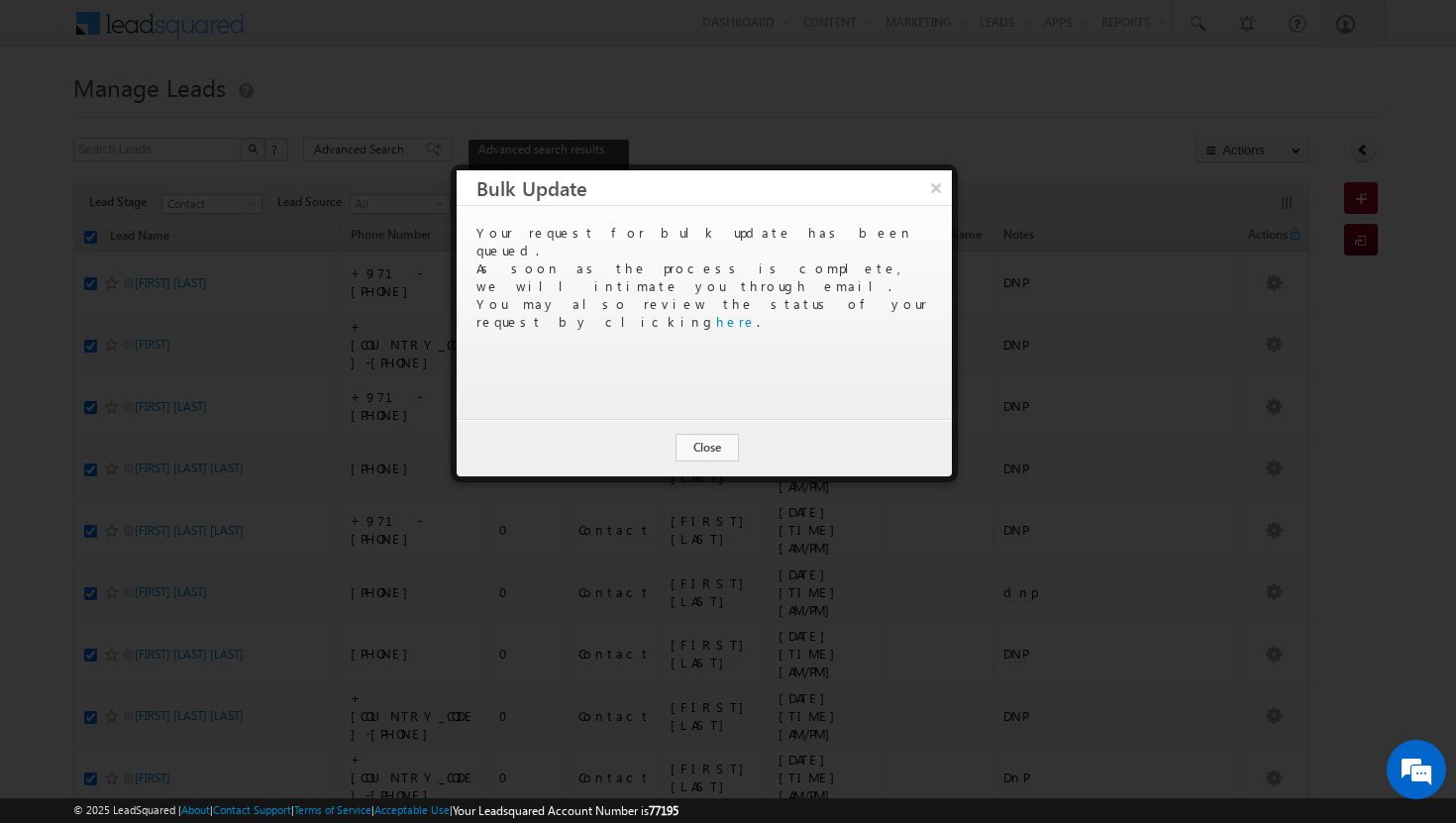 scroll, scrollTop: 0, scrollLeft: 0, axis: both 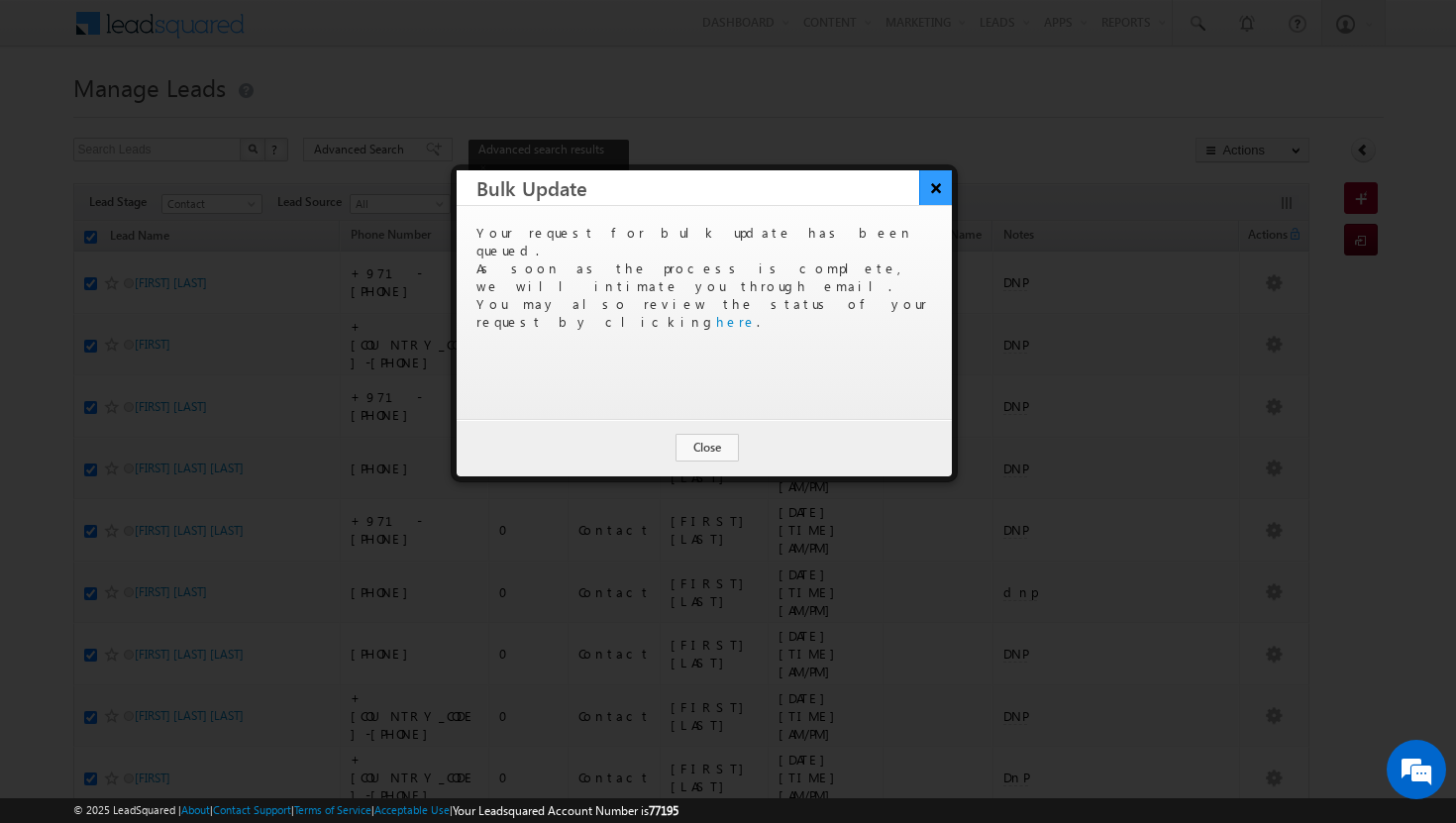 click on "×" at bounding box center (935, 187) 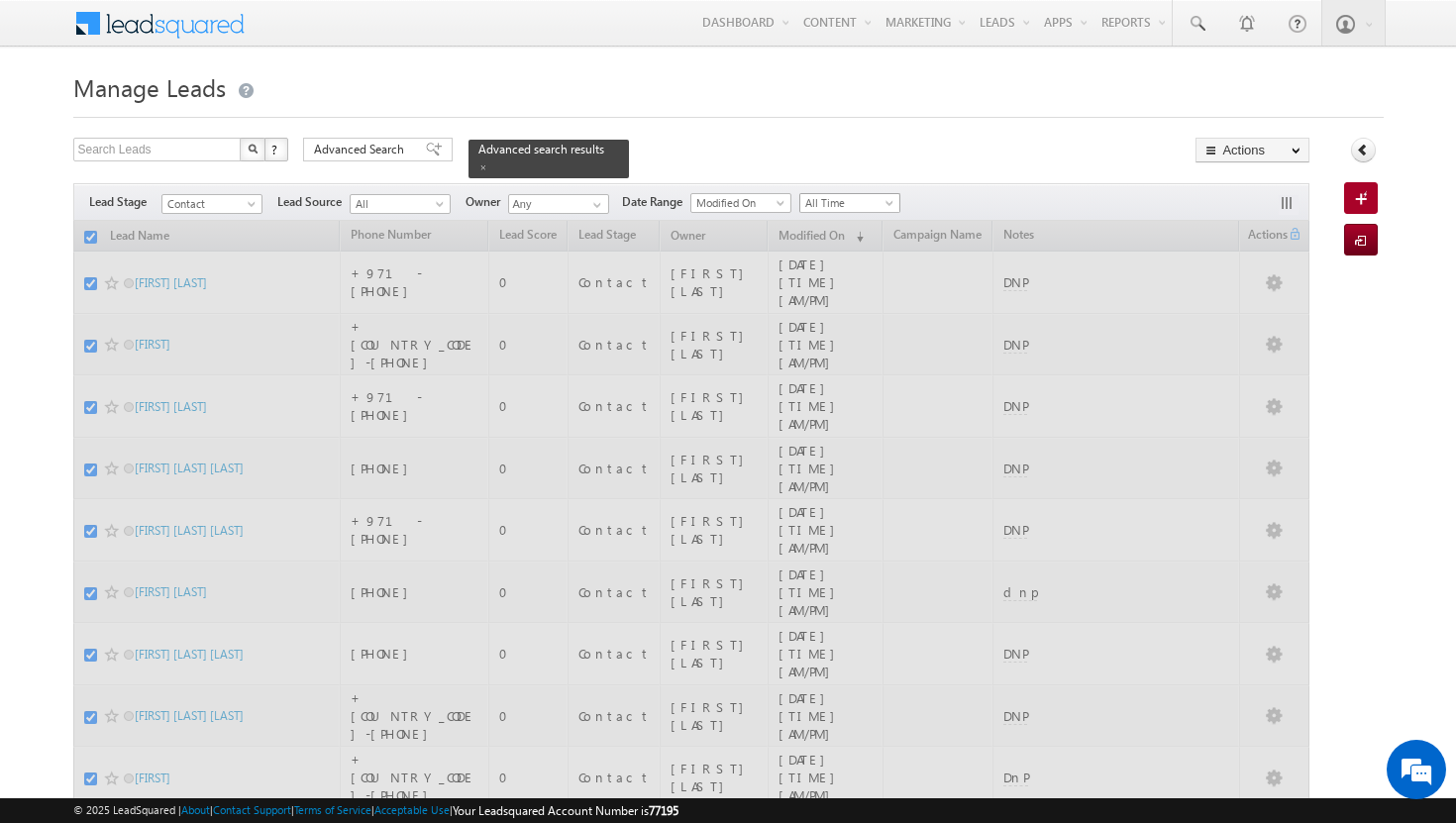 click at bounding box center (891, 207) 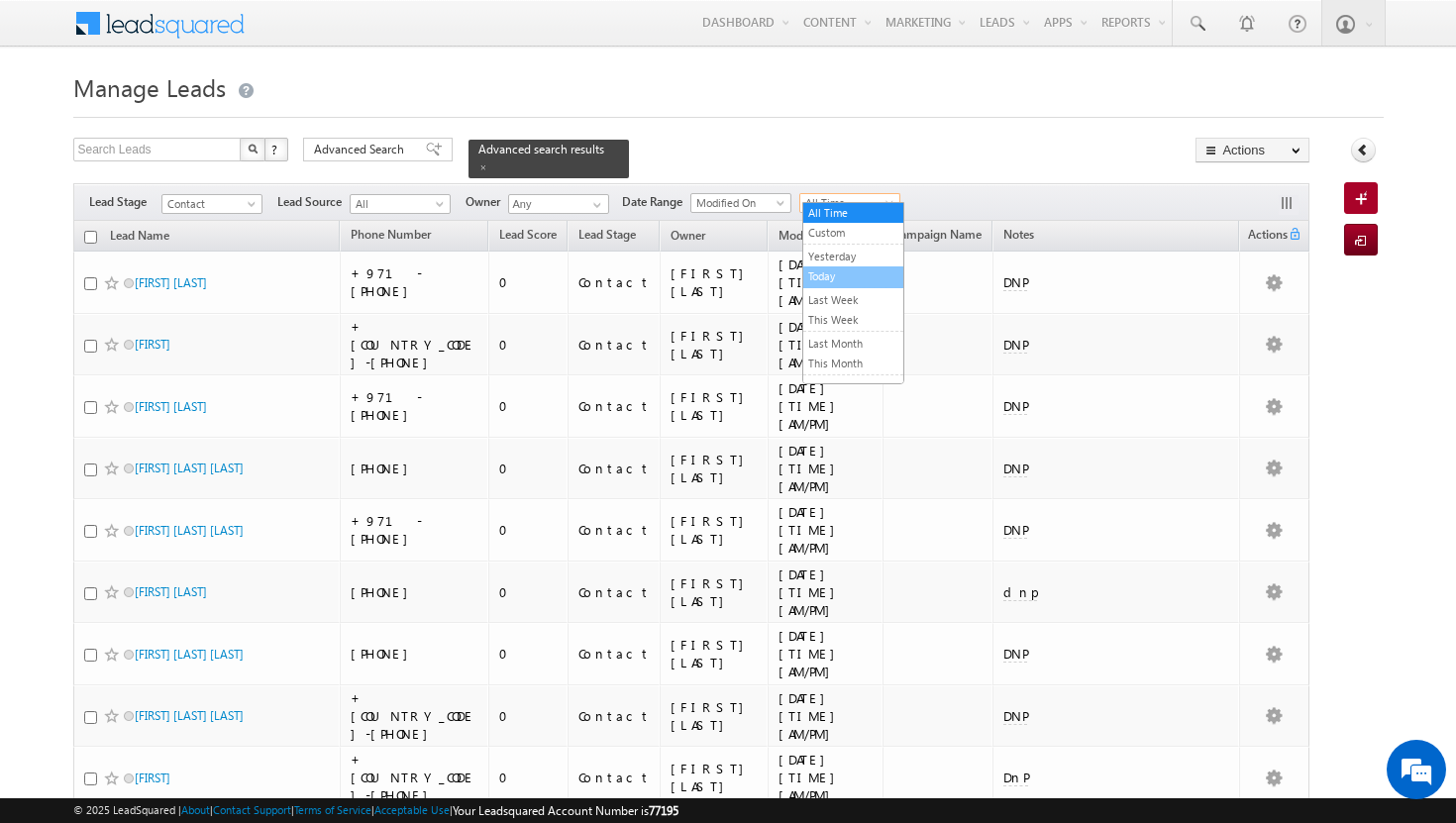 click on "Today" at bounding box center [853, 277] 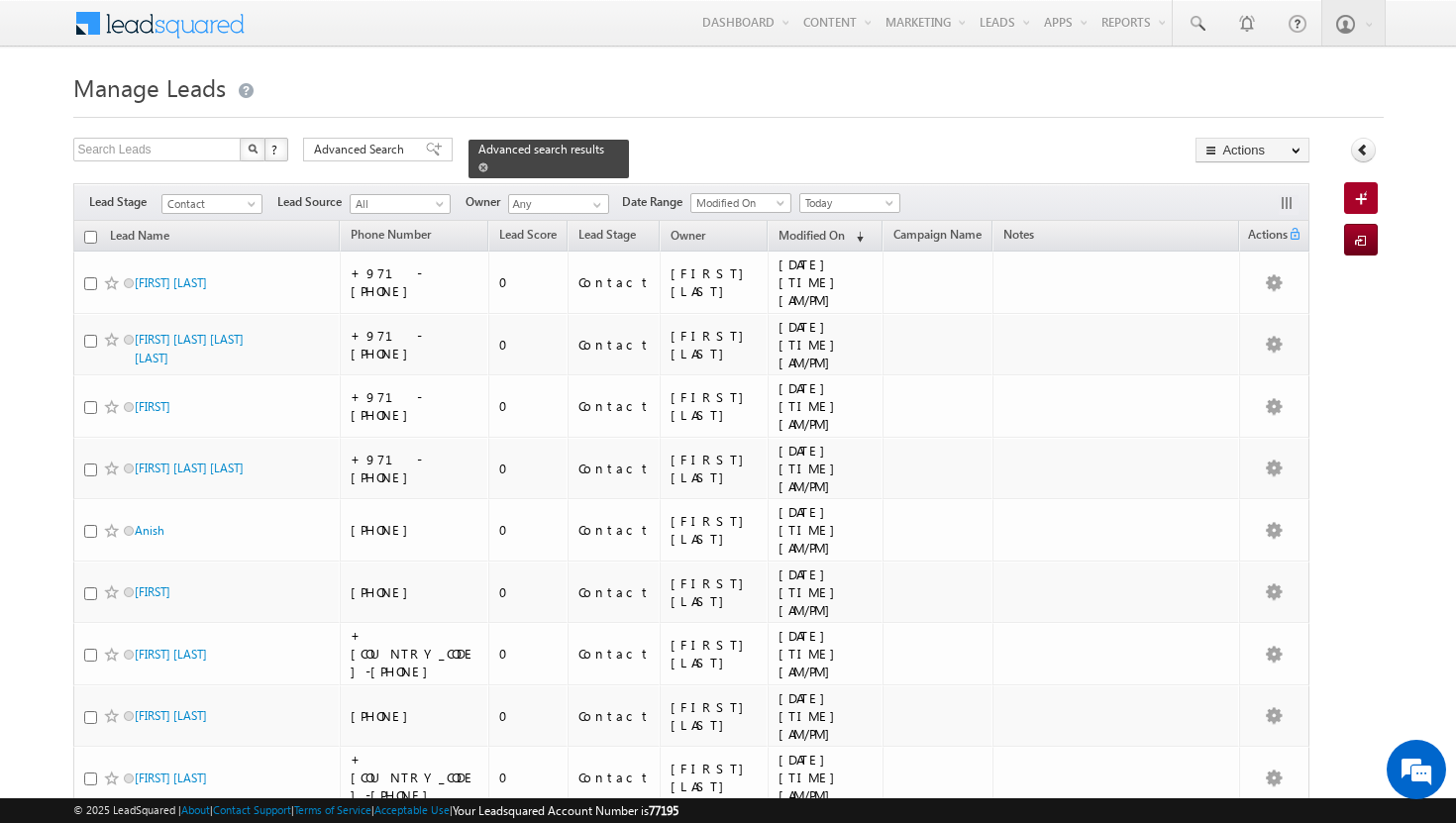 click at bounding box center [483, 167] 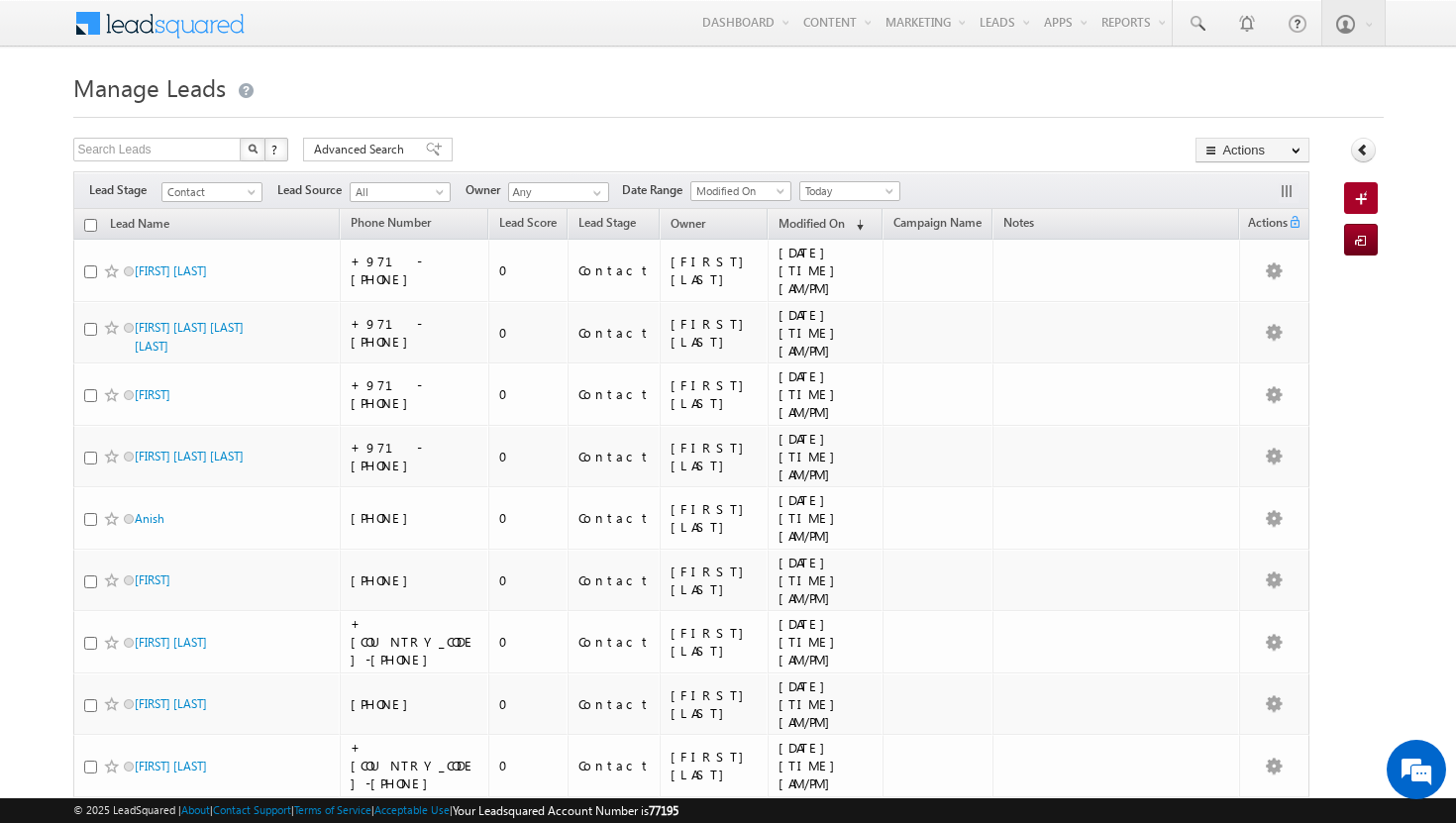 click at bounding box center (90, 225) 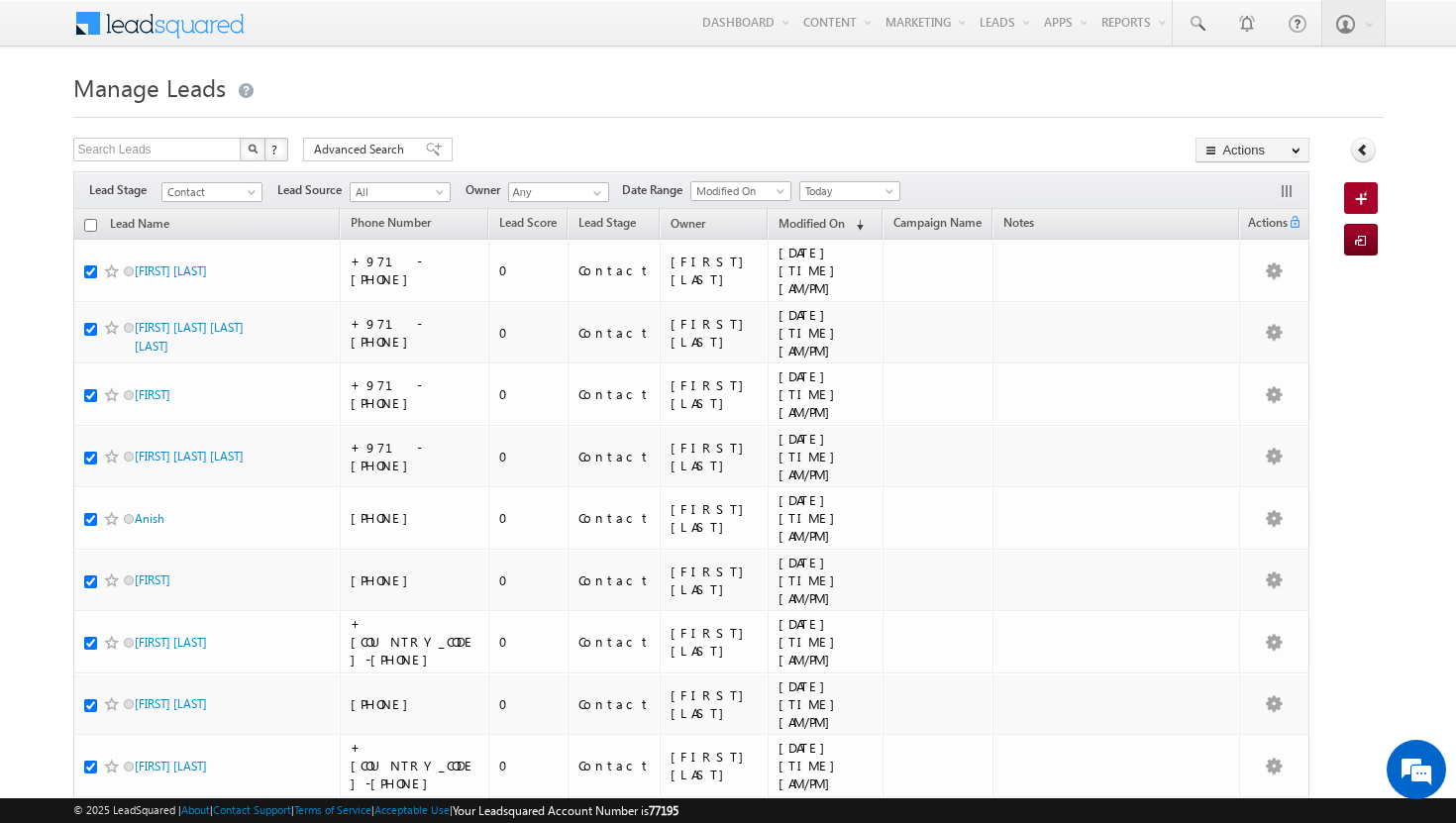 checkbox on "true" 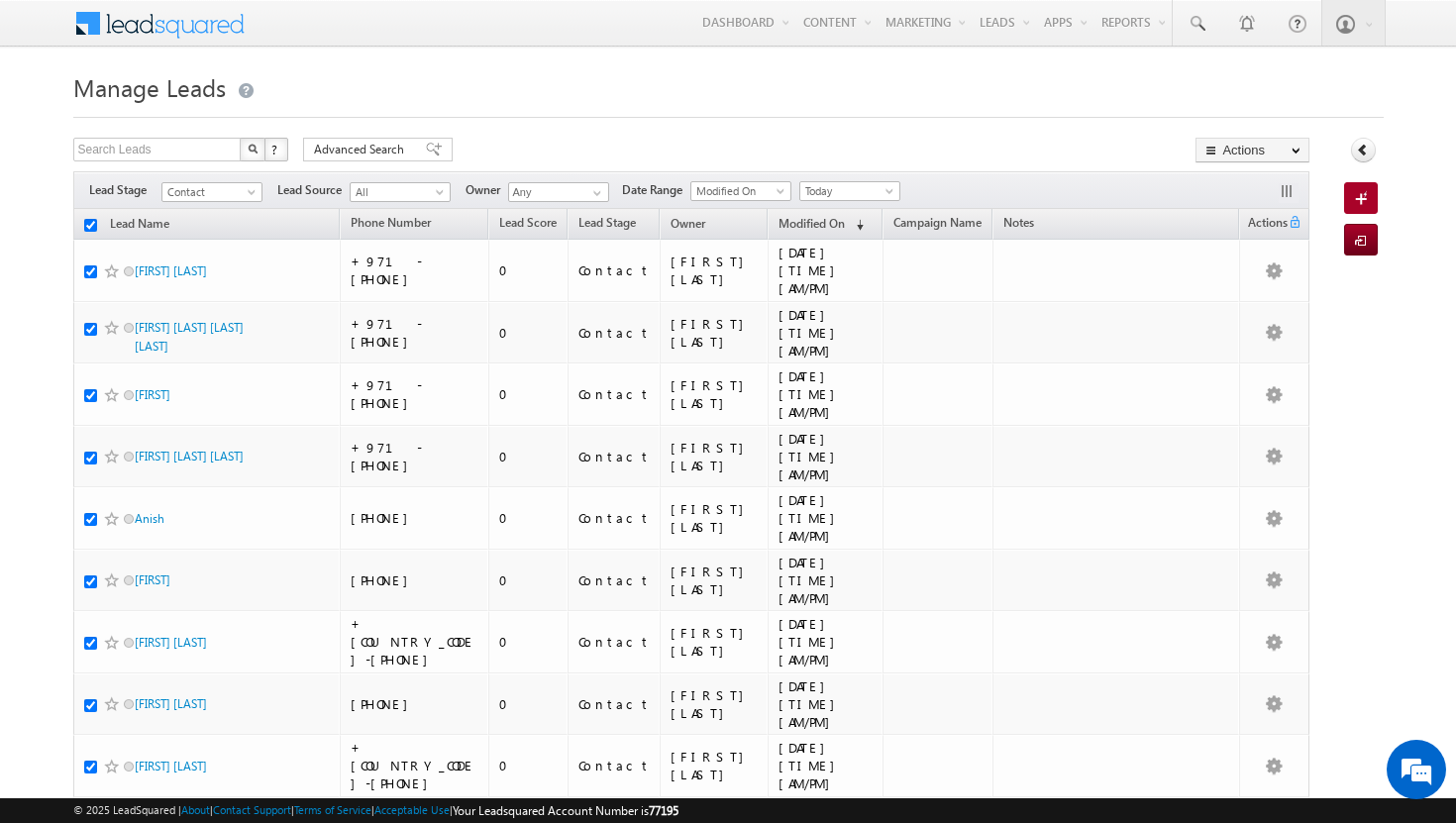 checkbox on "true" 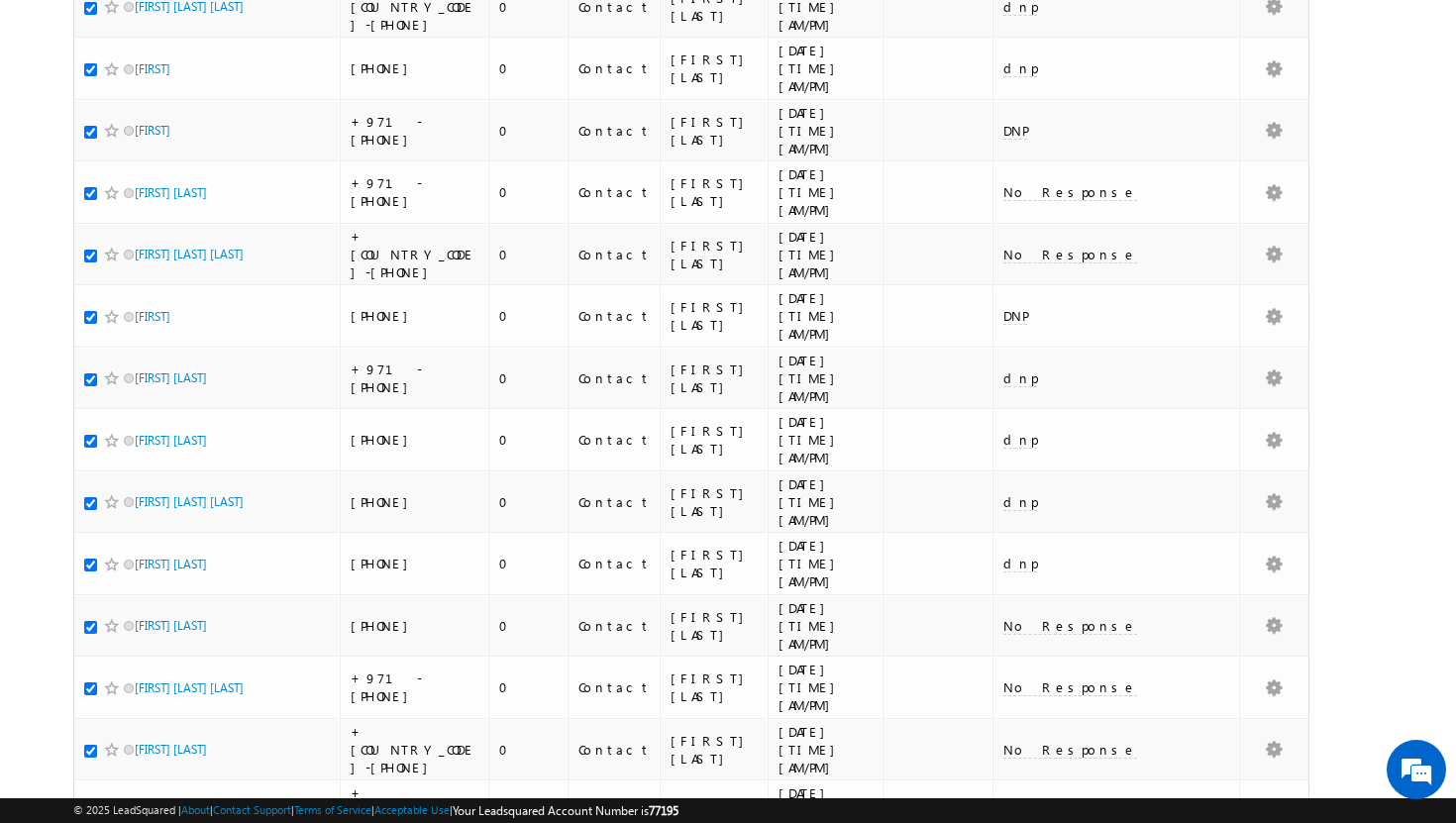 scroll, scrollTop: 4179, scrollLeft: 0, axis: vertical 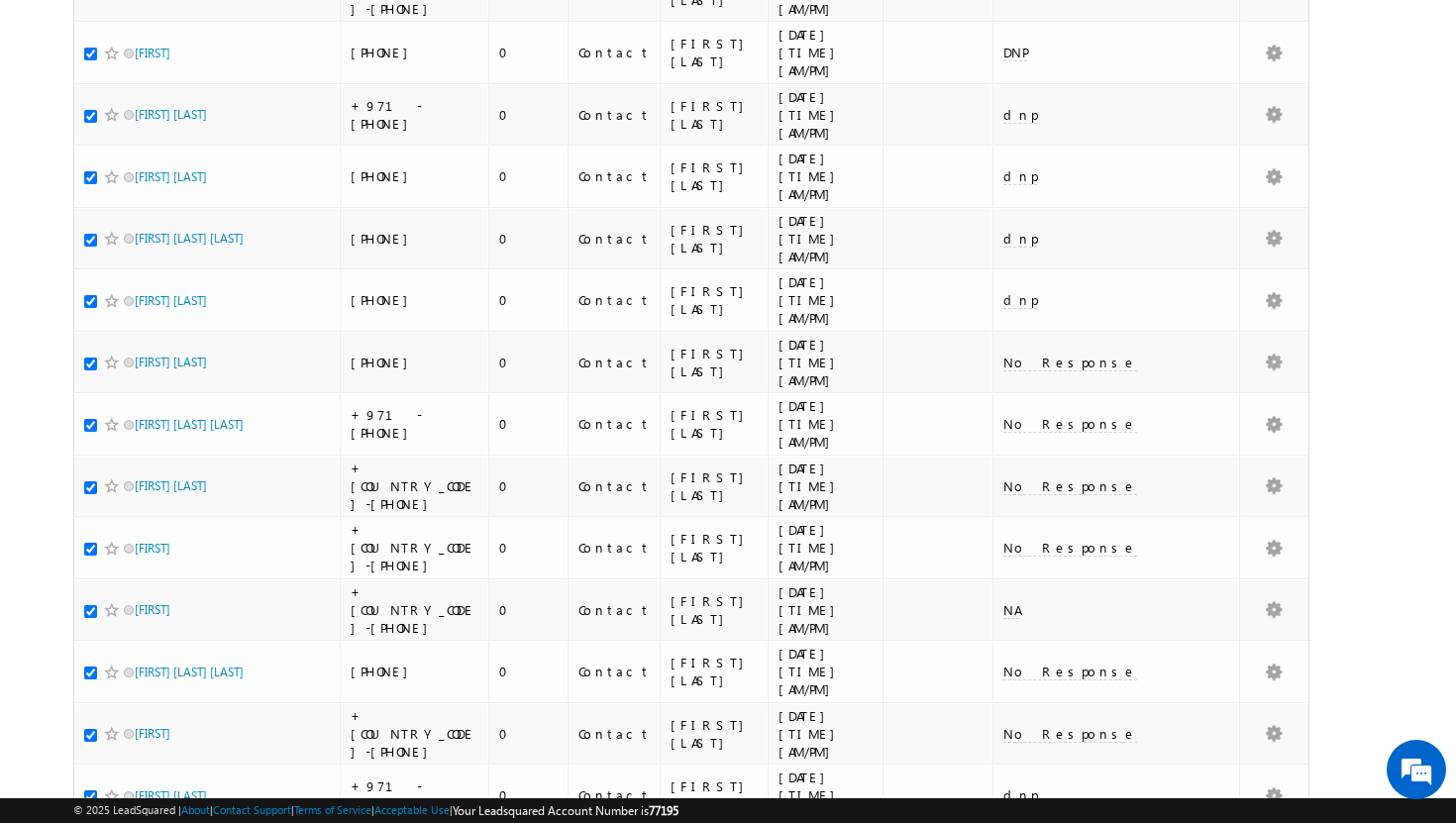 click on "select" at bounding box center [169, 2290] 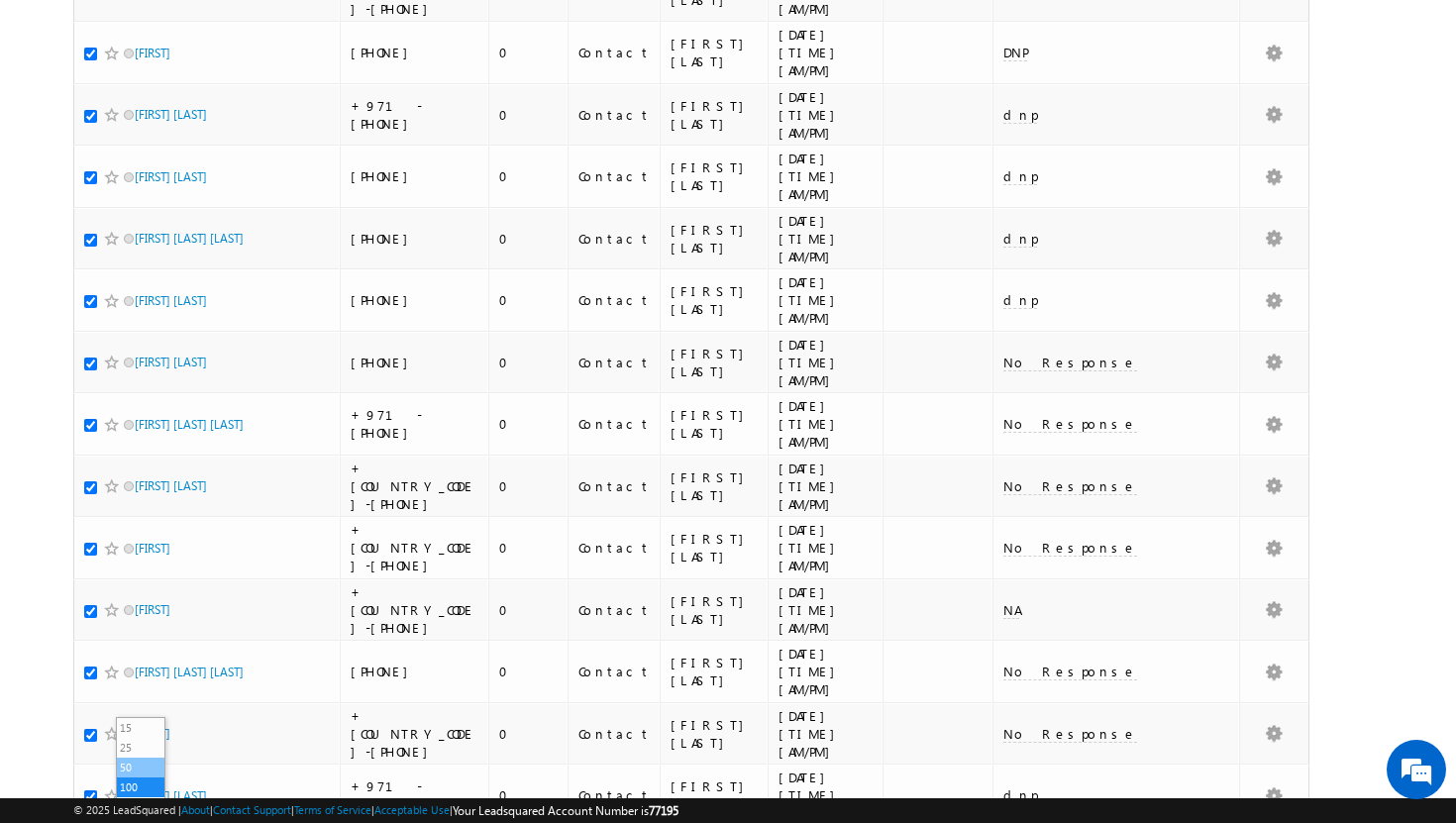 click on "50" at bounding box center (141, 768) 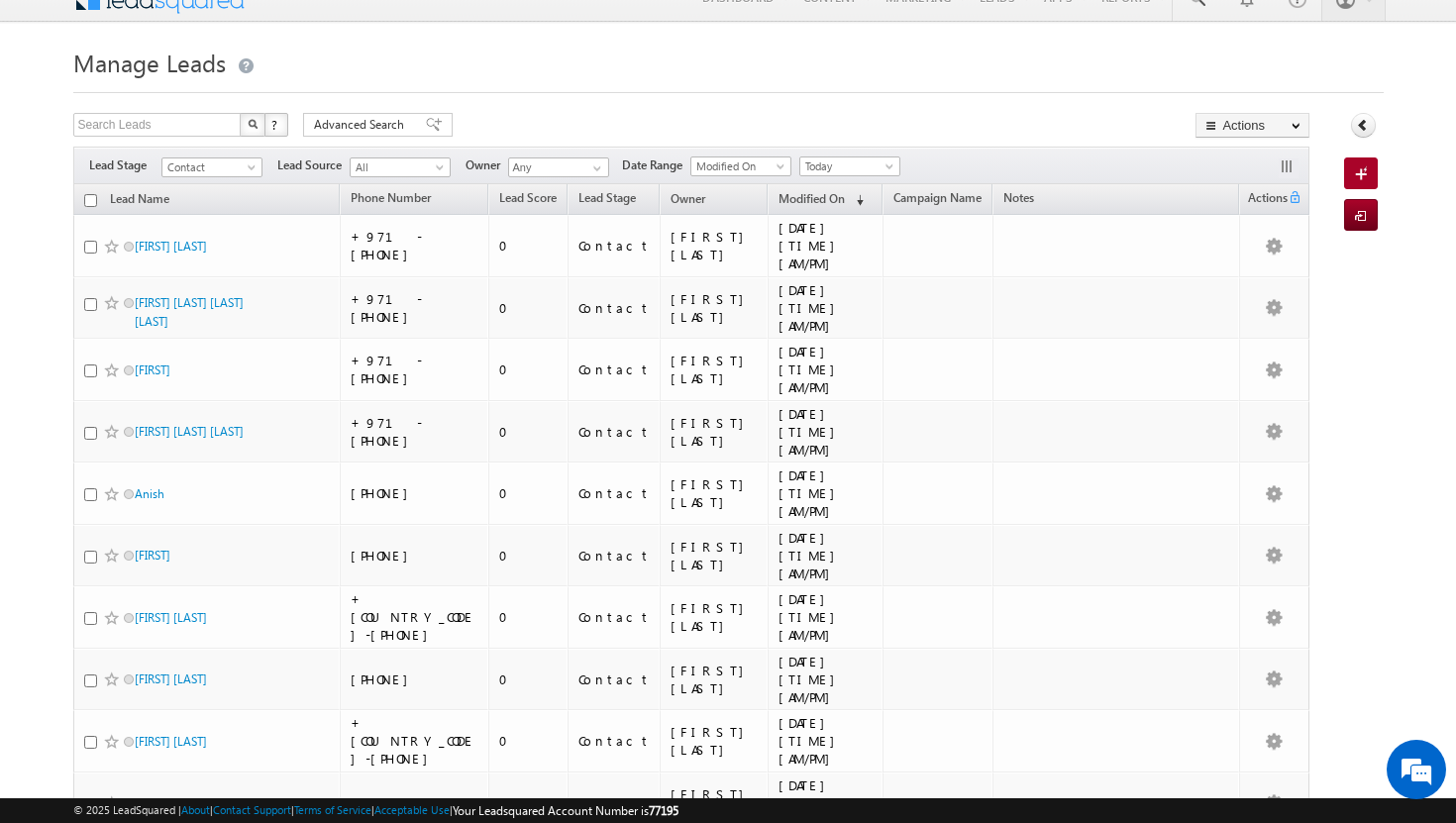 scroll, scrollTop: 0, scrollLeft: 0, axis: both 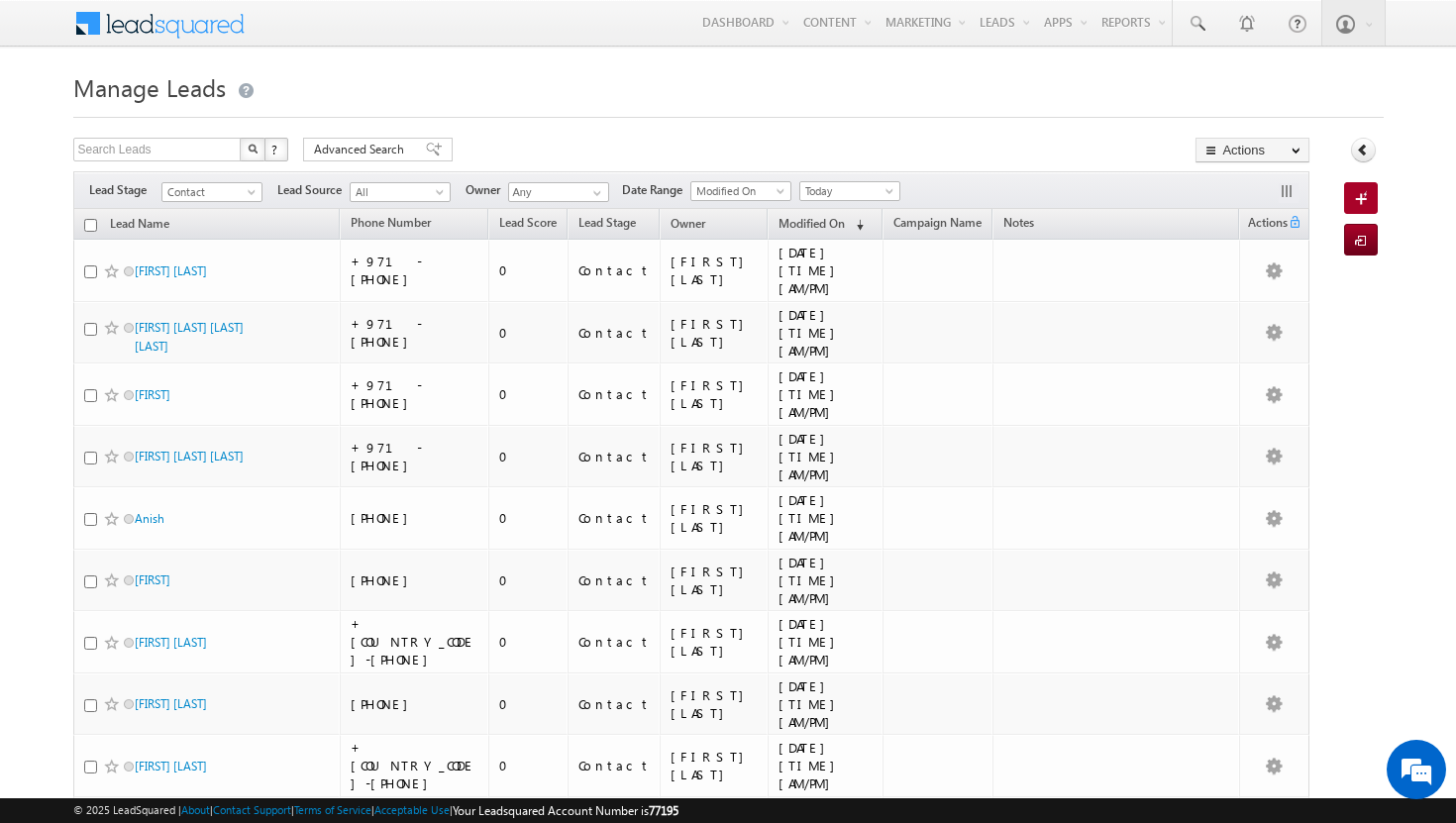 click at bounding box center [90, 225] 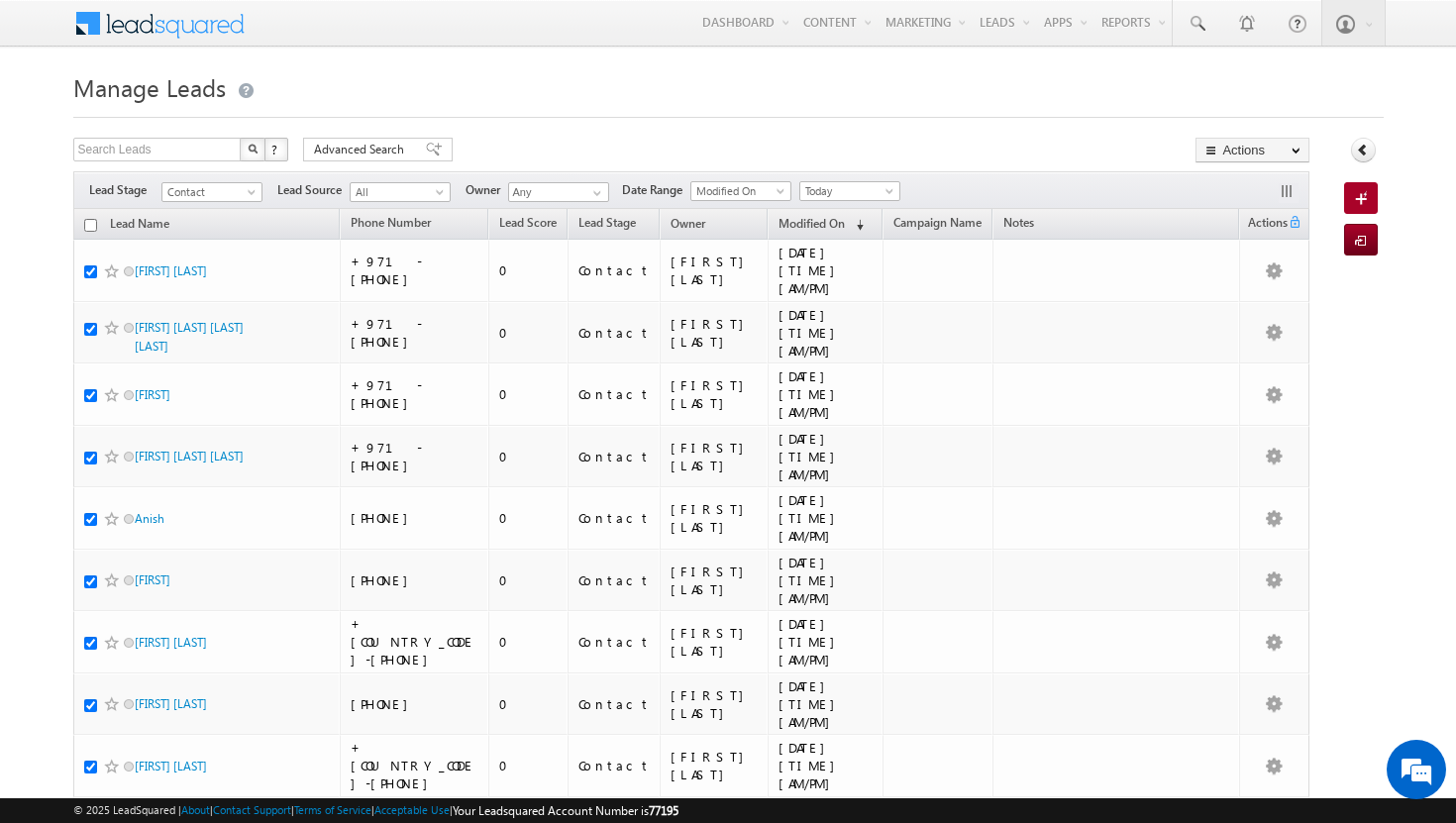 checkbox on "true" 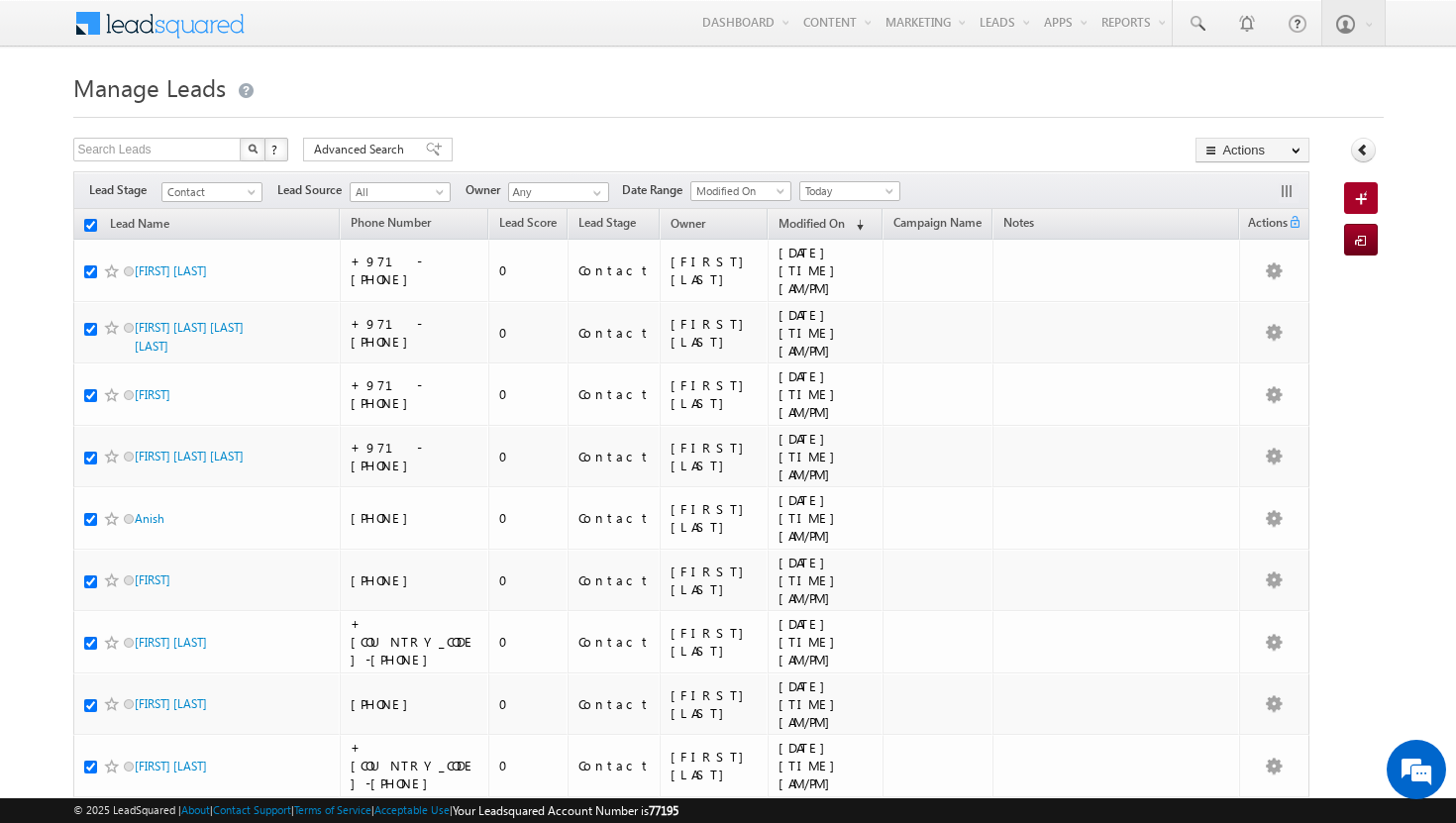 checkbox on "true" 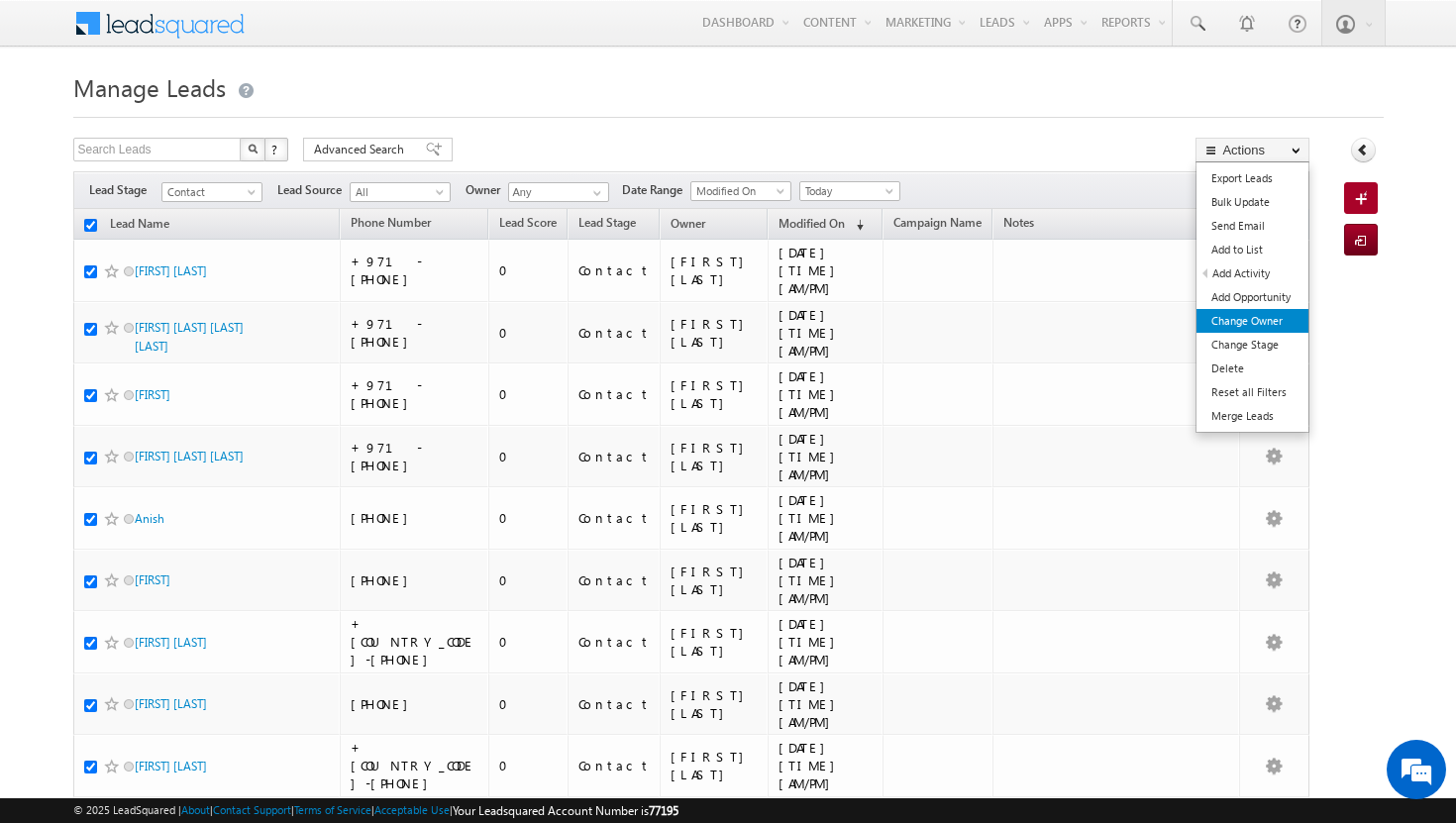 click on "Change Owner" at bounding box center [1252, 321] 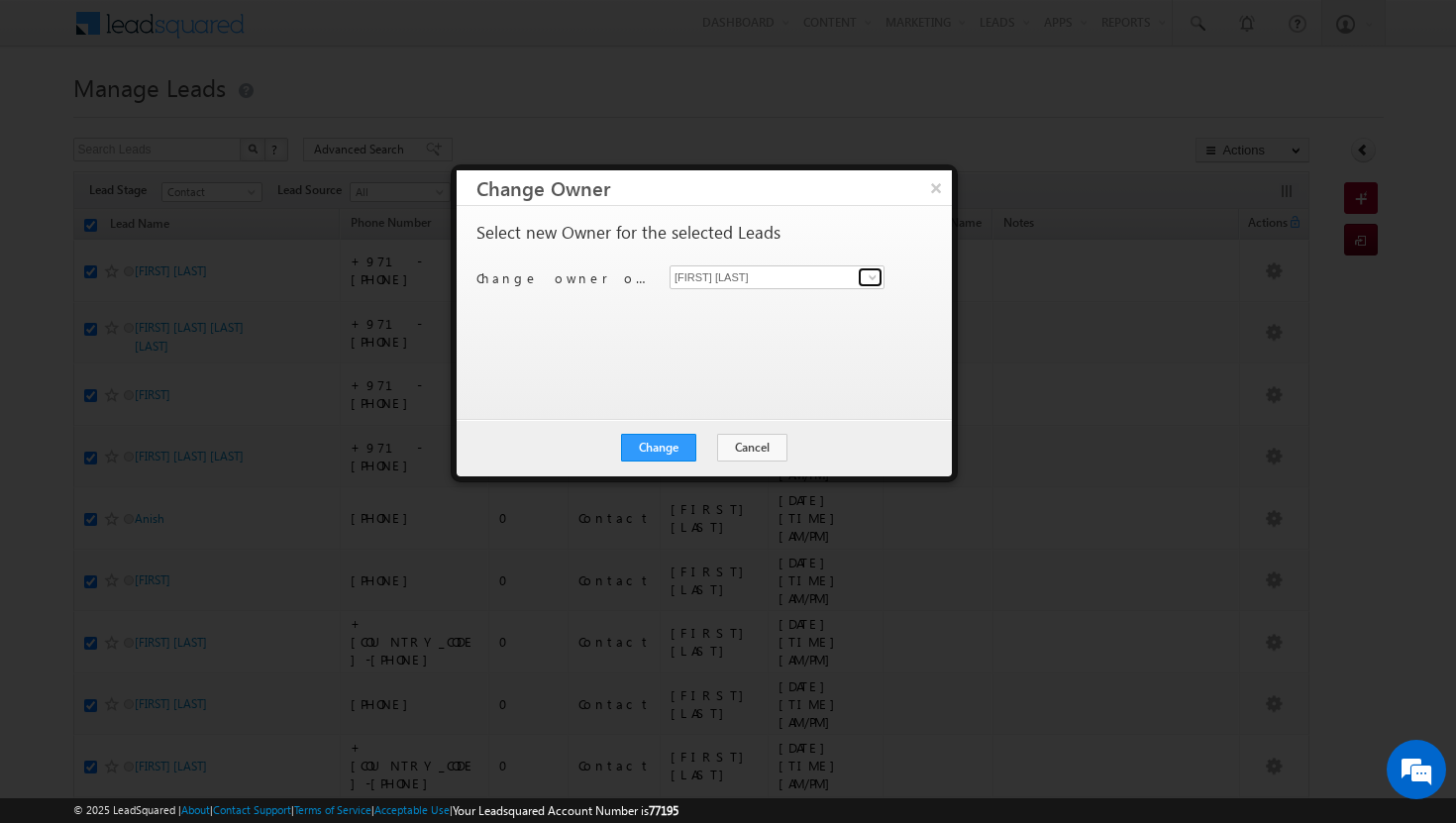 click at bounding box center (873, 277) 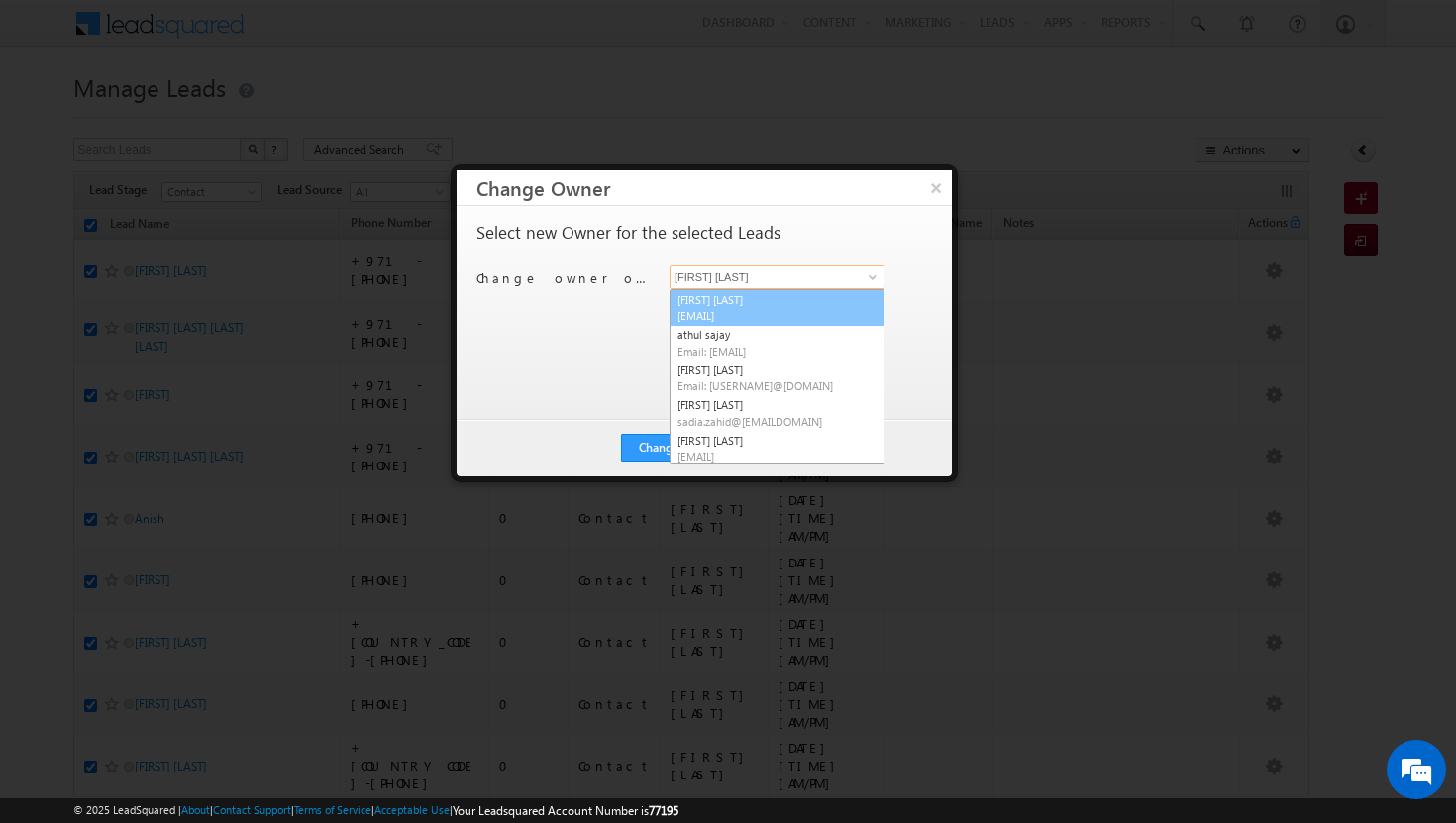 click on "Afeef Mohammad   afeef.mohammad@indglobal.ae" at bounding box center [777, 308] 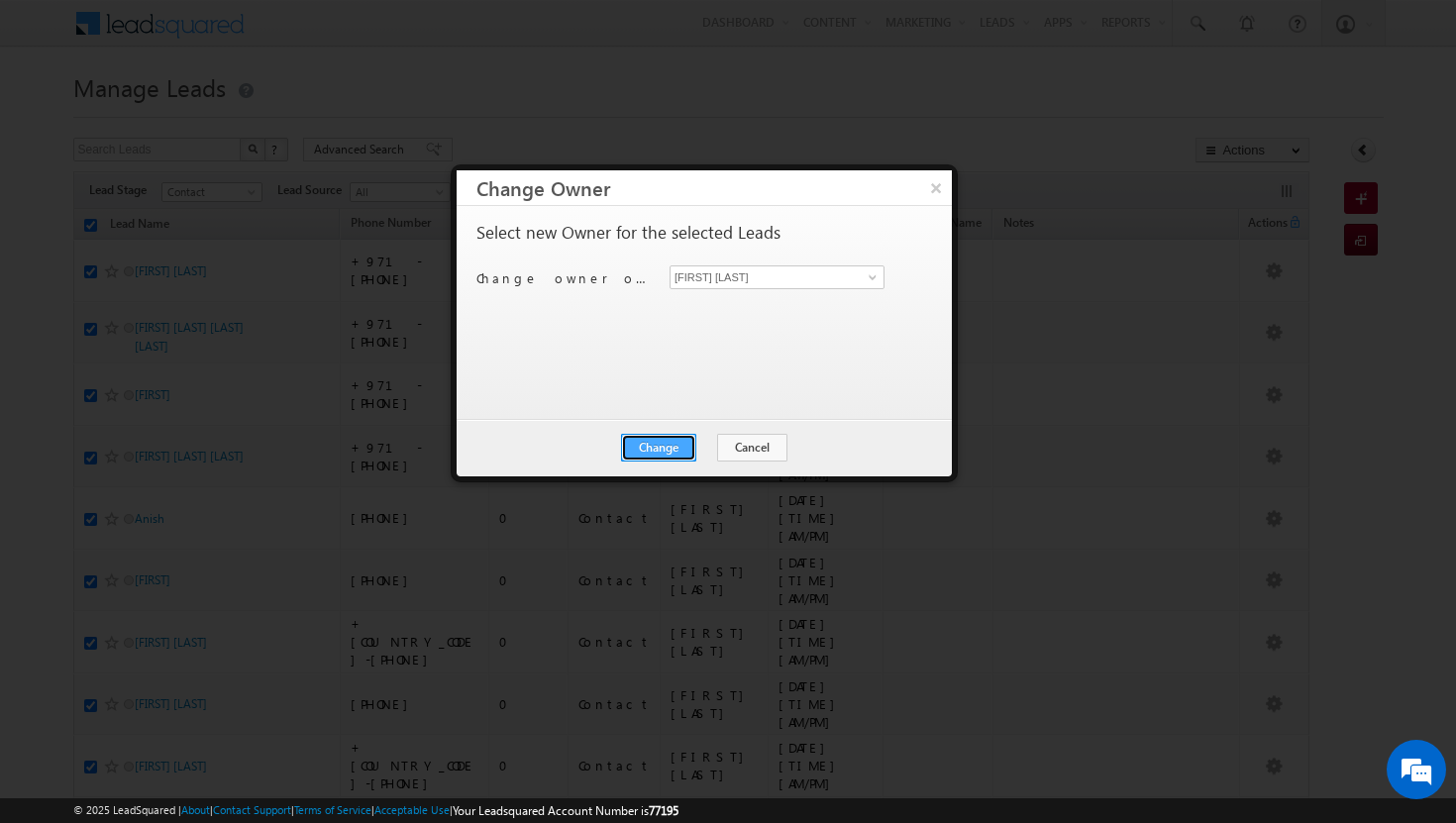click on "Change" at bounding box center (659, 448) 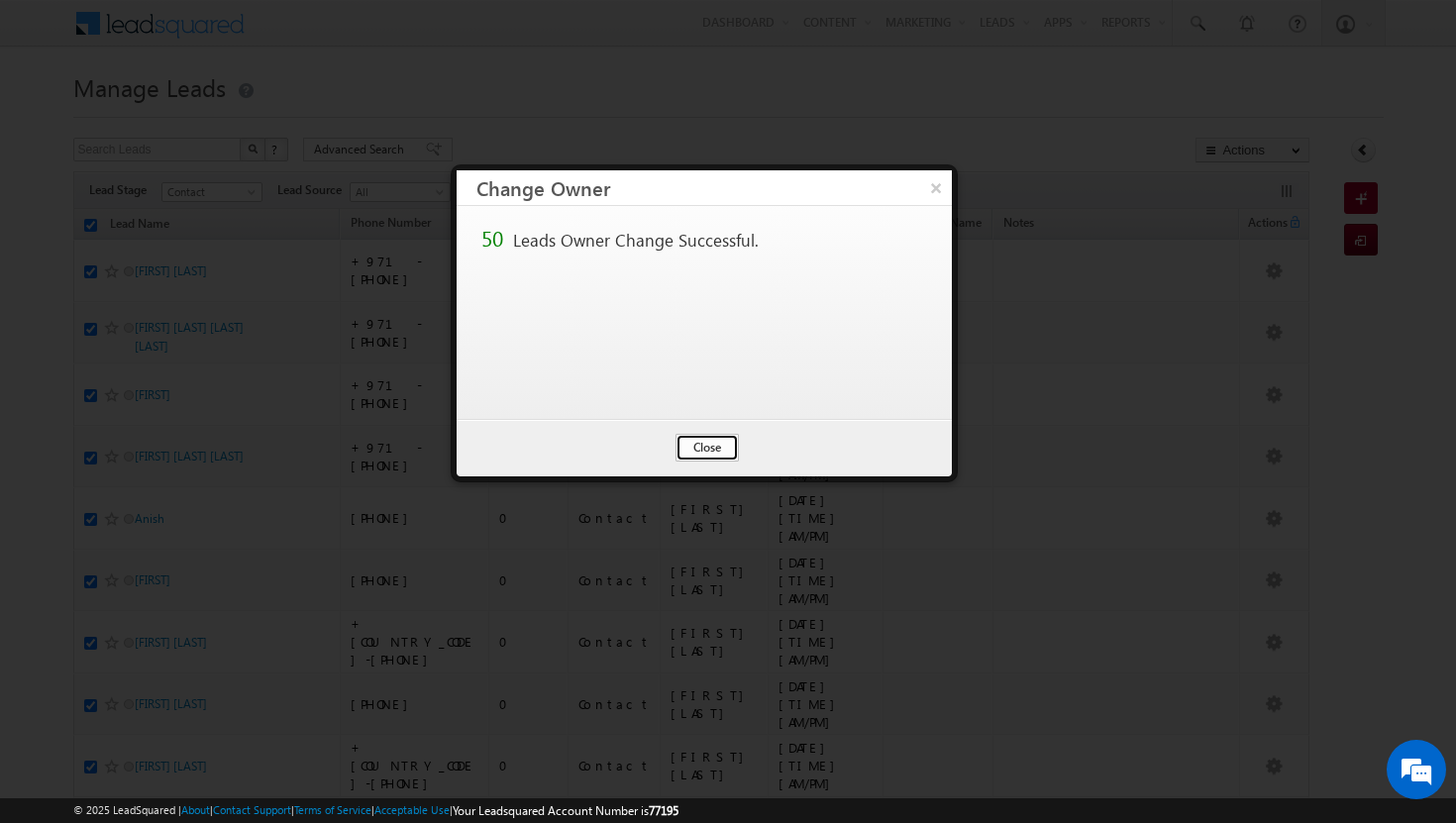 click on "Close" at bounding box center [707, 448] 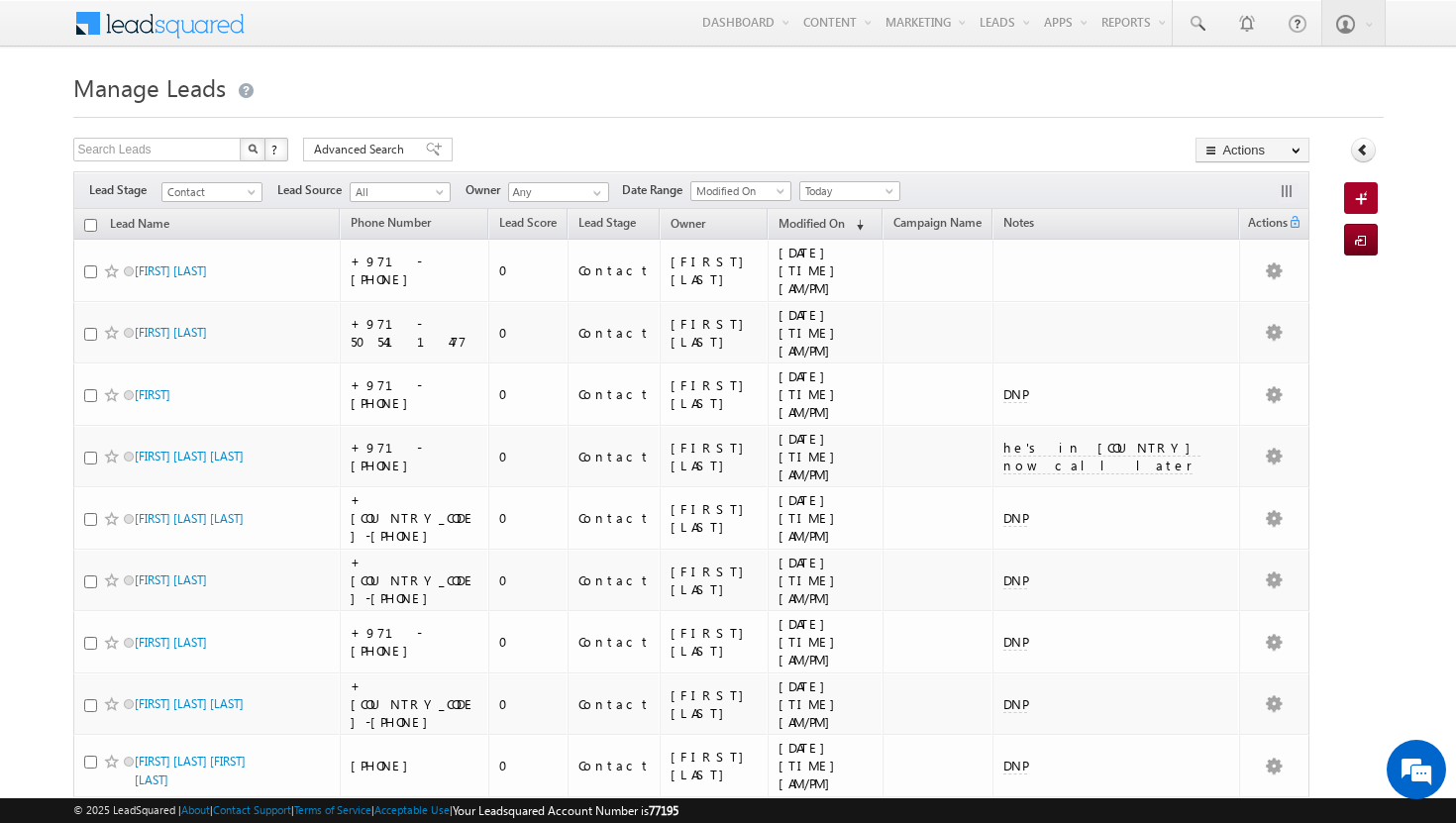 click at bounding box center [90, 225] 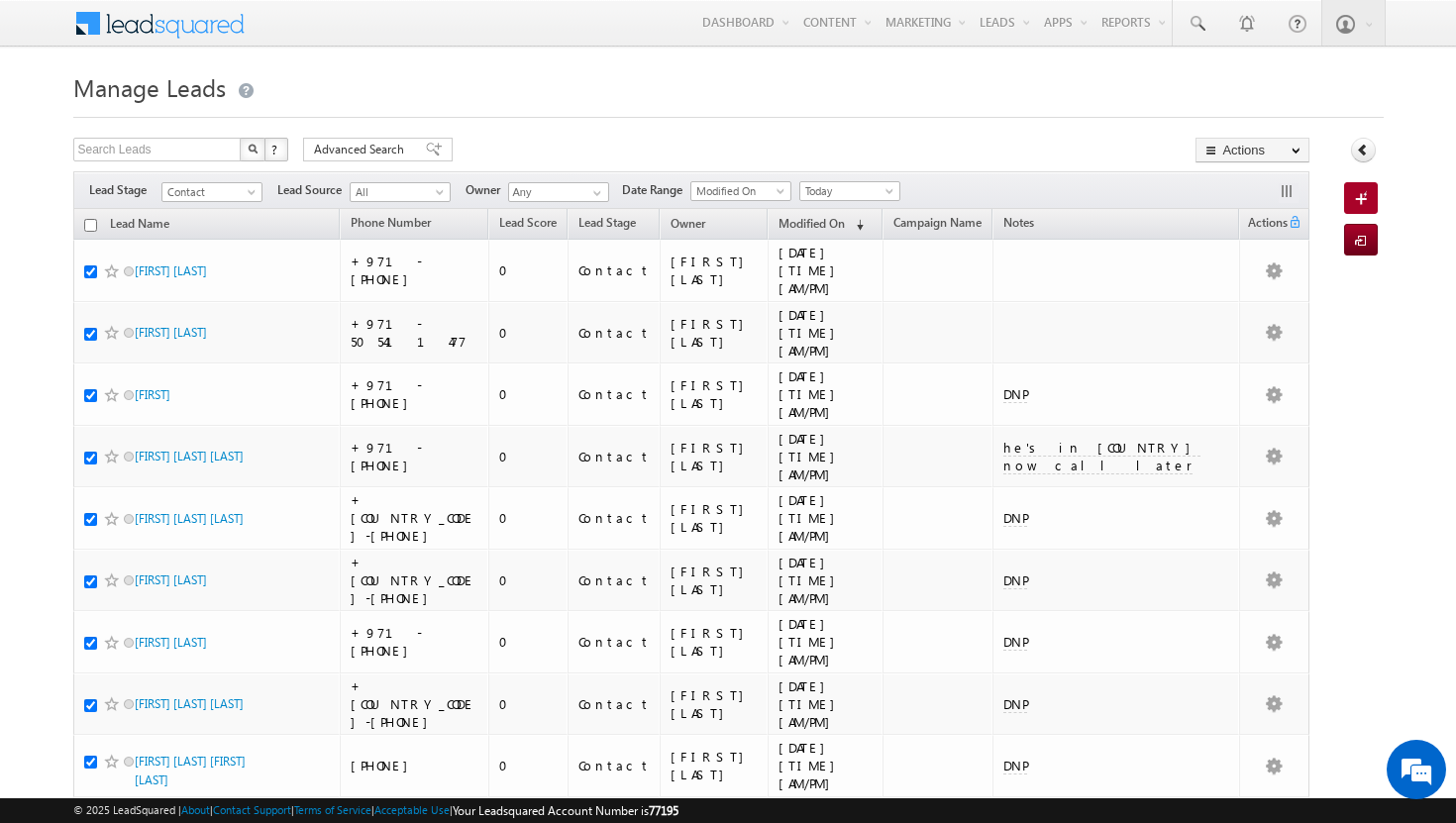 checkbox on "true" 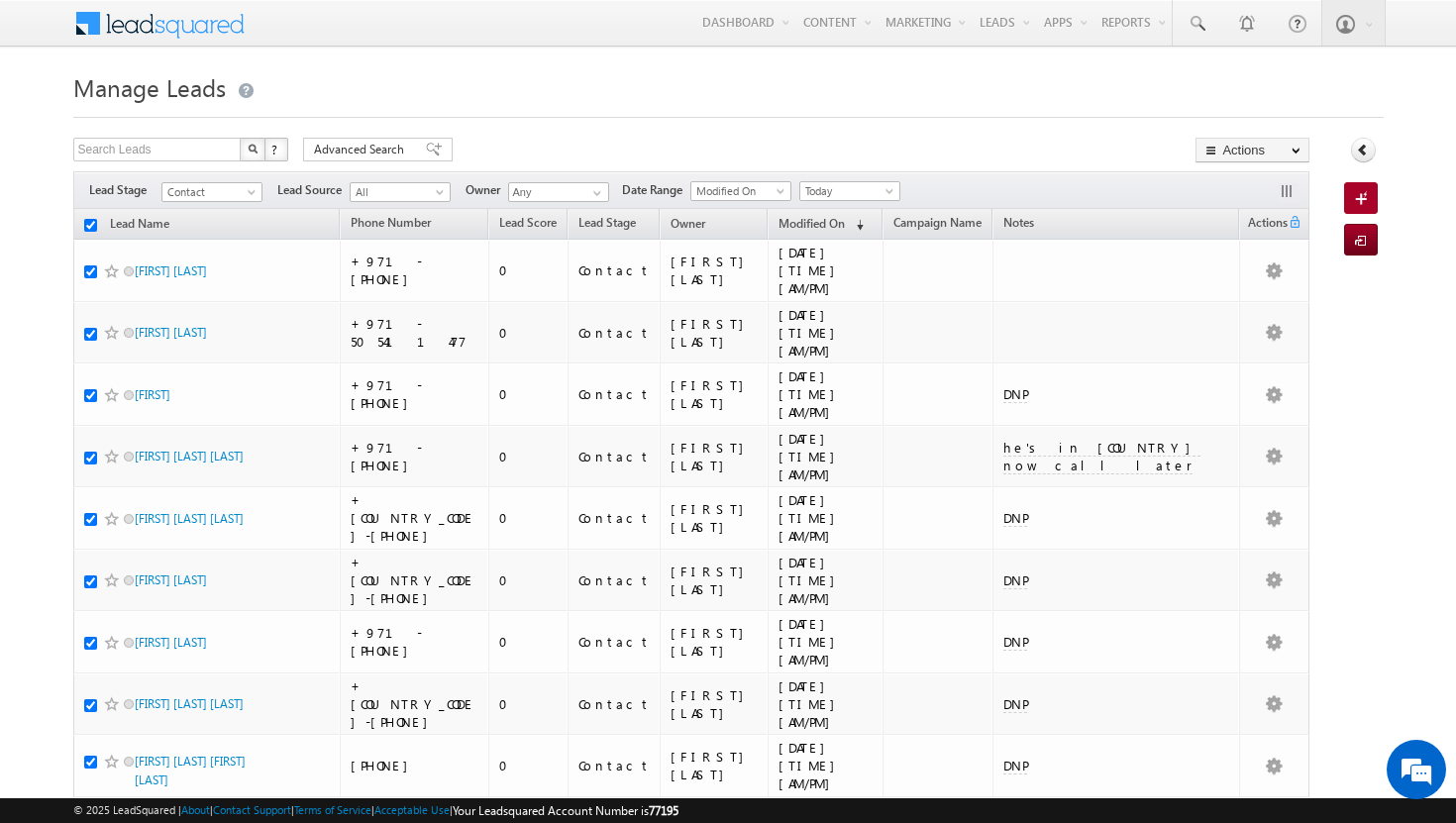 checkbox on "true" 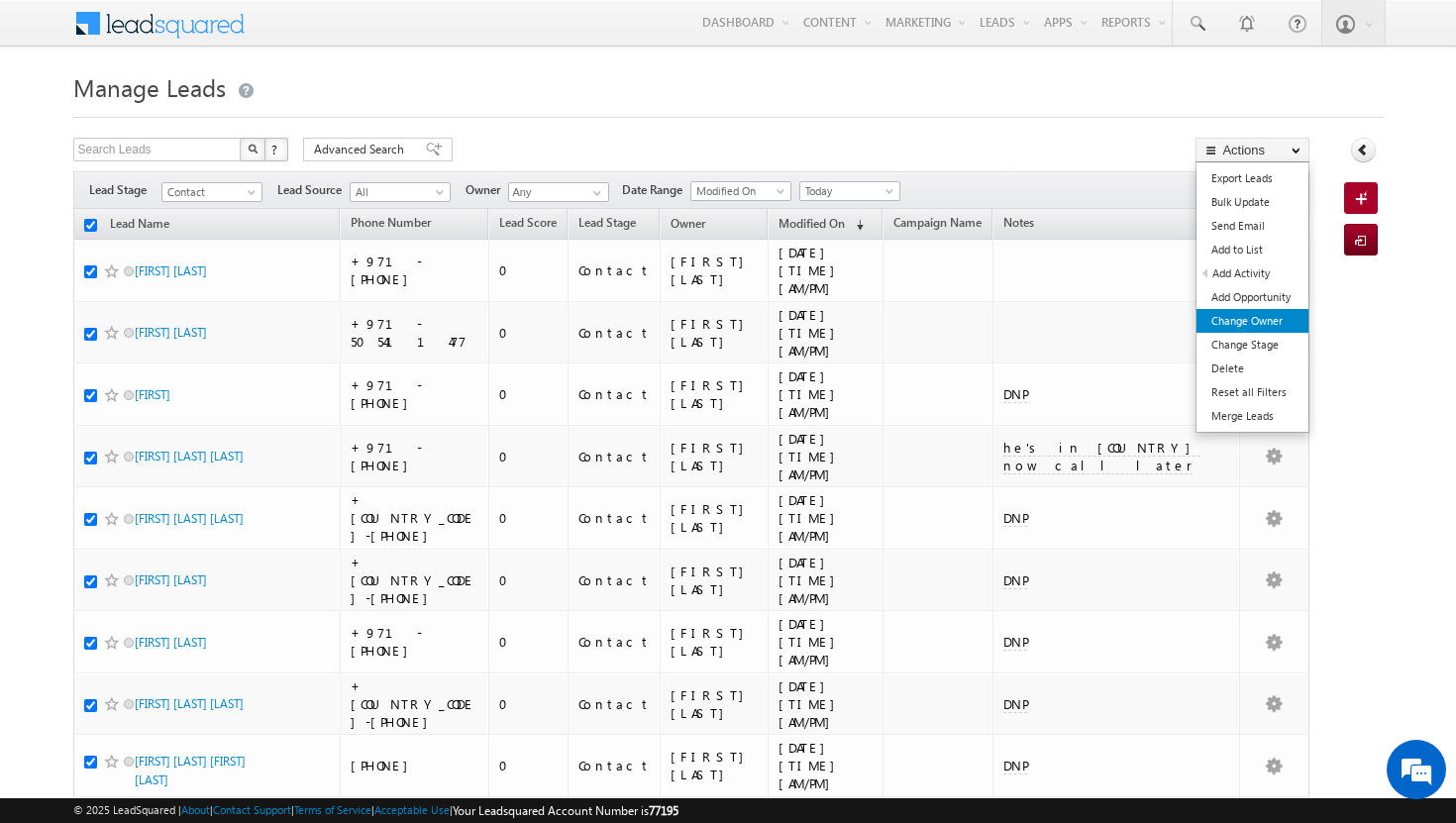 click on "Change Owner" at bounding box center (1252, 321) 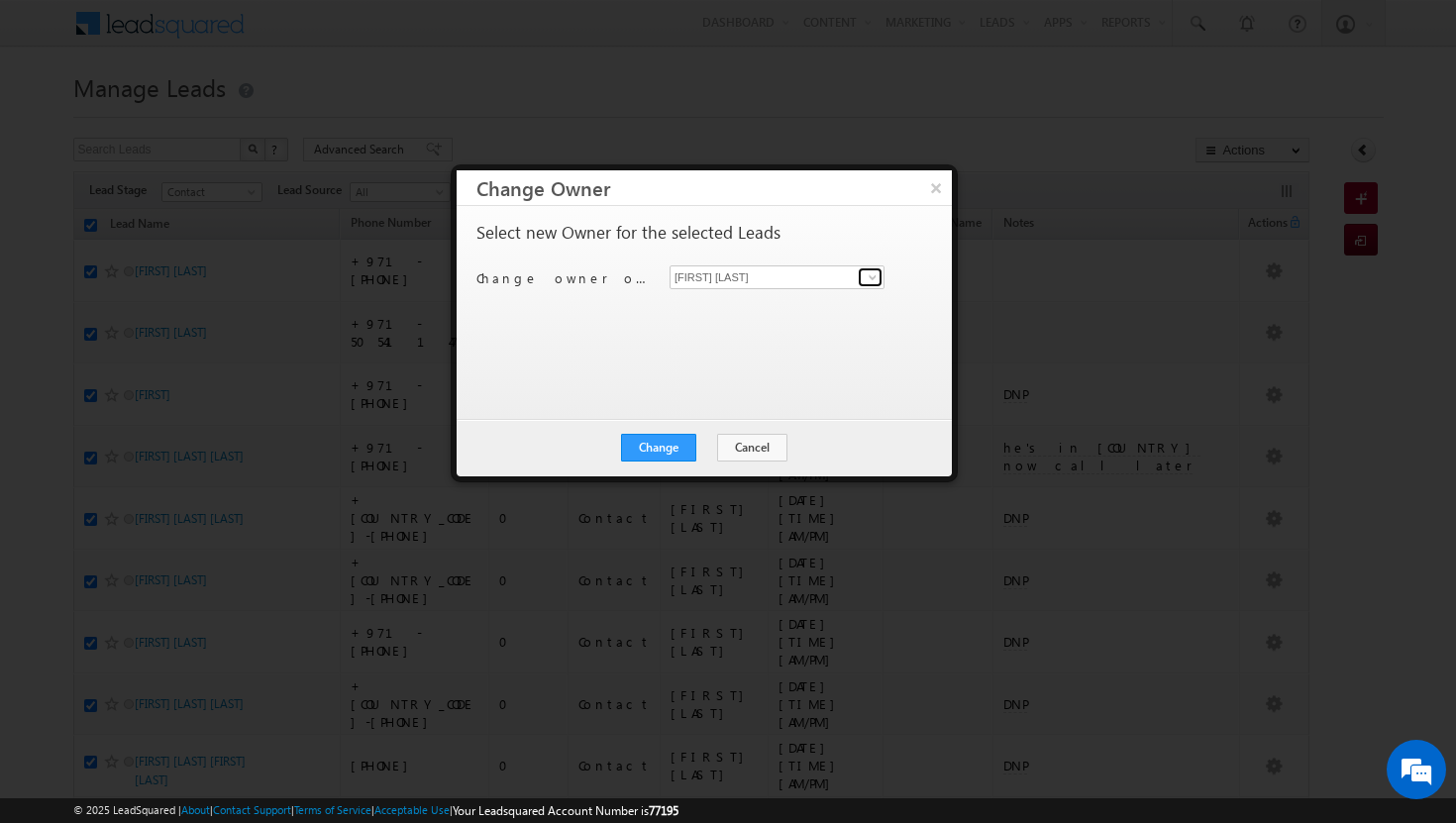 click at bounding box center [873, 277] 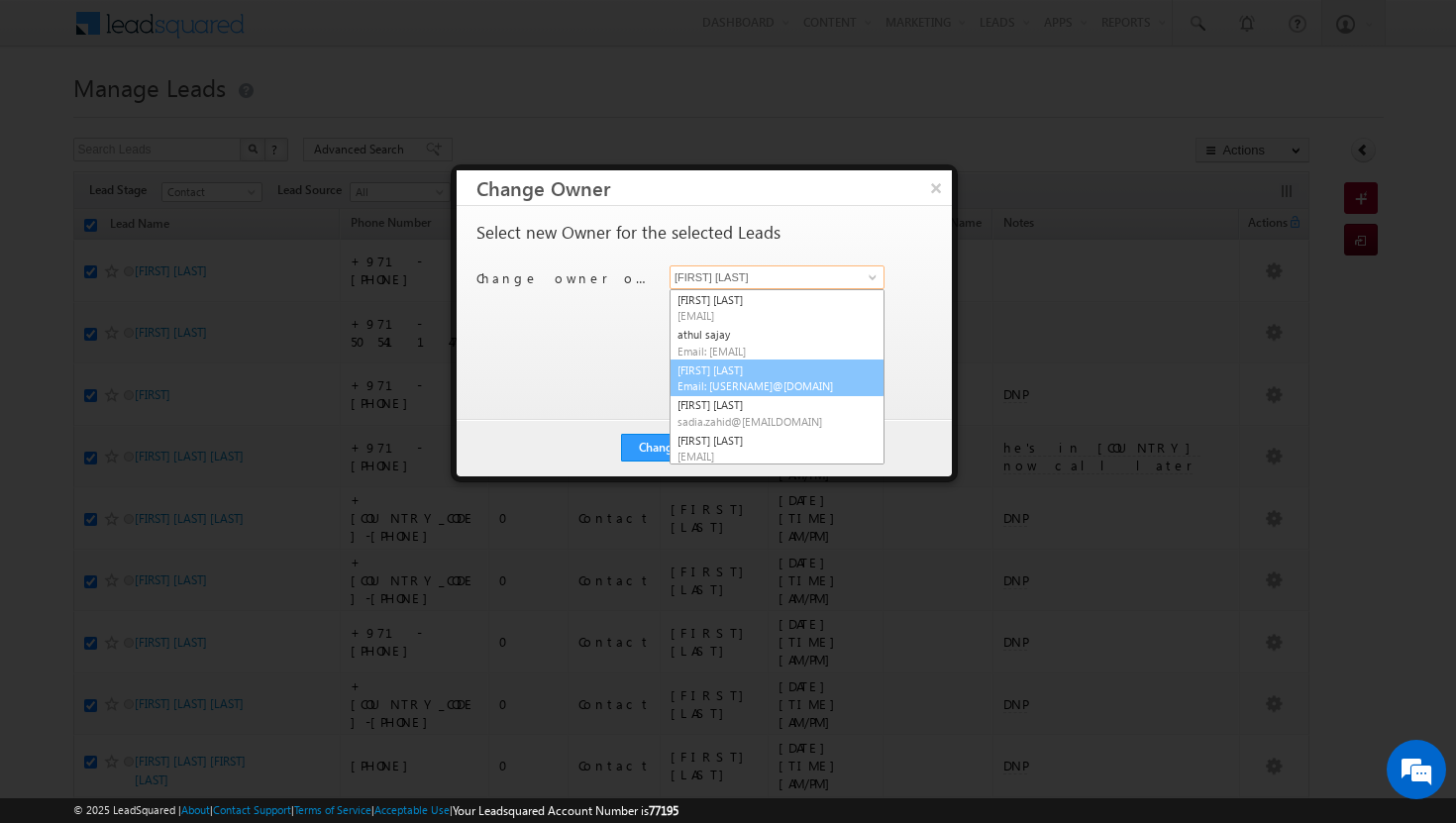 click on "Basila Tp   basila.tp@indglobal.ae" at bounding box center [777, 378] 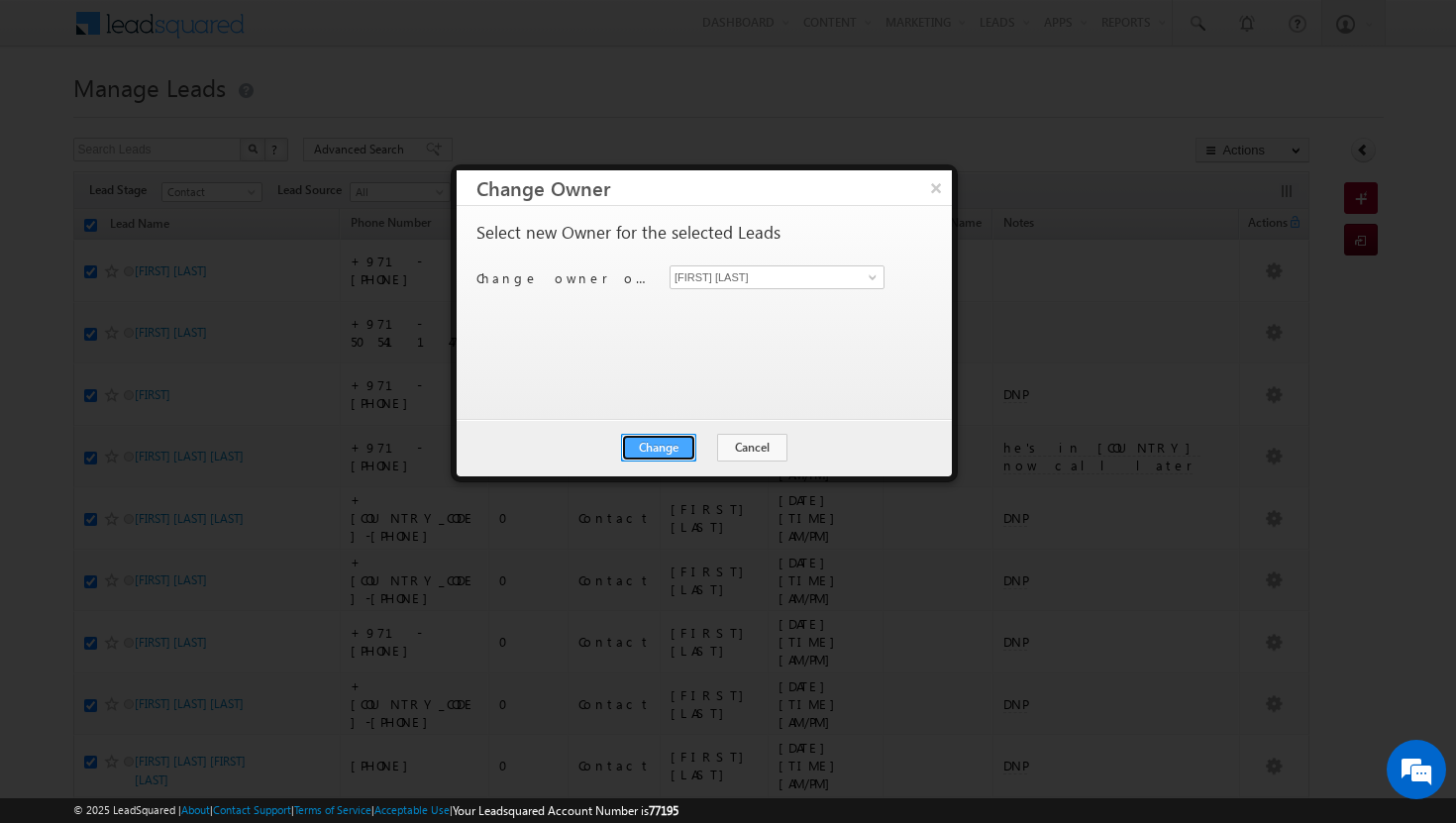 click on "Change" at bounding box center [659, 448] 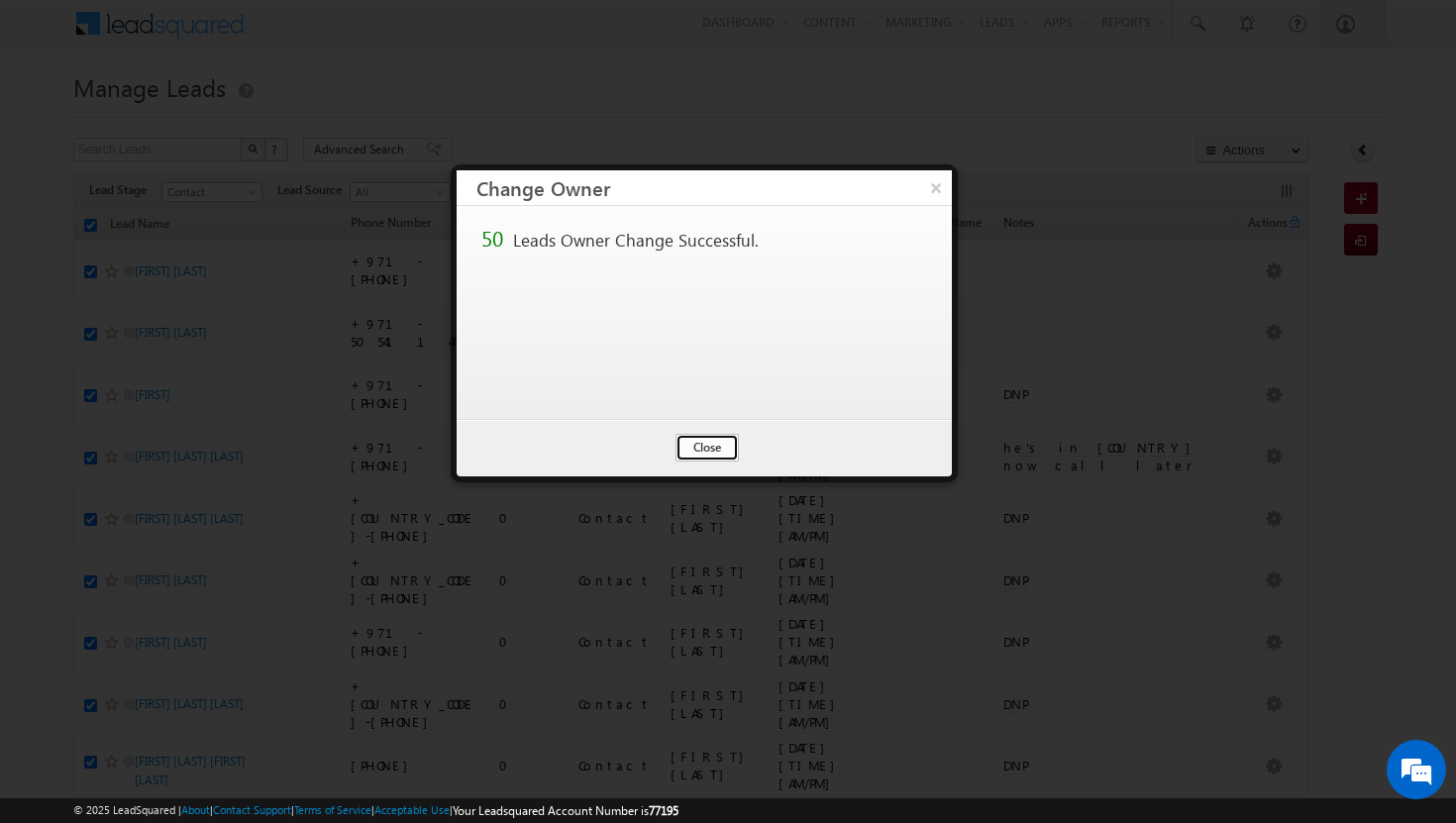 click on "Close" at bounding box center (707, 448) 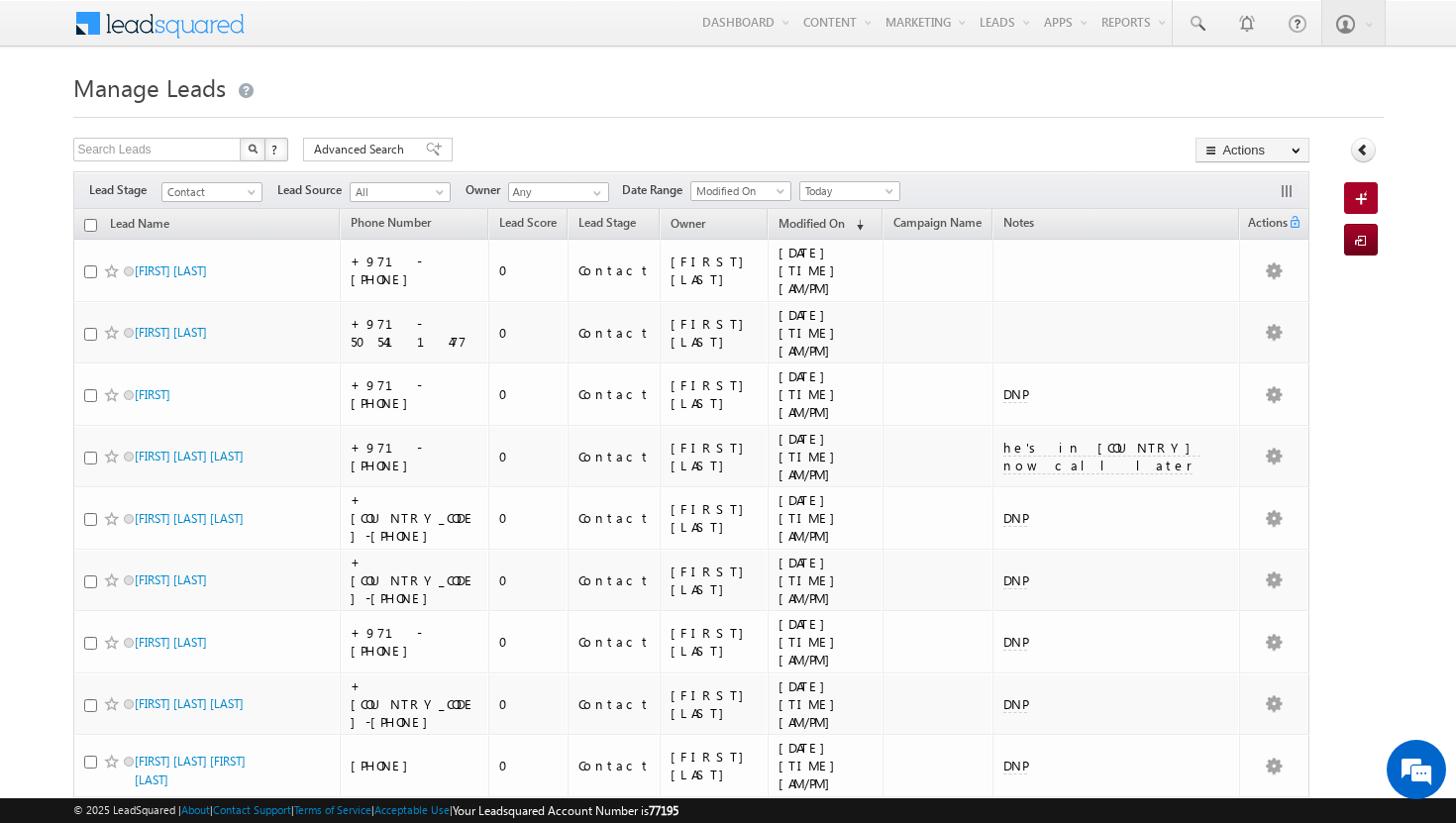 click at bounding box center (90, 225) 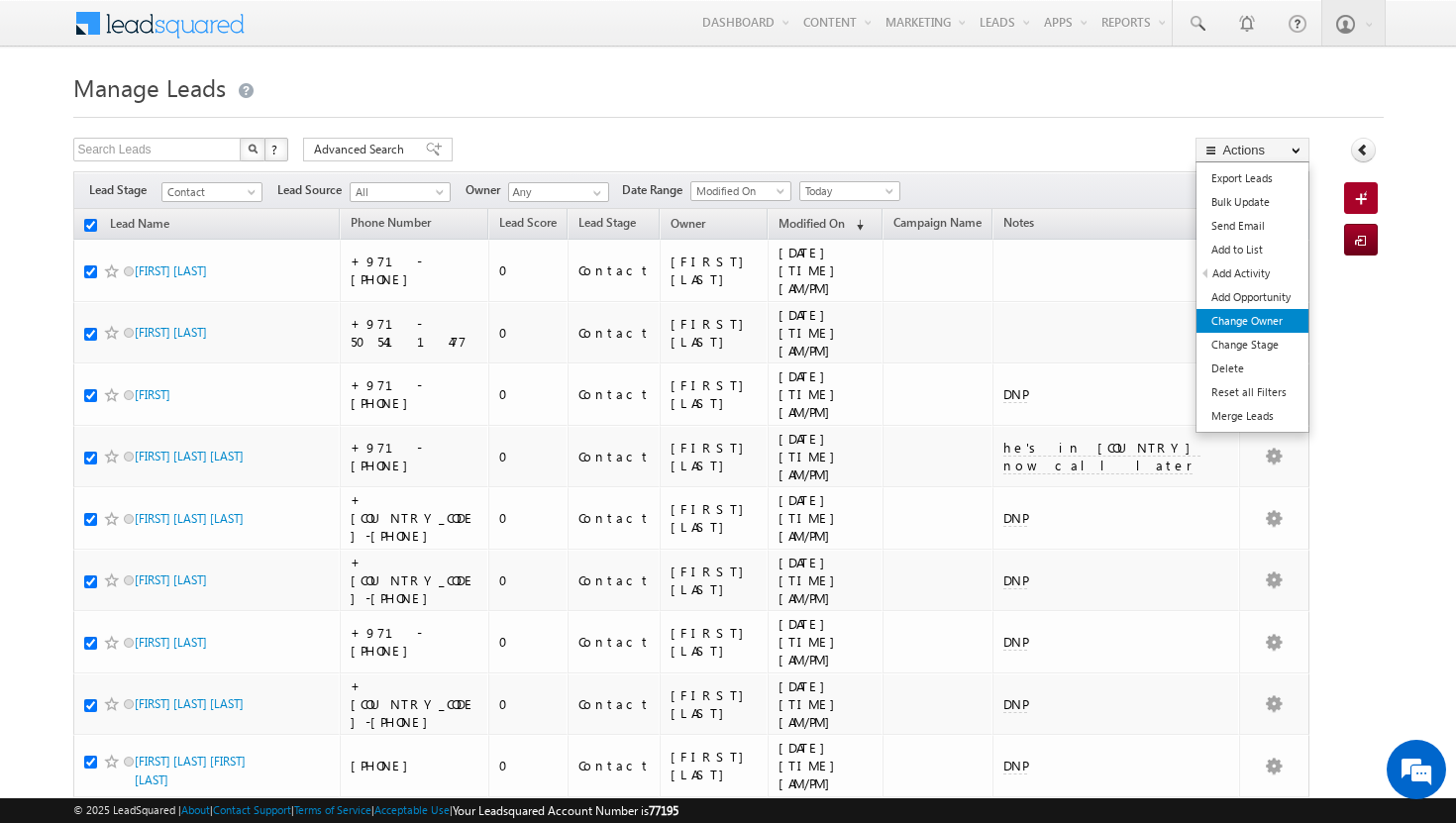 click on "Change Owner" at bounding box center (1252, 321) 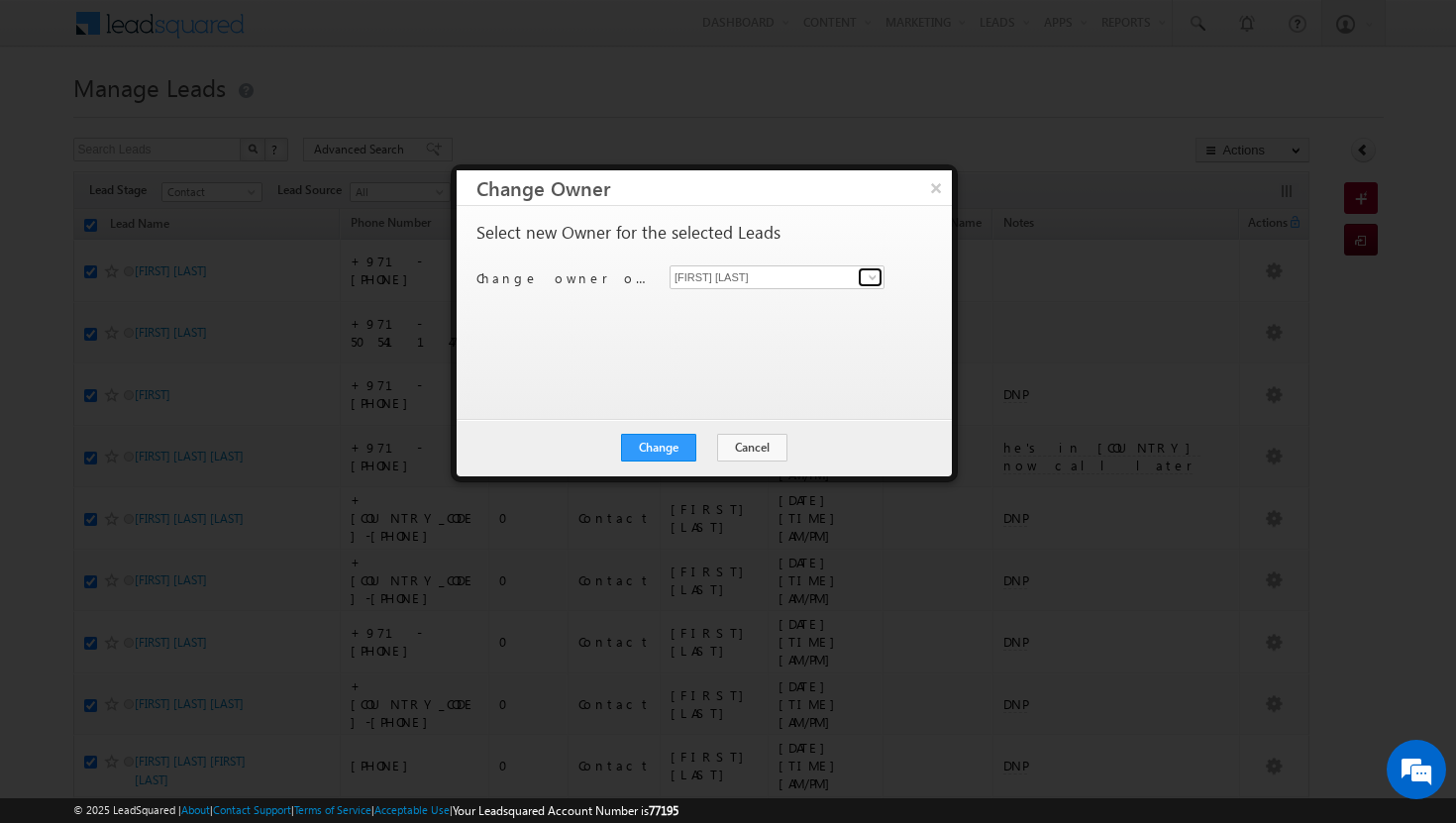 click at bounding box center (873, 277) 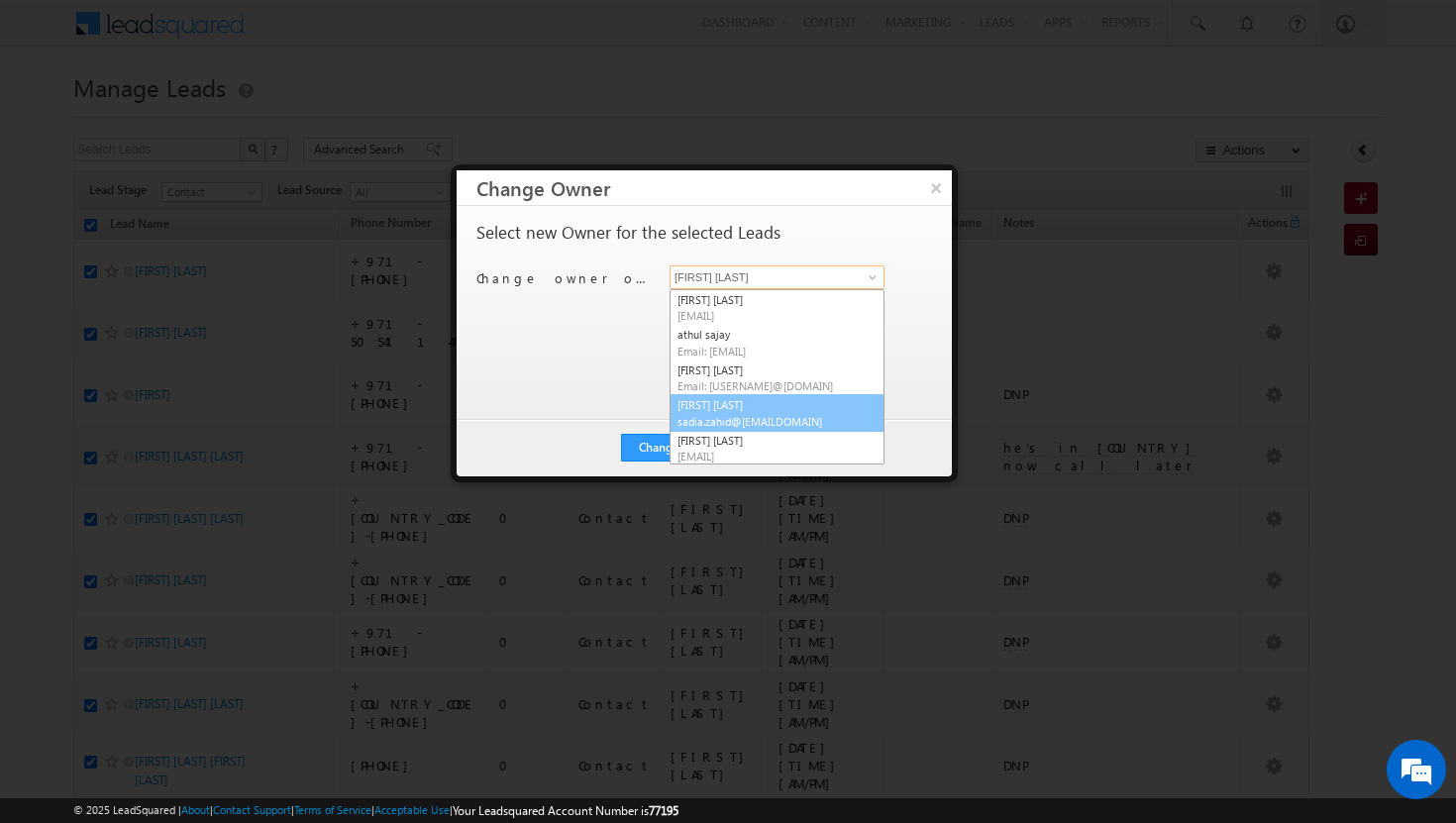 click on "Email: [EMAIL]" at bounding box center [767, 421] 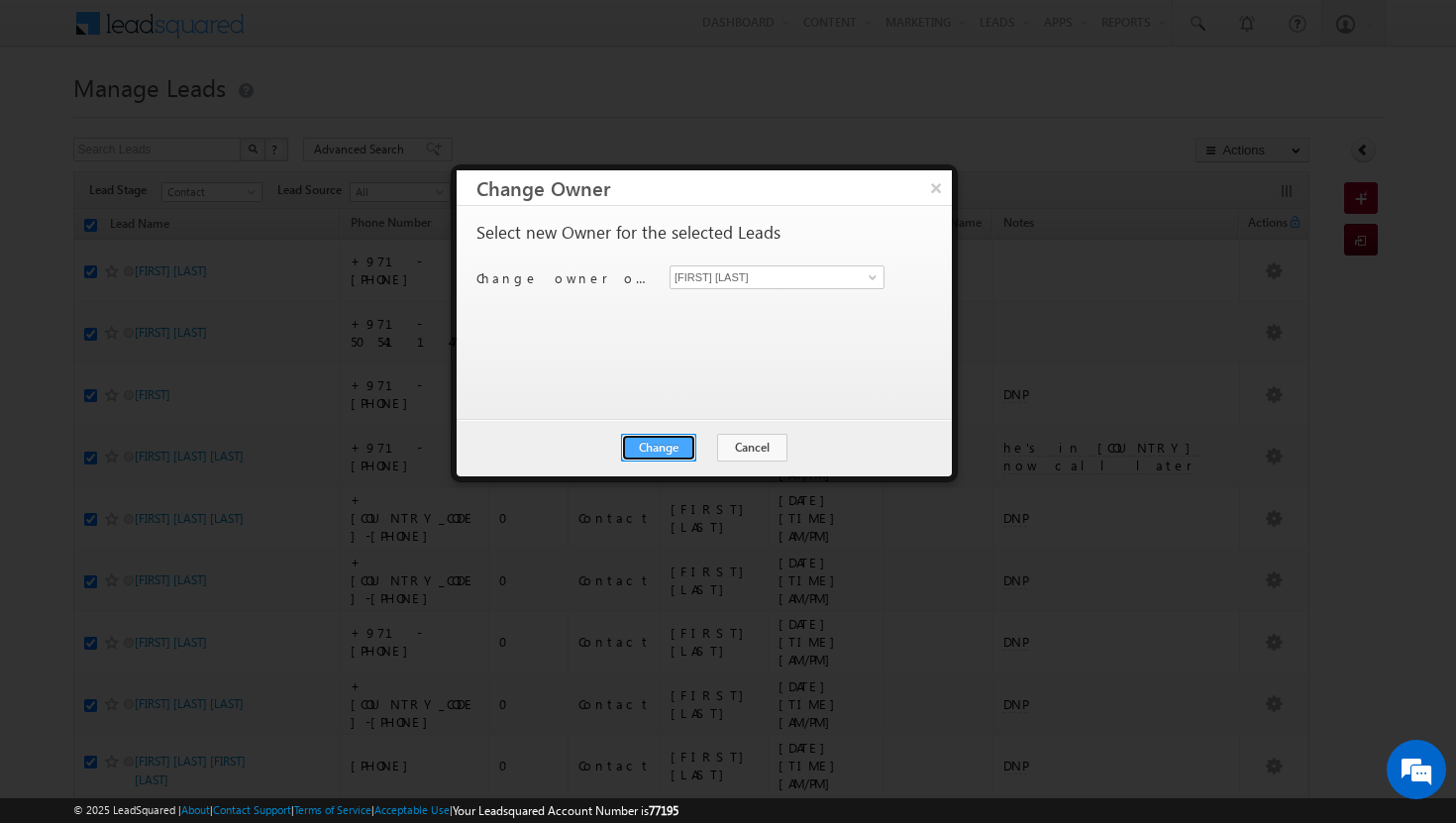 click on "Change" at bounding box center [659, 448] 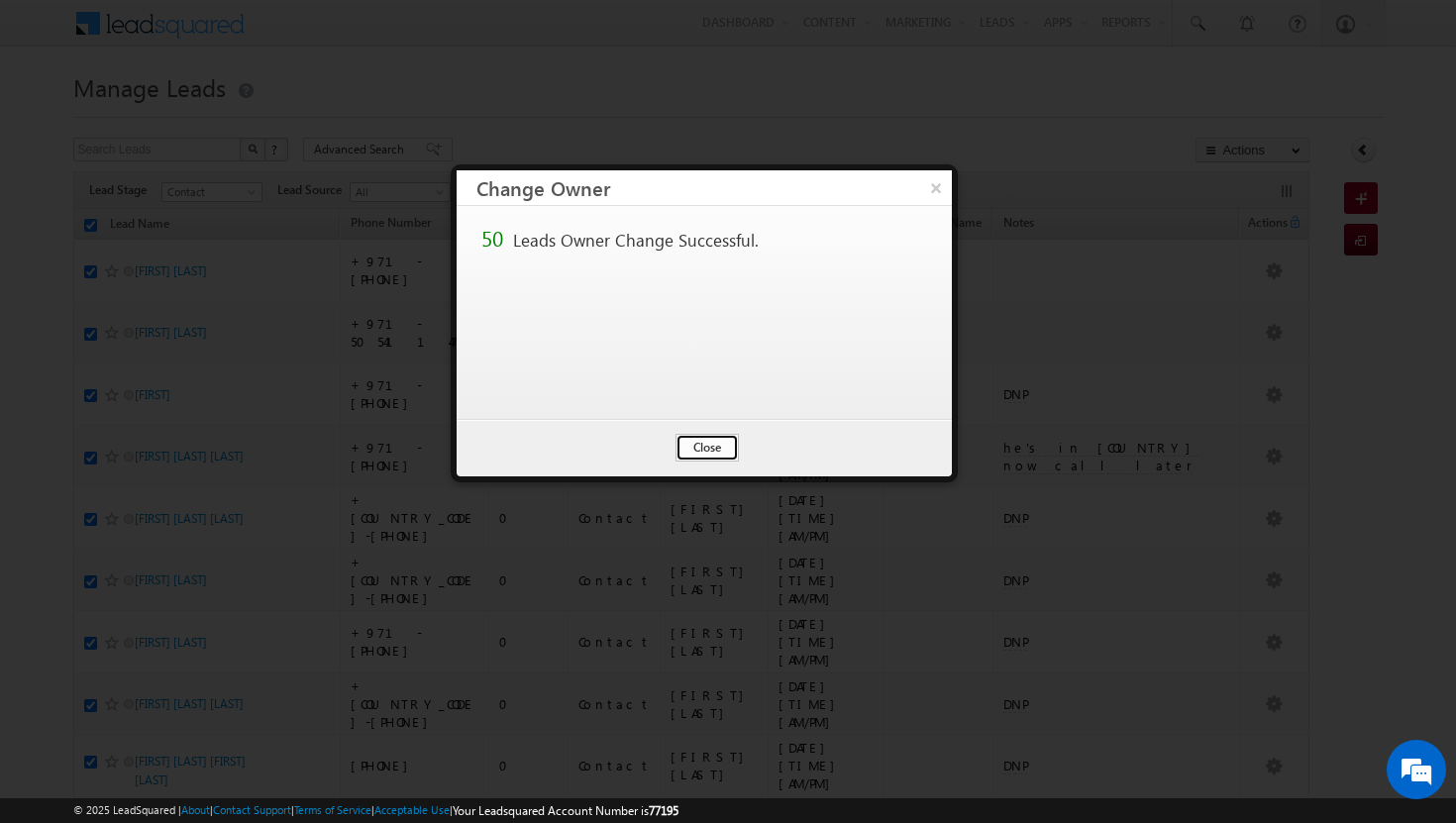 click on "Close" at bounding box center [707, 448] 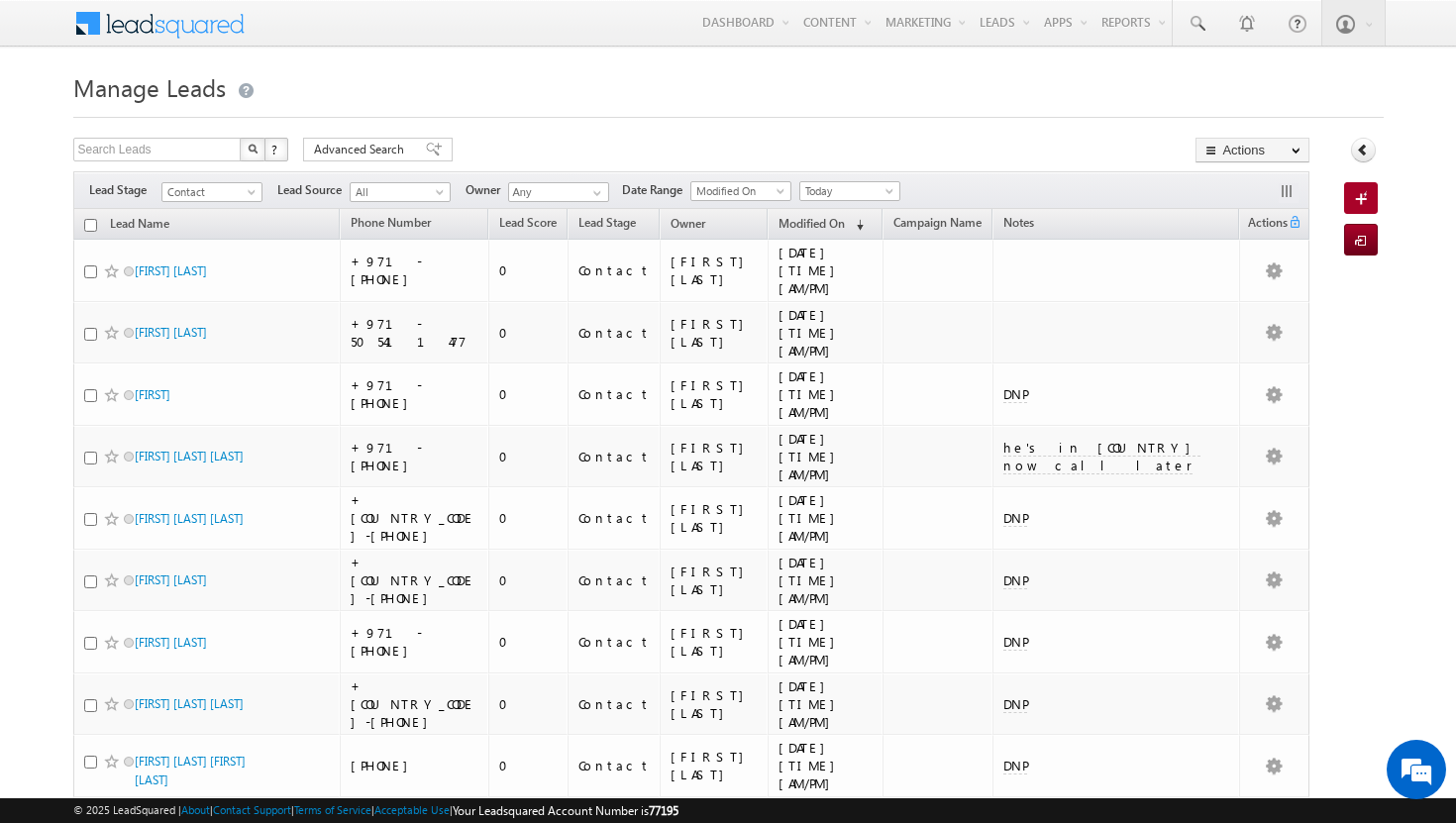 click at bounding box center [90, 225] 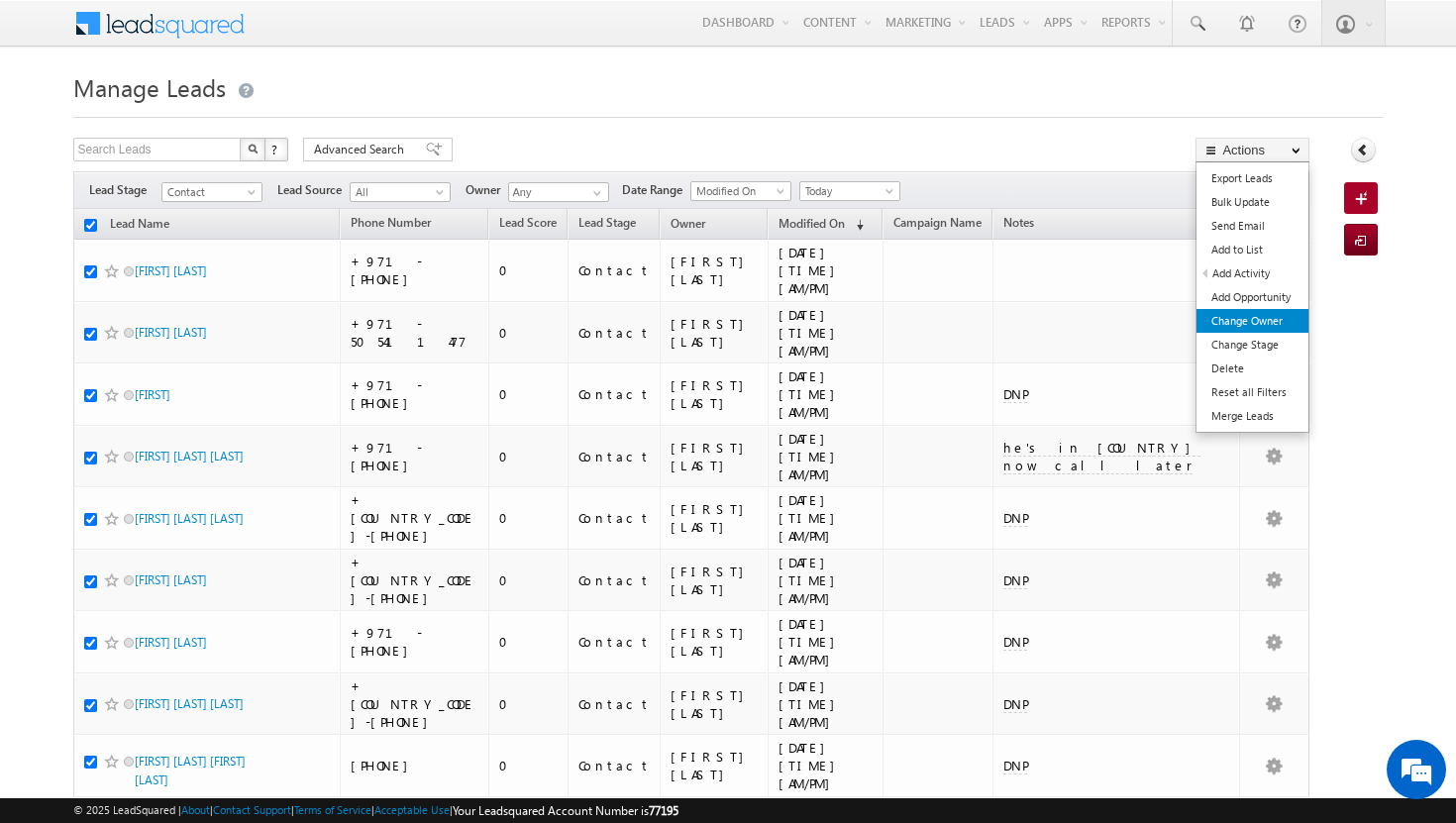 click on "Change Owner" at bounding box center (1252, 321) 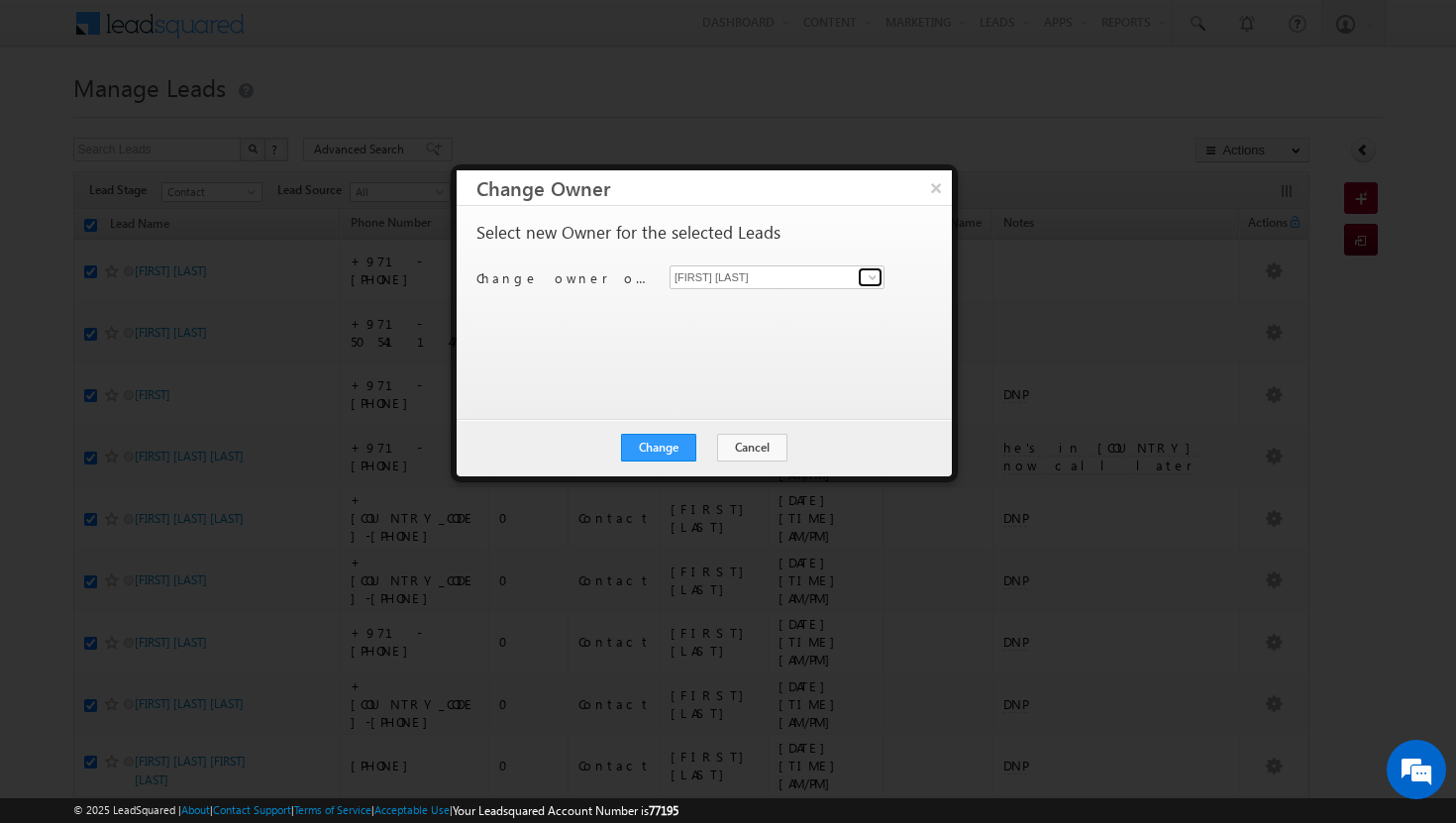 click at bounding box center [870, 277] 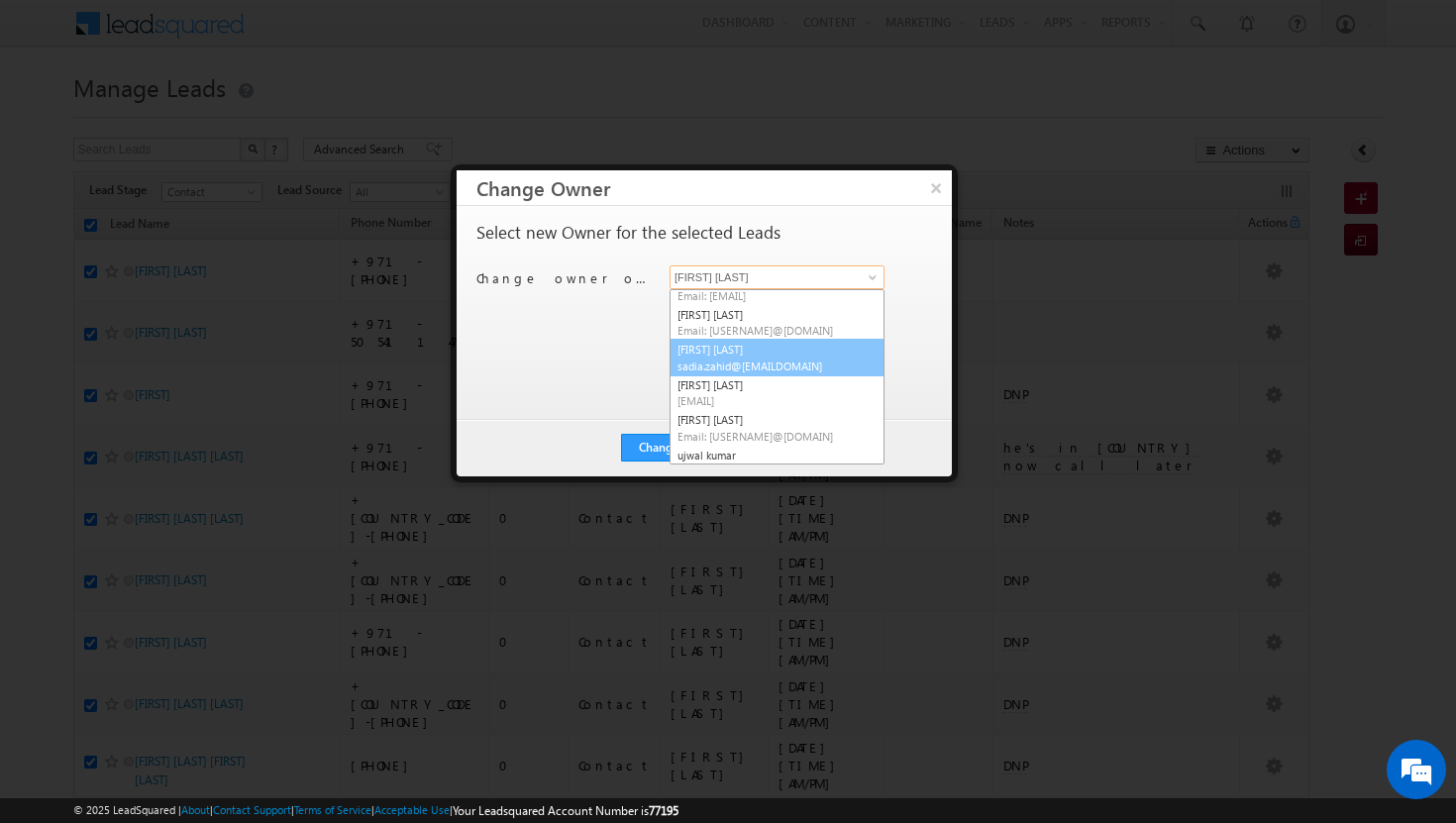 scroll, scrollTop: 57, scrollLeft: 0, axis: vertical 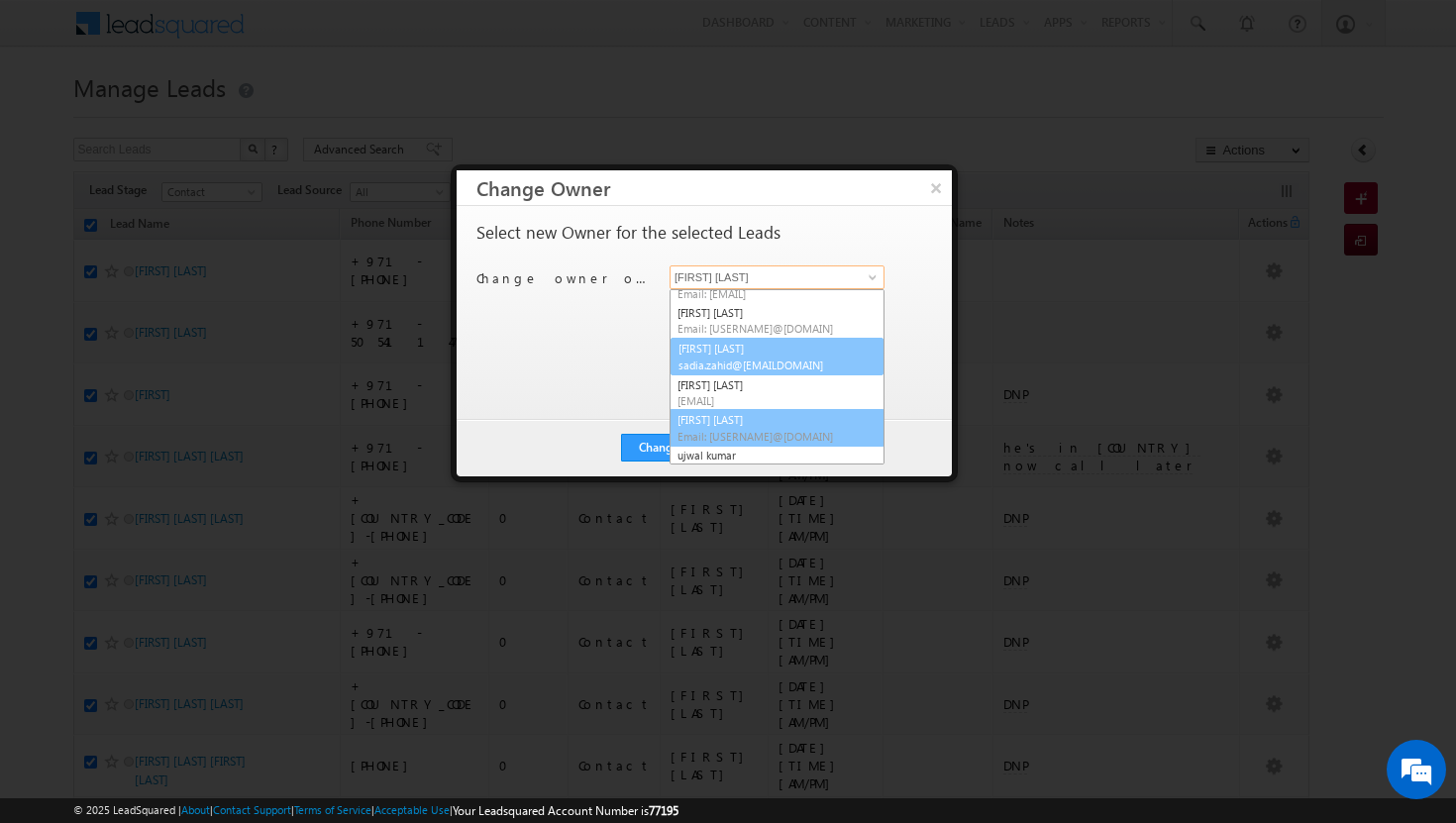 click on "syeda bibijan   syeda.bibijan@indglobal.ae" at bounding box center [777, 428] 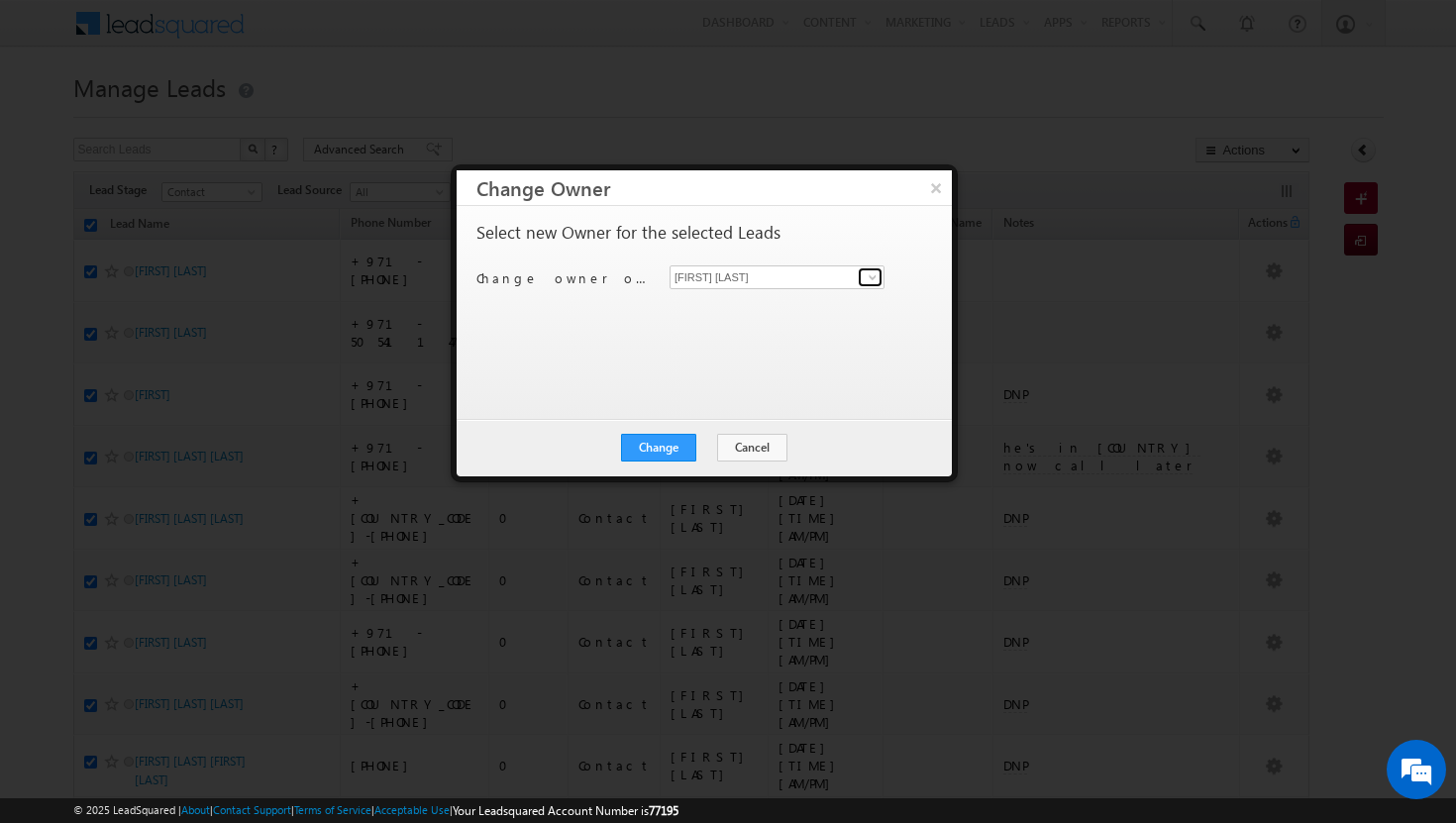 click at bounding box center [873, 277] 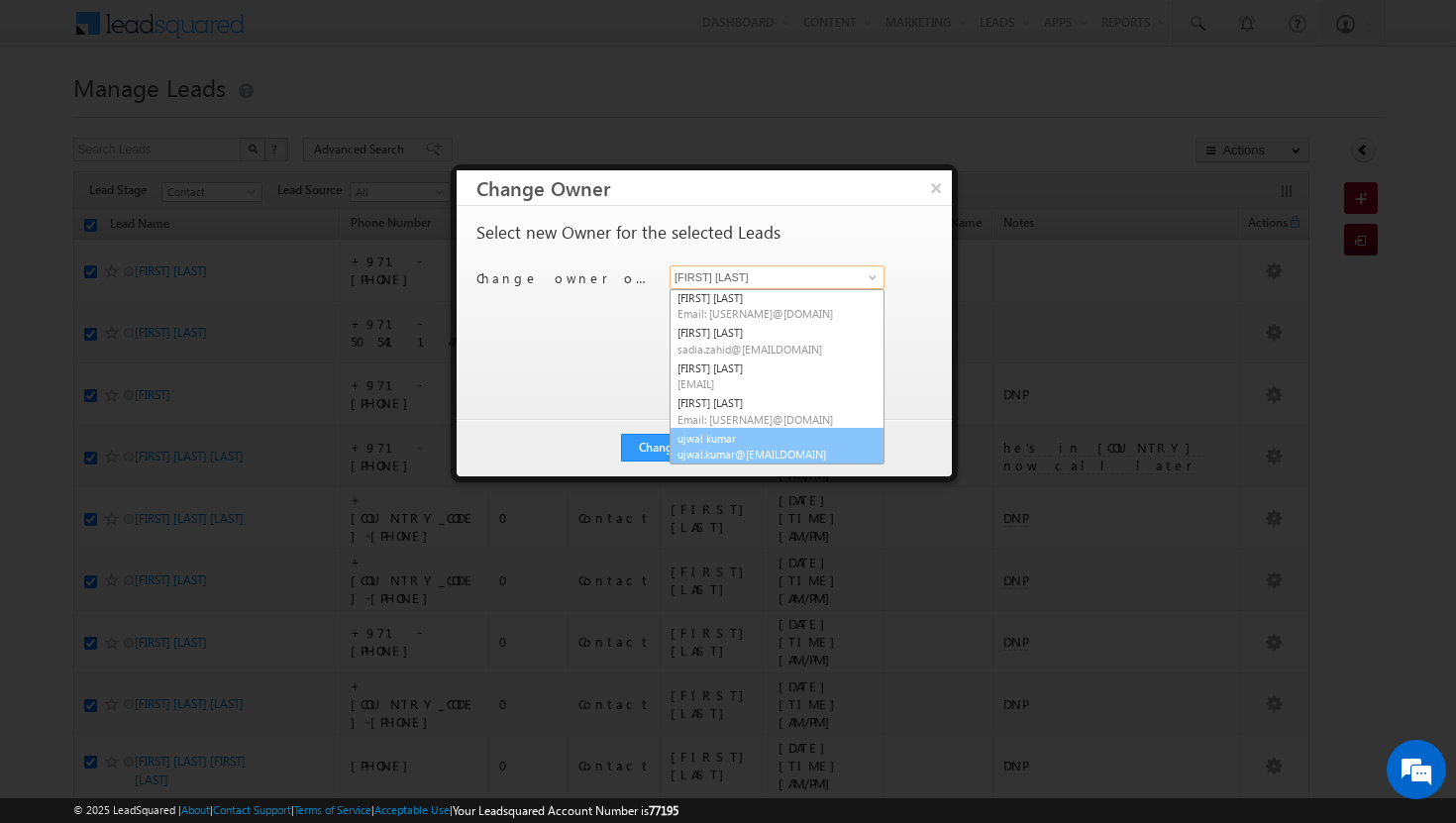 scroll, scrollTop: 73, scrollLeft: 0, axis: vertical 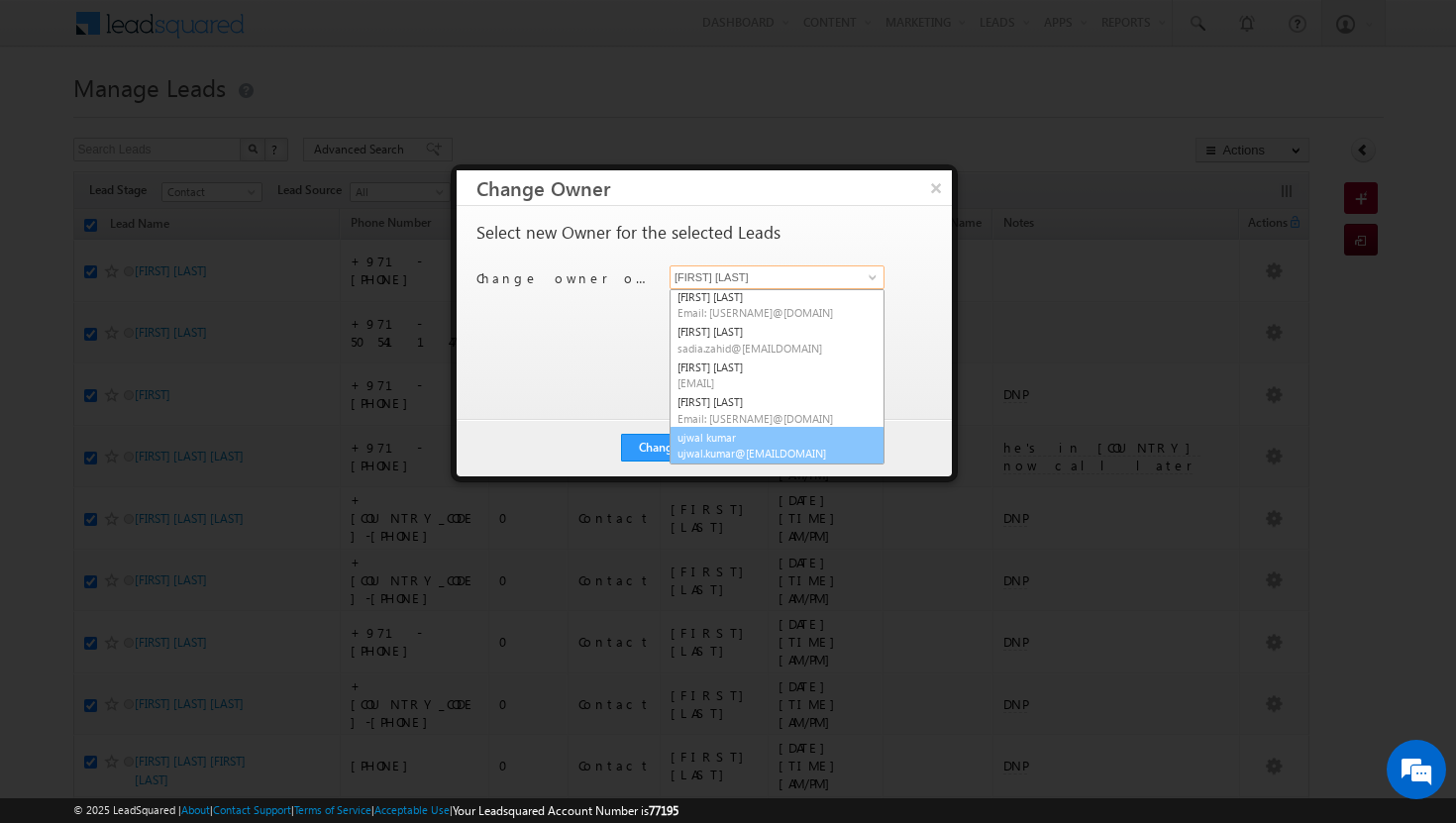 click on "Email: [EMAIL]" at bounding box center [767, 453] 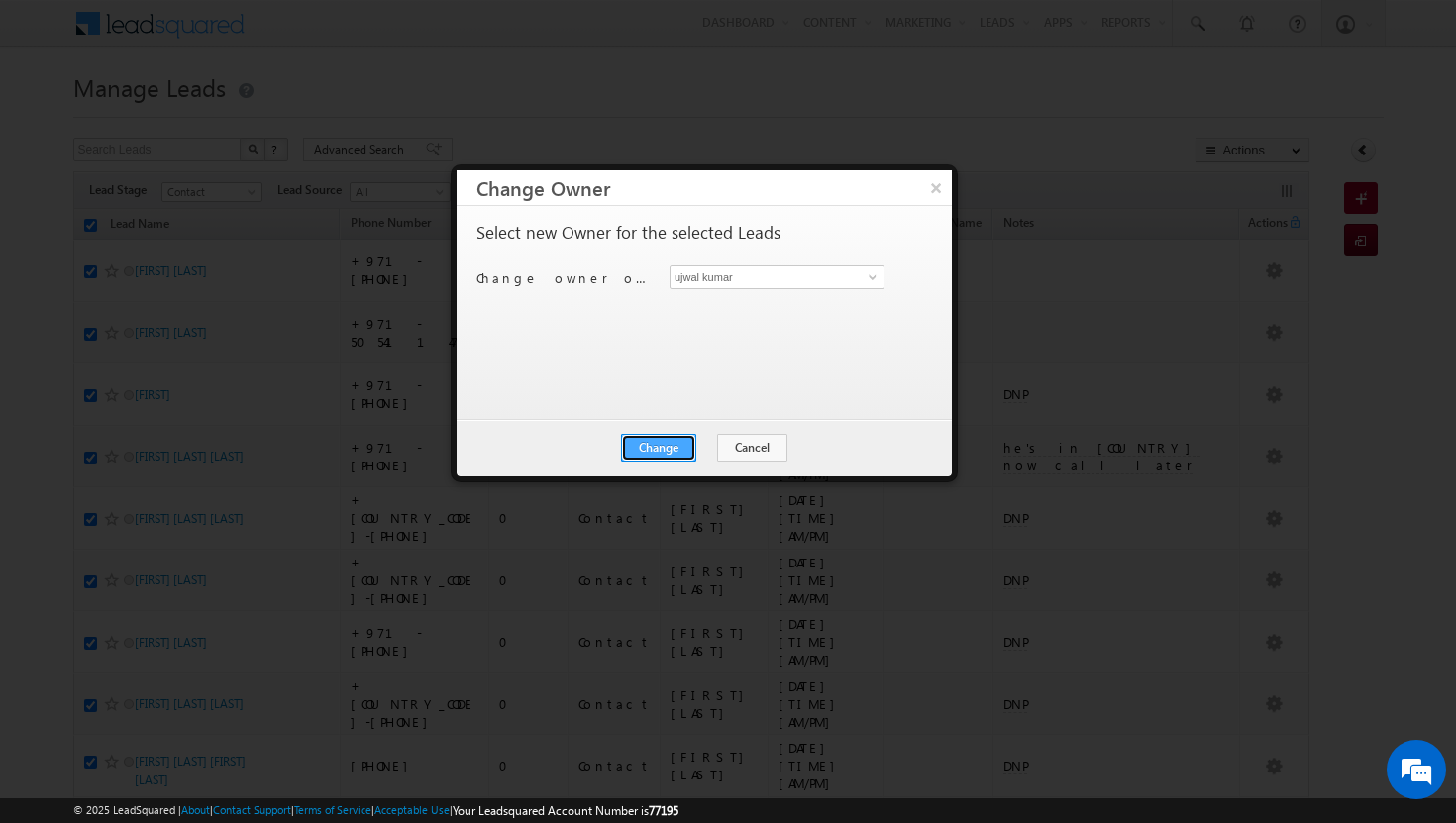 click on "Change" at bounding box center (659, 448) 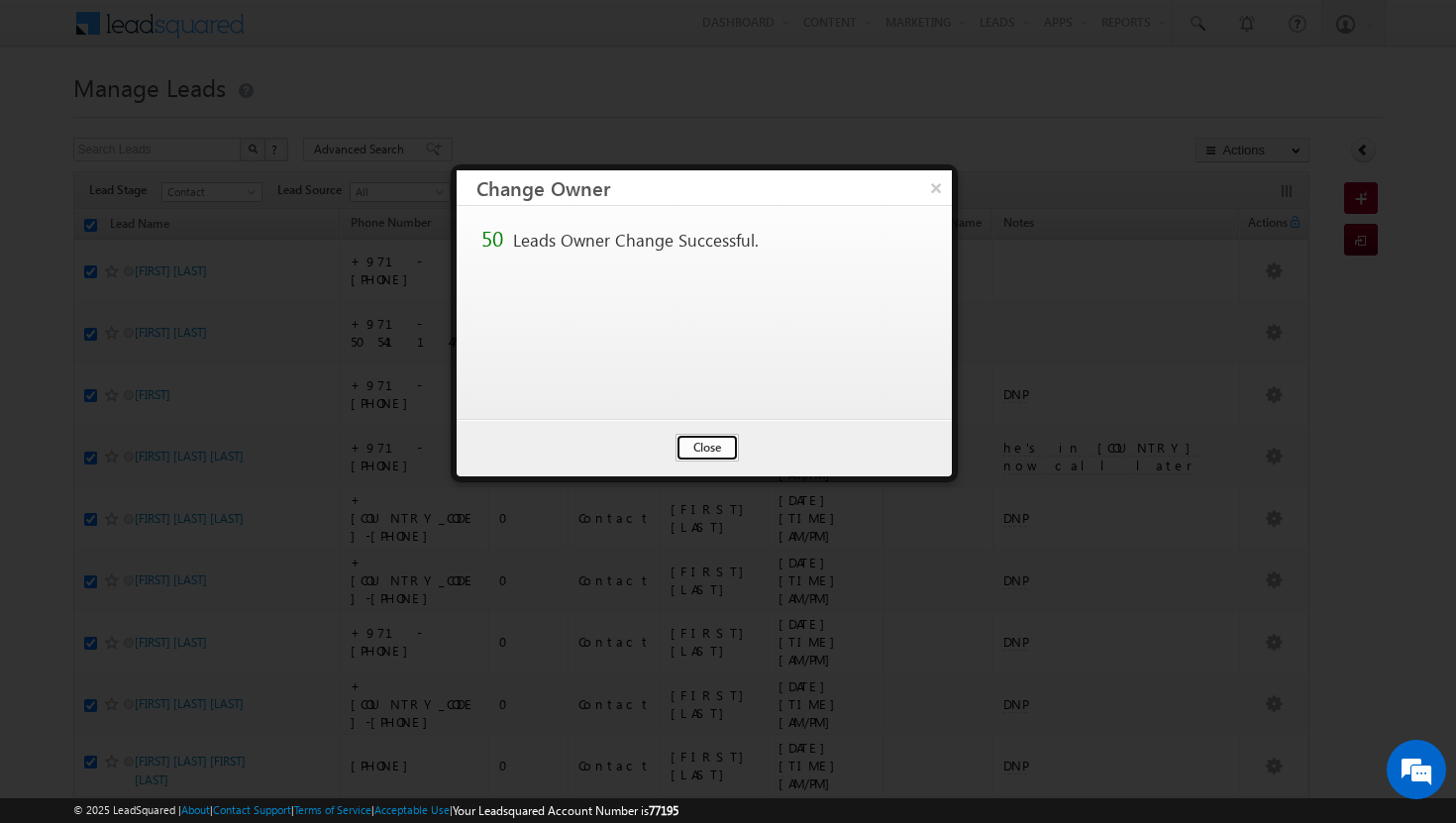 click on "Close" at bounding box center (707, 448) 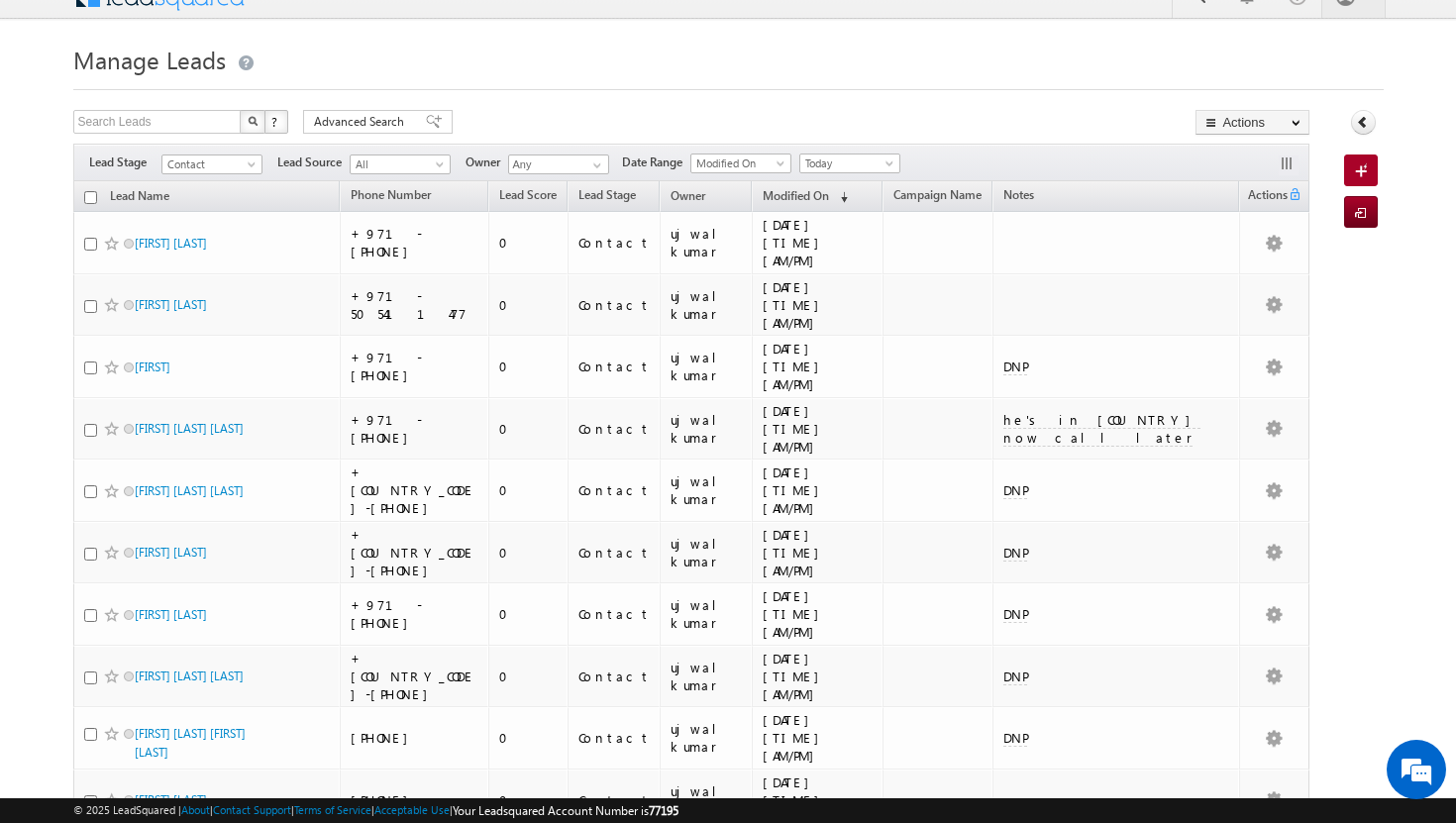 scroll, scrollTop: 0, scrollLeft: 0, axis: both 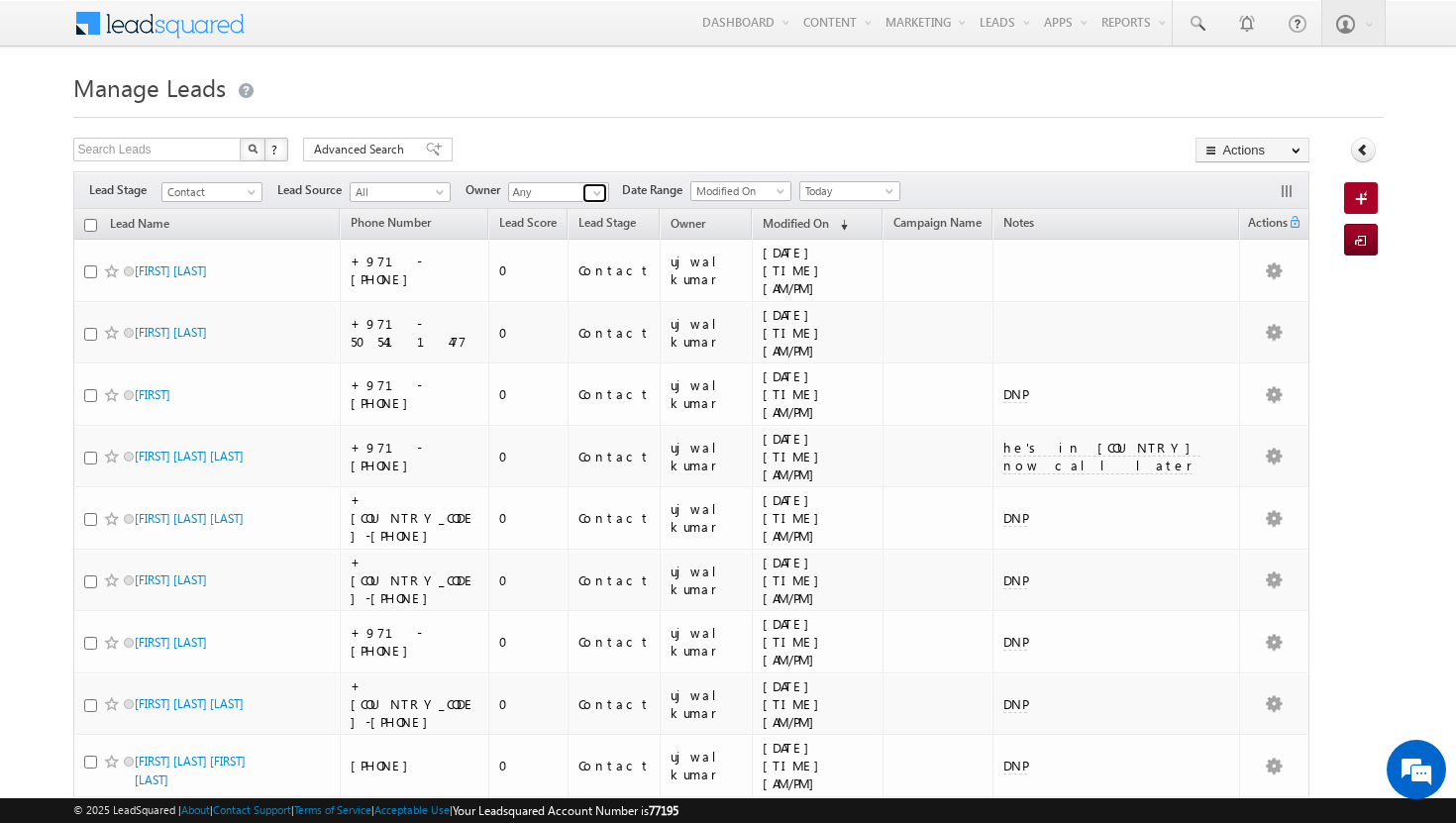 click at bounding box center [597, 193] 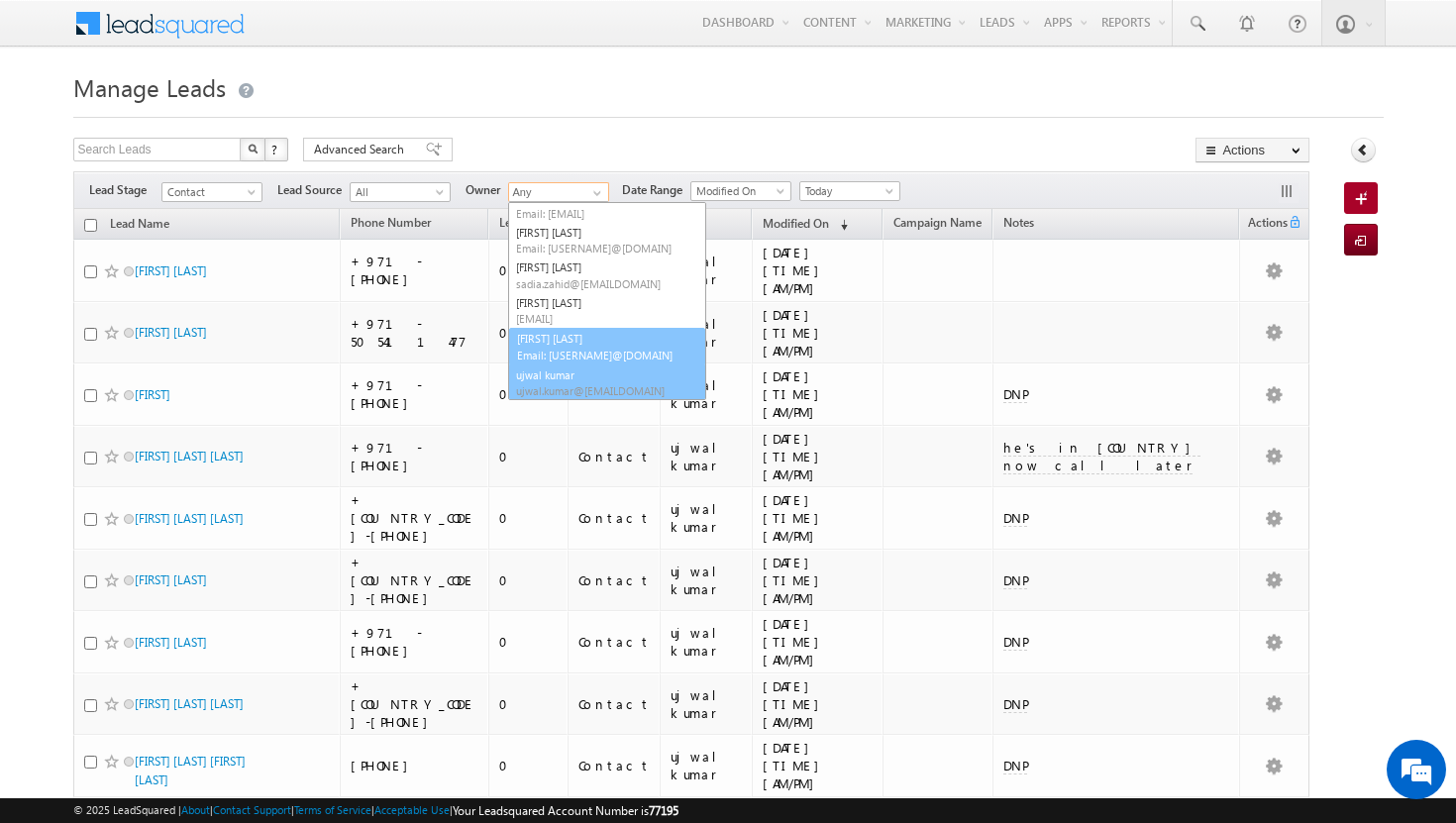 scroll, scrollTop: 90, scrollLeft: 0, axis: vertical 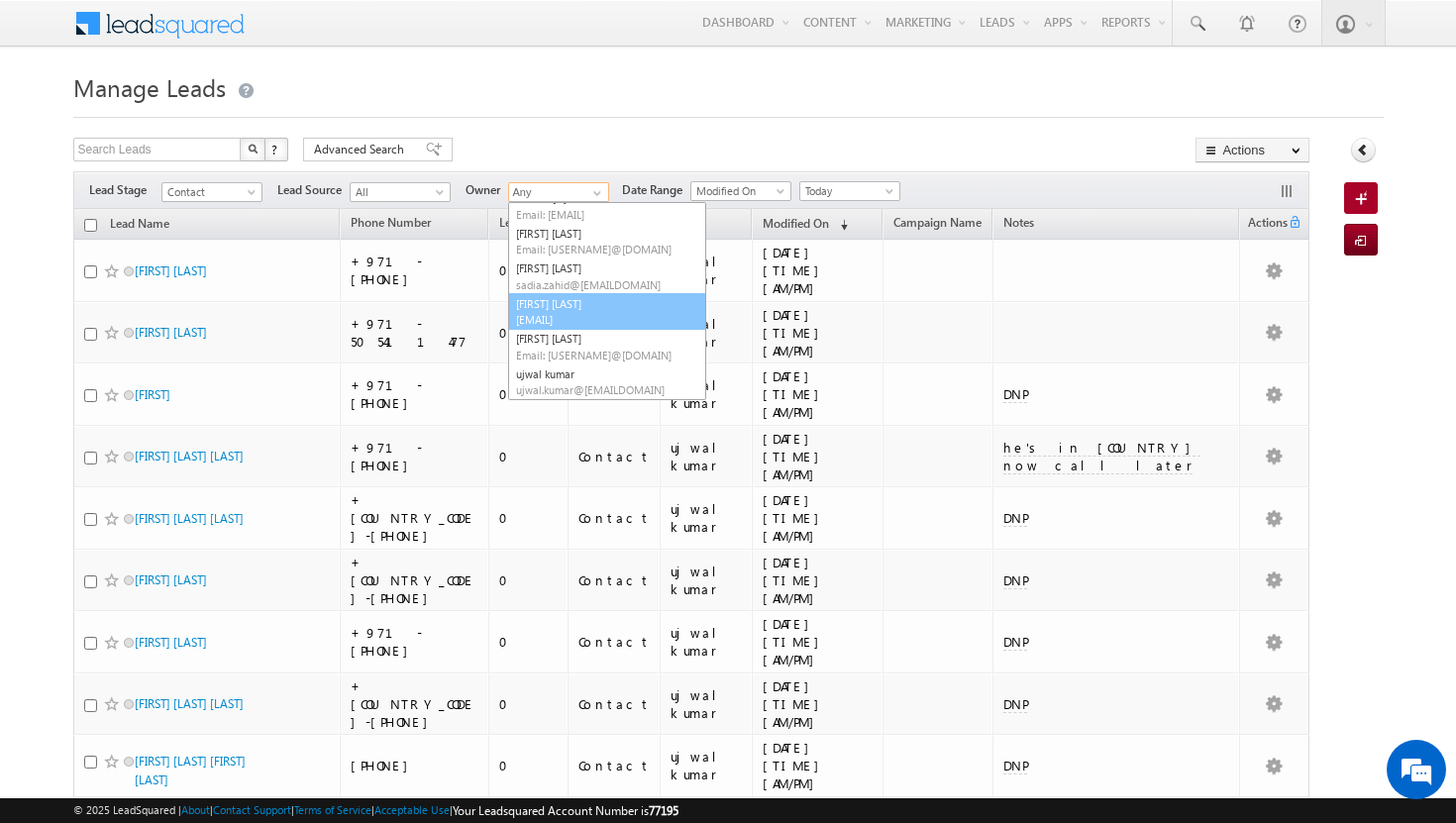 click on "Shakeel Babbar   shakeel.babbar@indglobal.ae" at bounding box center [607, 312] 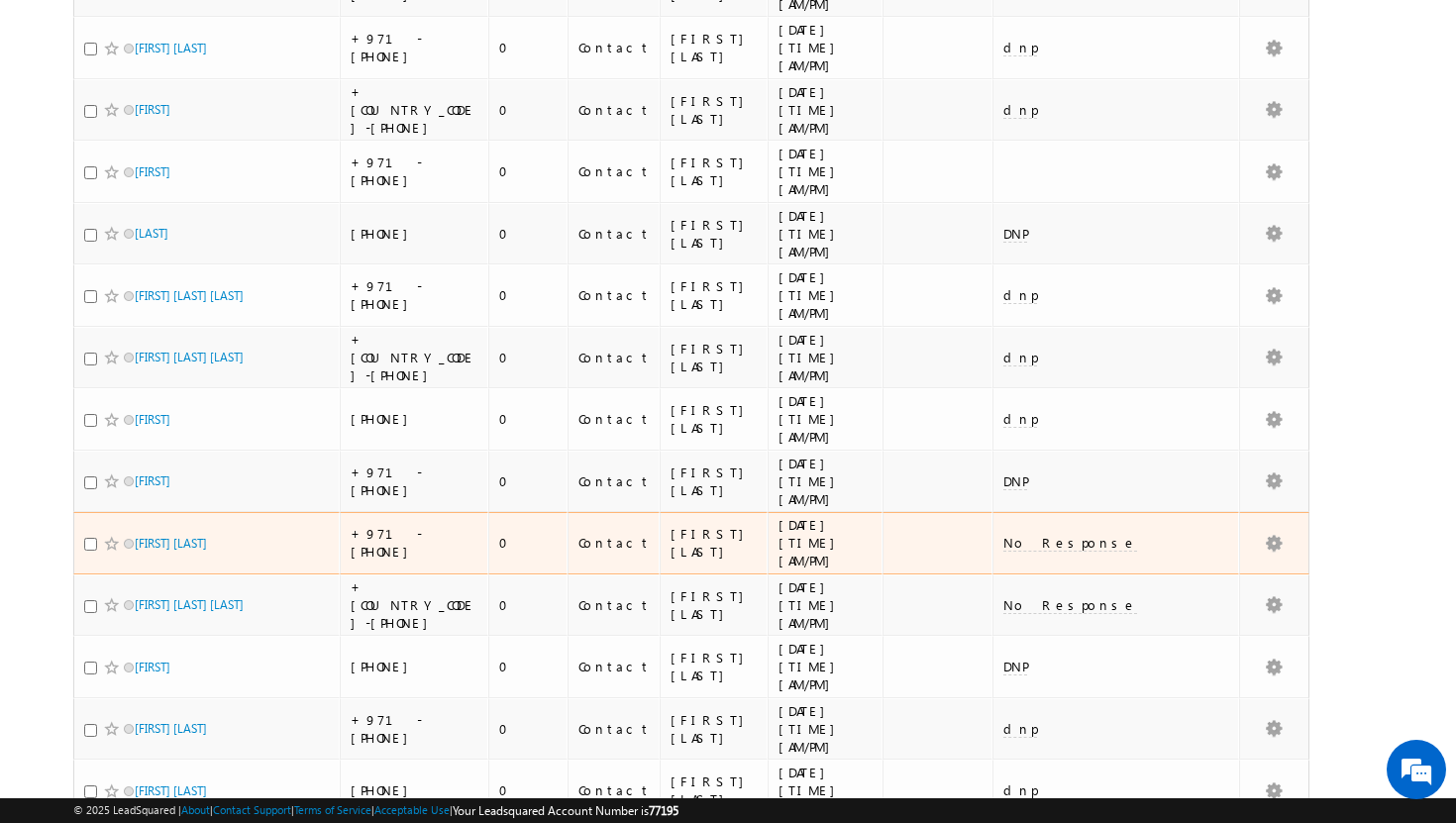 scroll, scrollTop: 0, scrollLeft: 0, axis: both 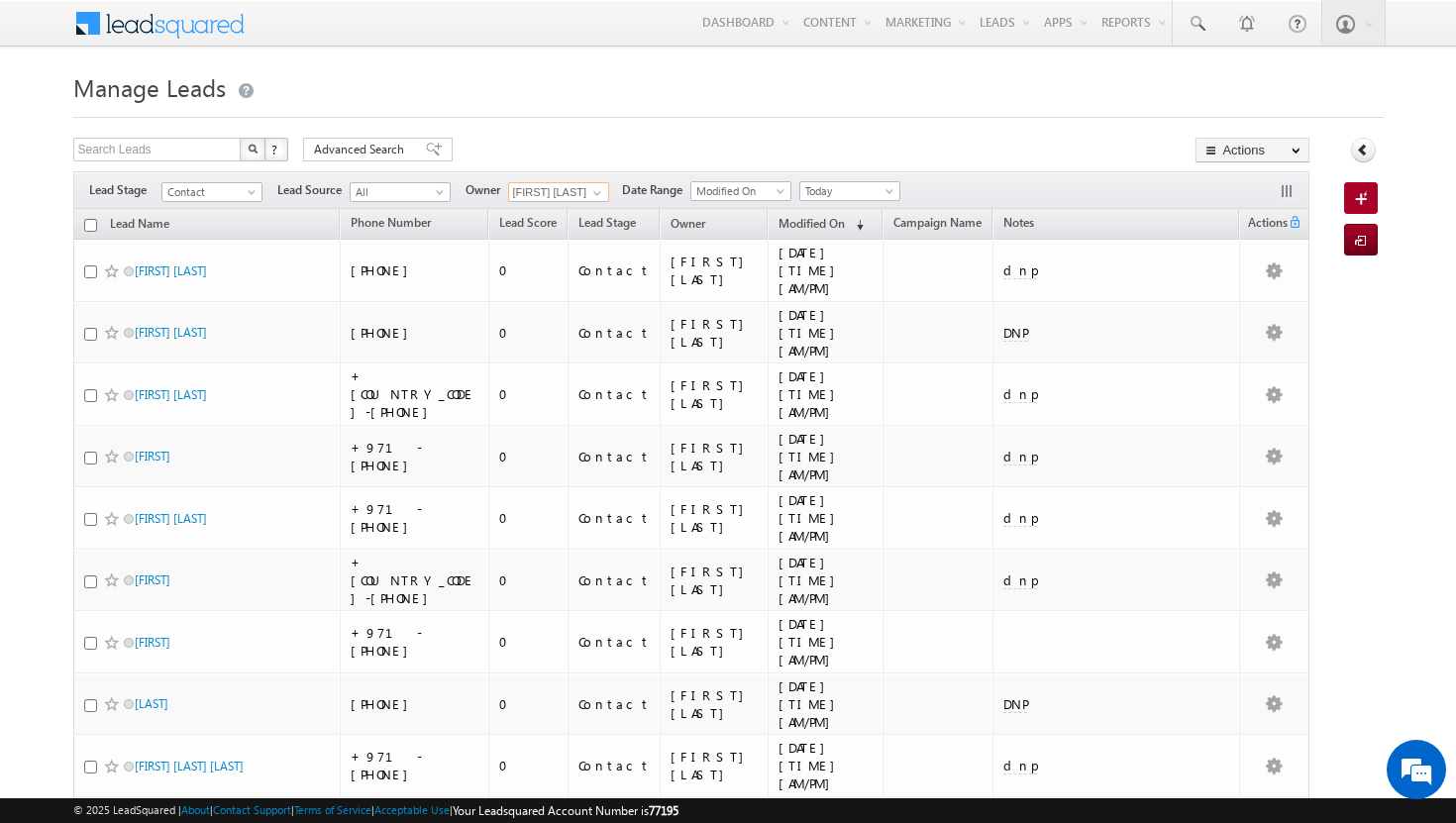 click at bounding box center [90, 225] 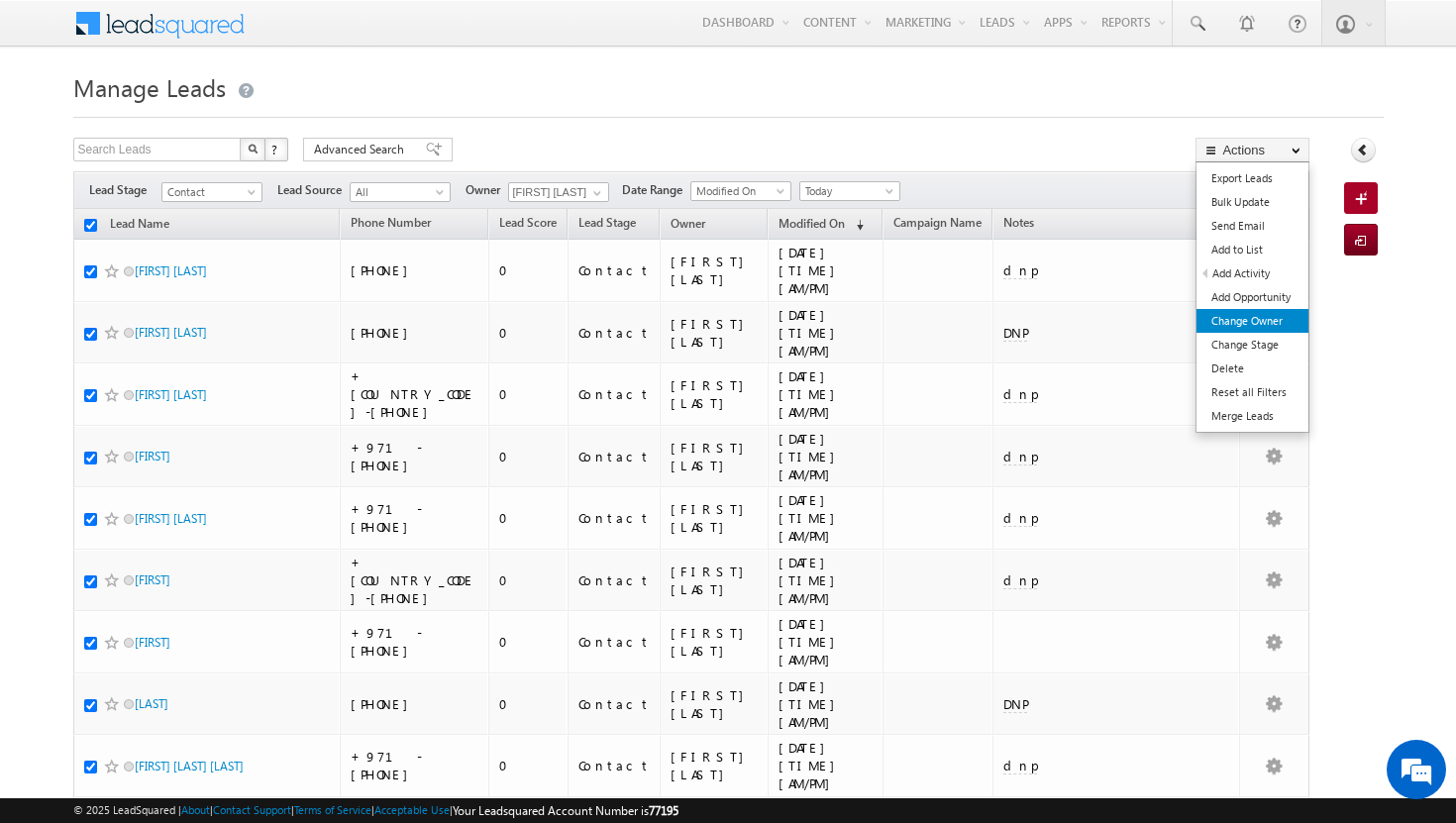 click on "Change Owner" at bounding box center (1252, 321) 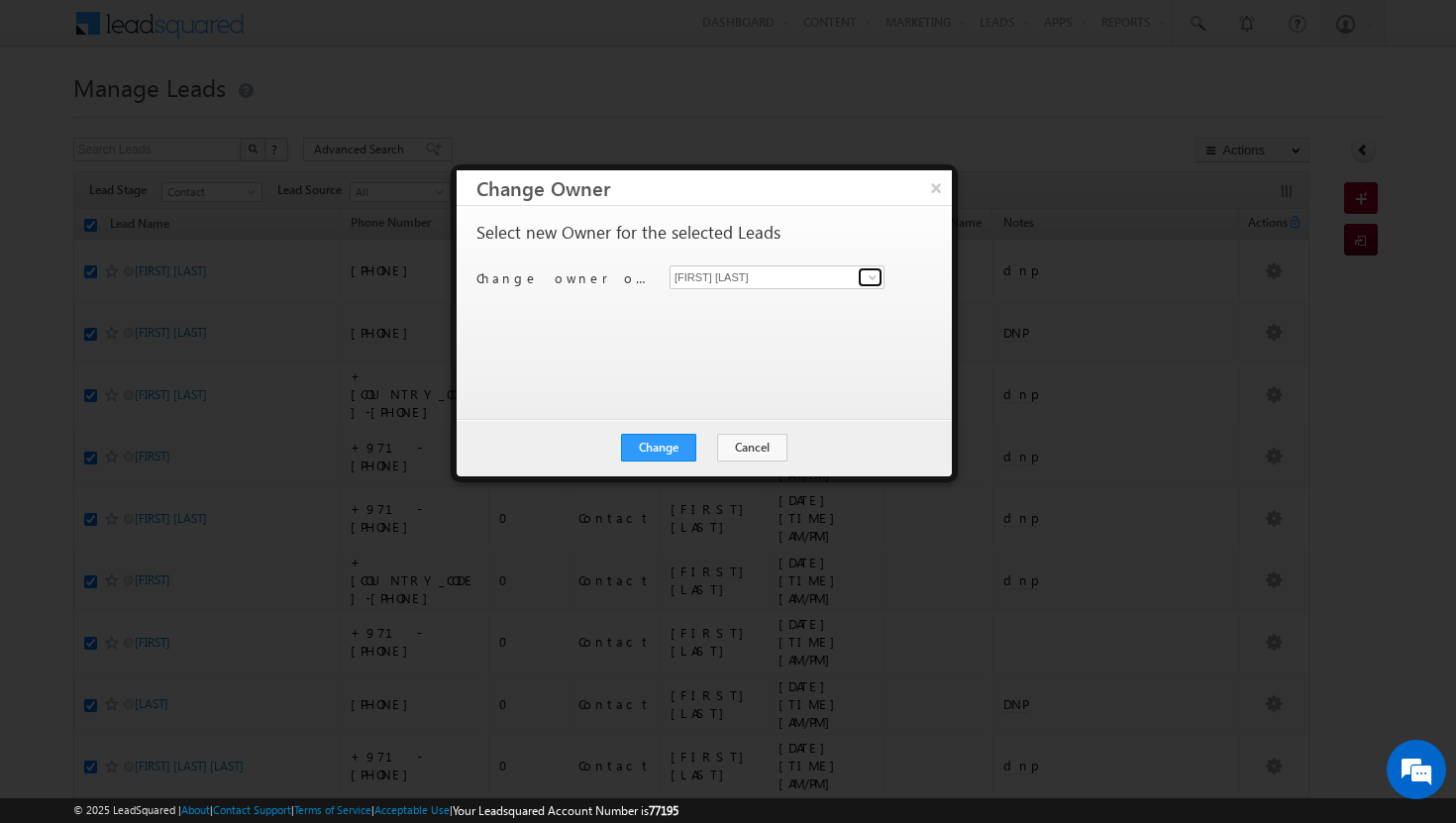click at bounding box center (870, 277) 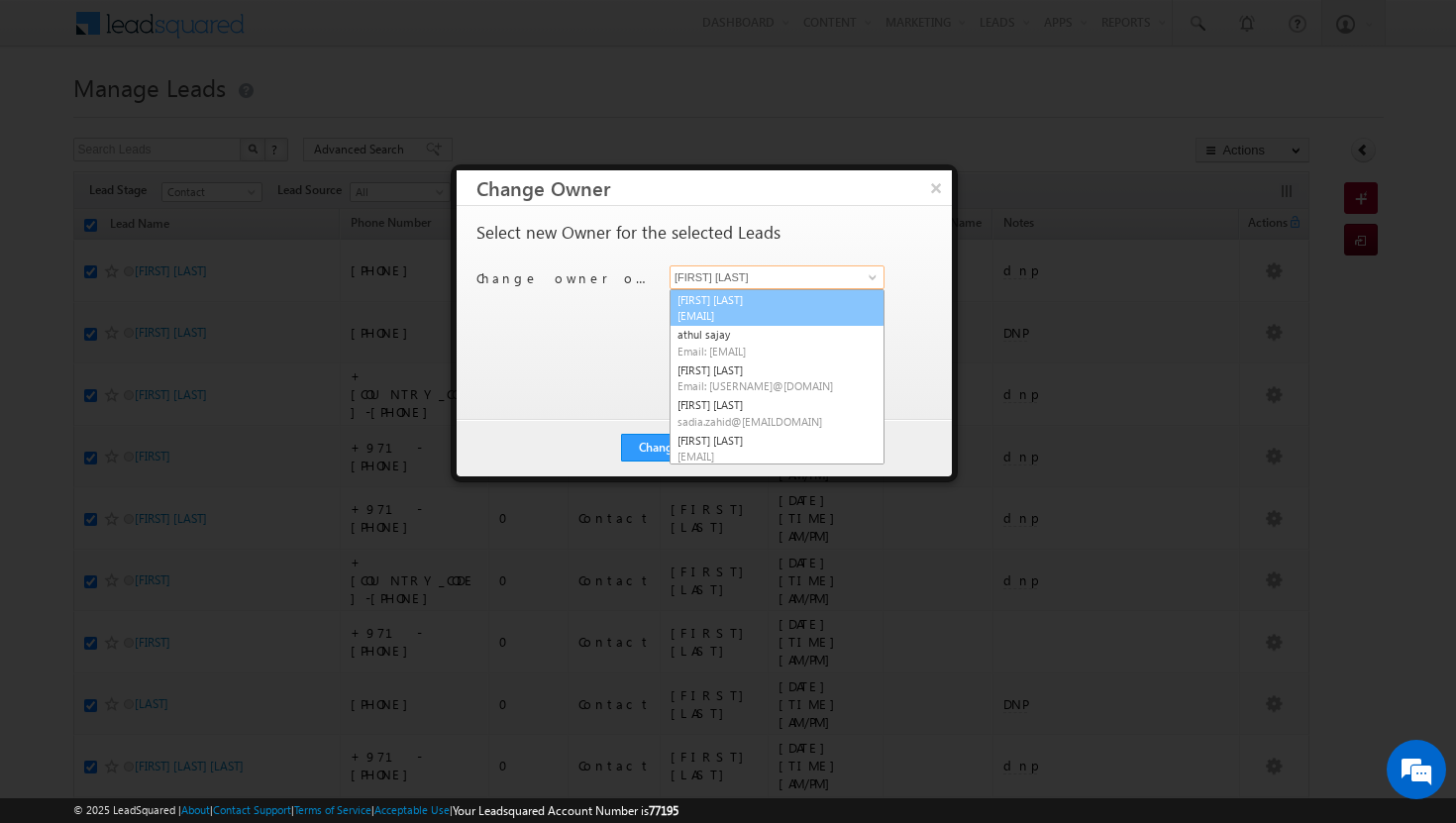 click on "Afeef Mohammad   afeef.mohammad@indglobal.ae" at bounding box center [777, 308] 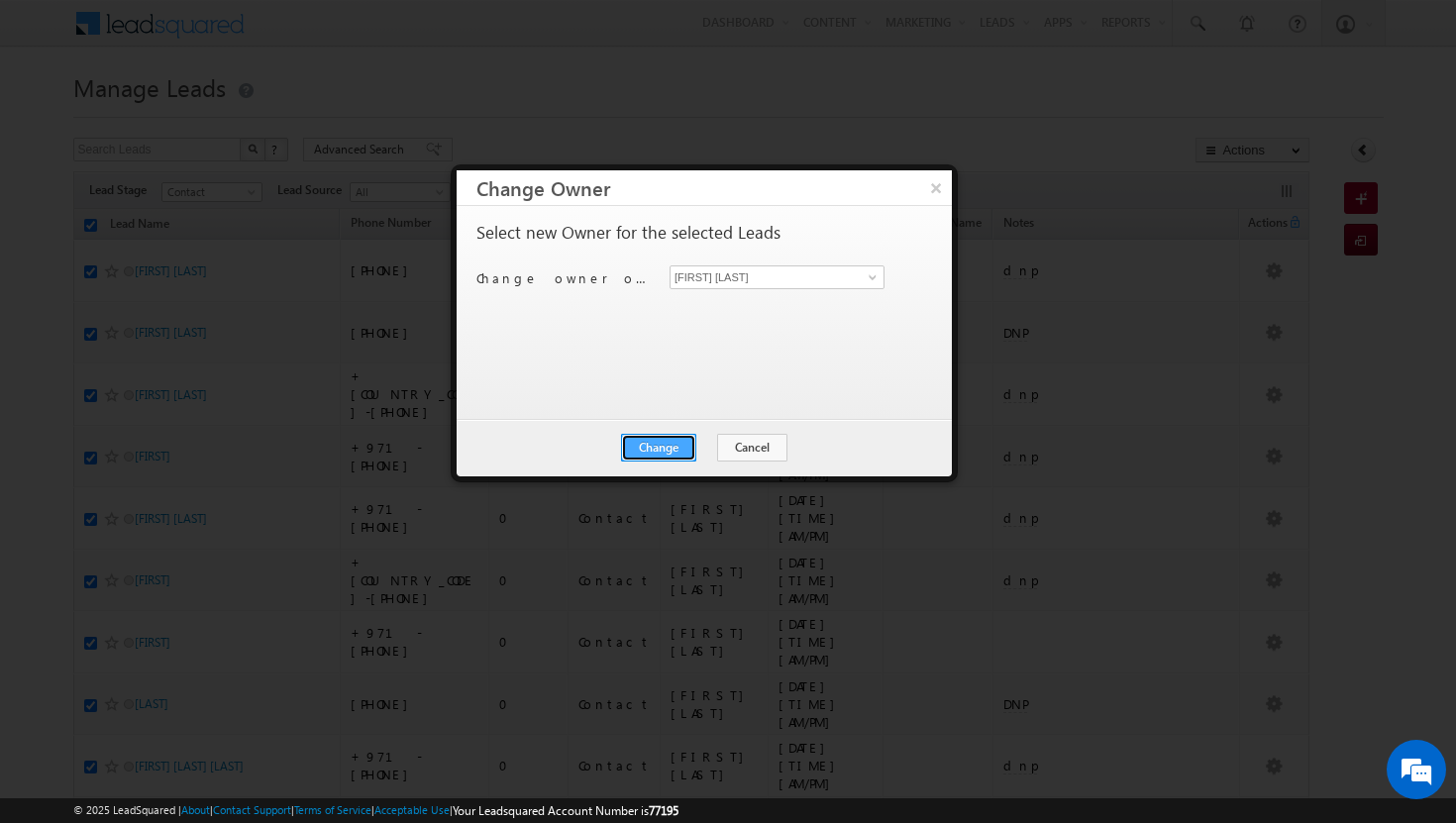 click on "Change" at bounding box center [659, 448] 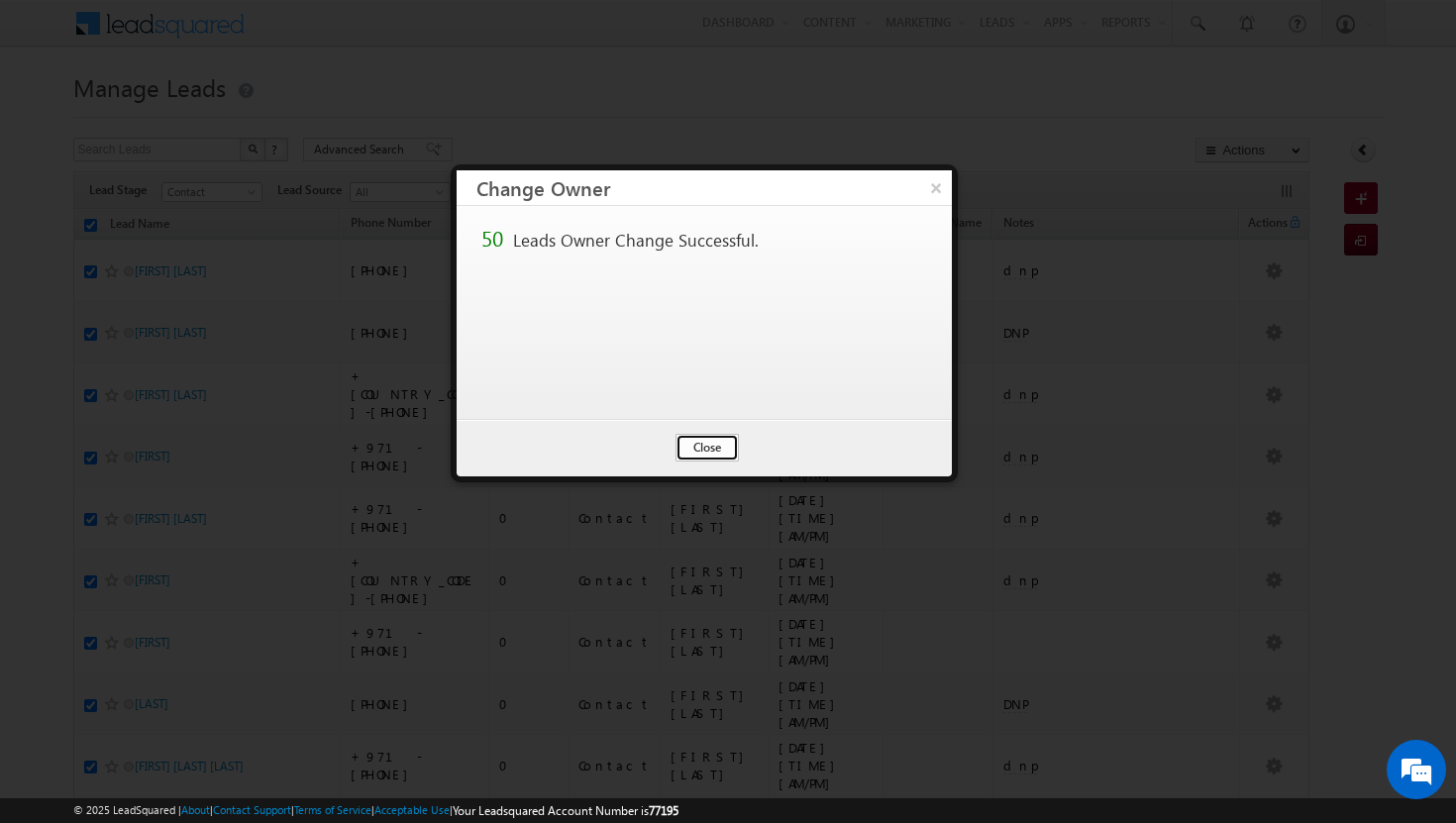 click on "Close" at bounding box center [707, 448] 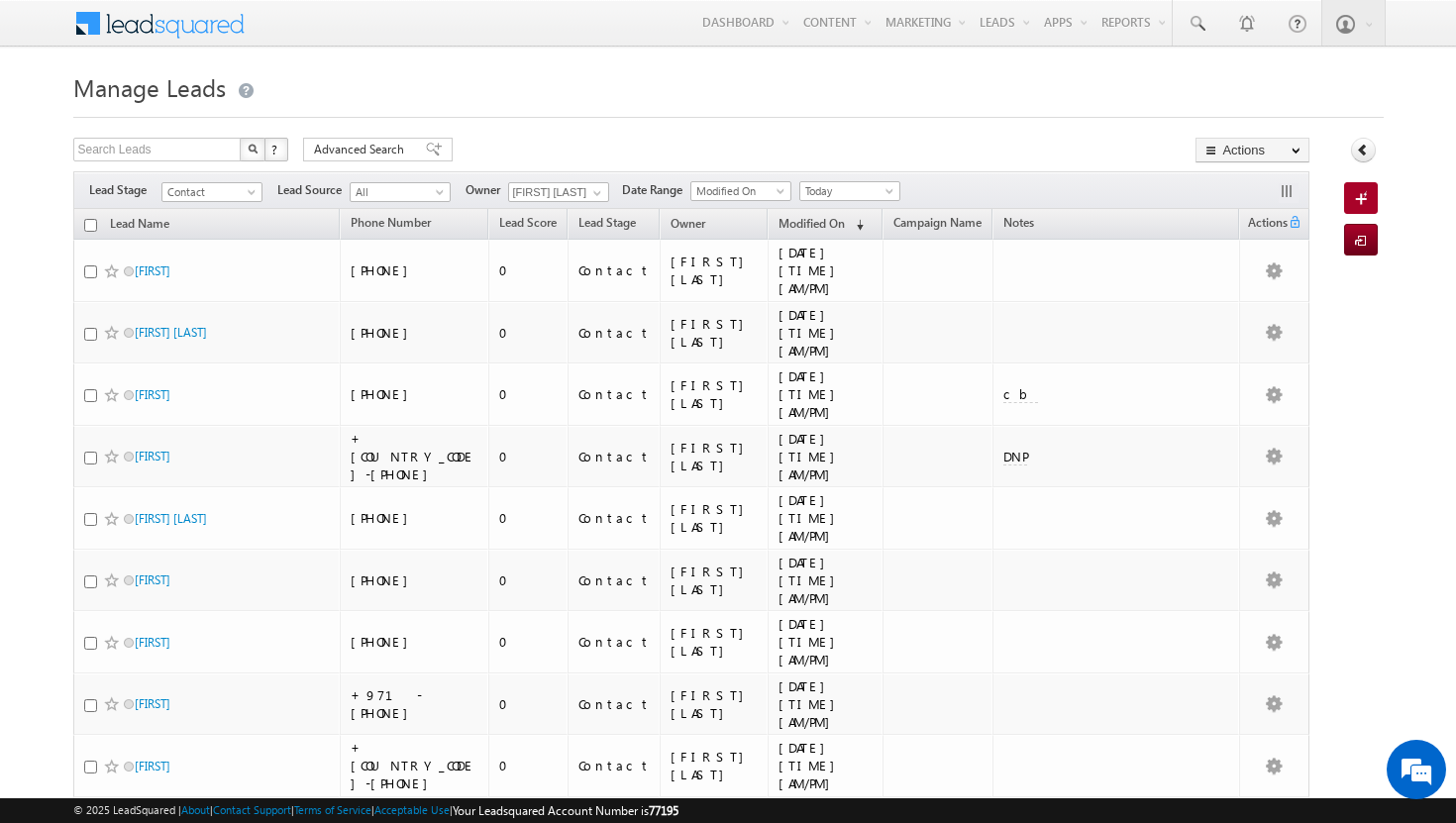 click at bounding box center [90, 225] 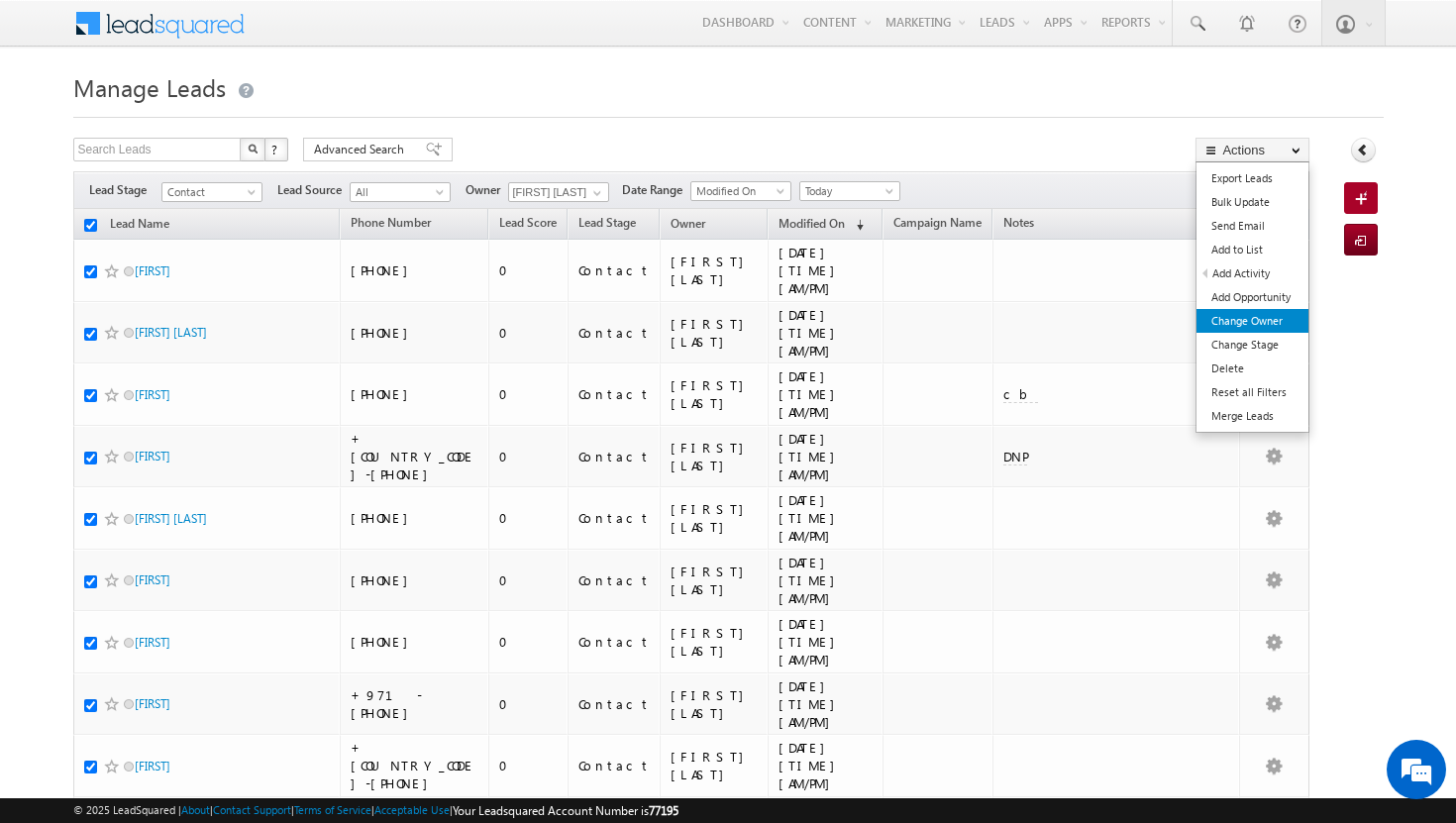 click on "Change Owner" at bounding box center [1252, 321] 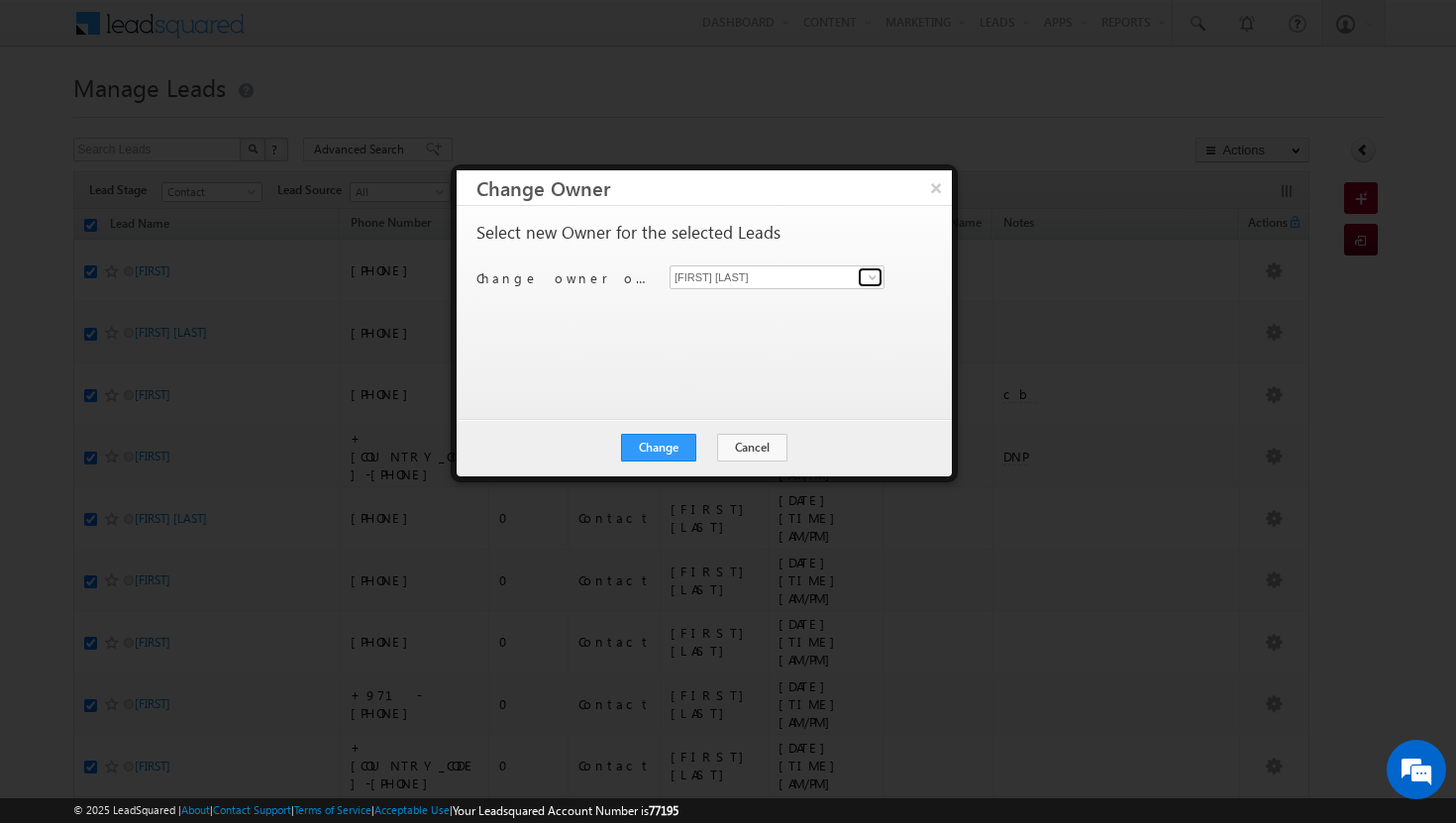 click at bounding box center [873, 277] 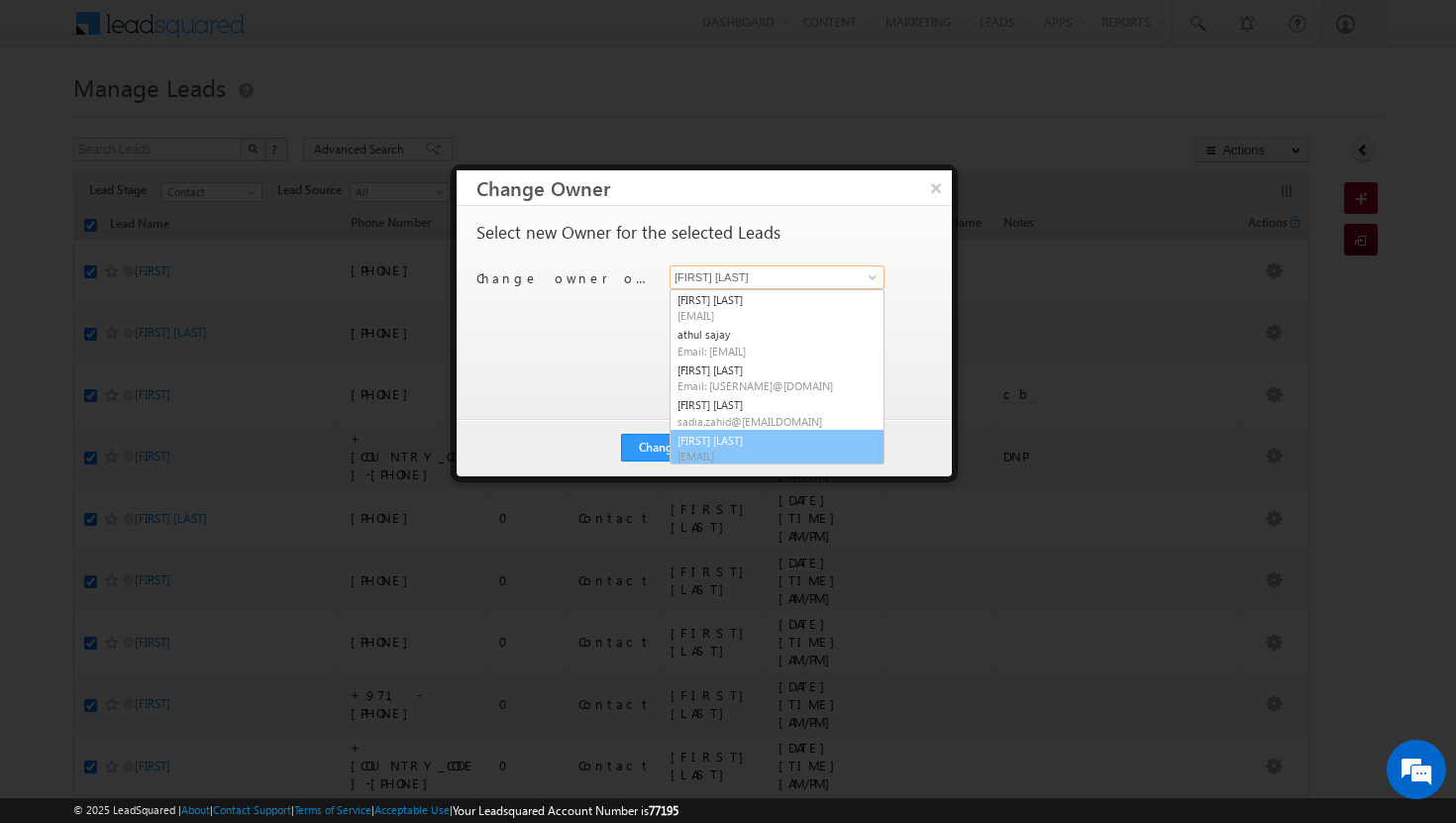 scroll, scrollTop: 5, scrollLeft: 0, axis: vertical 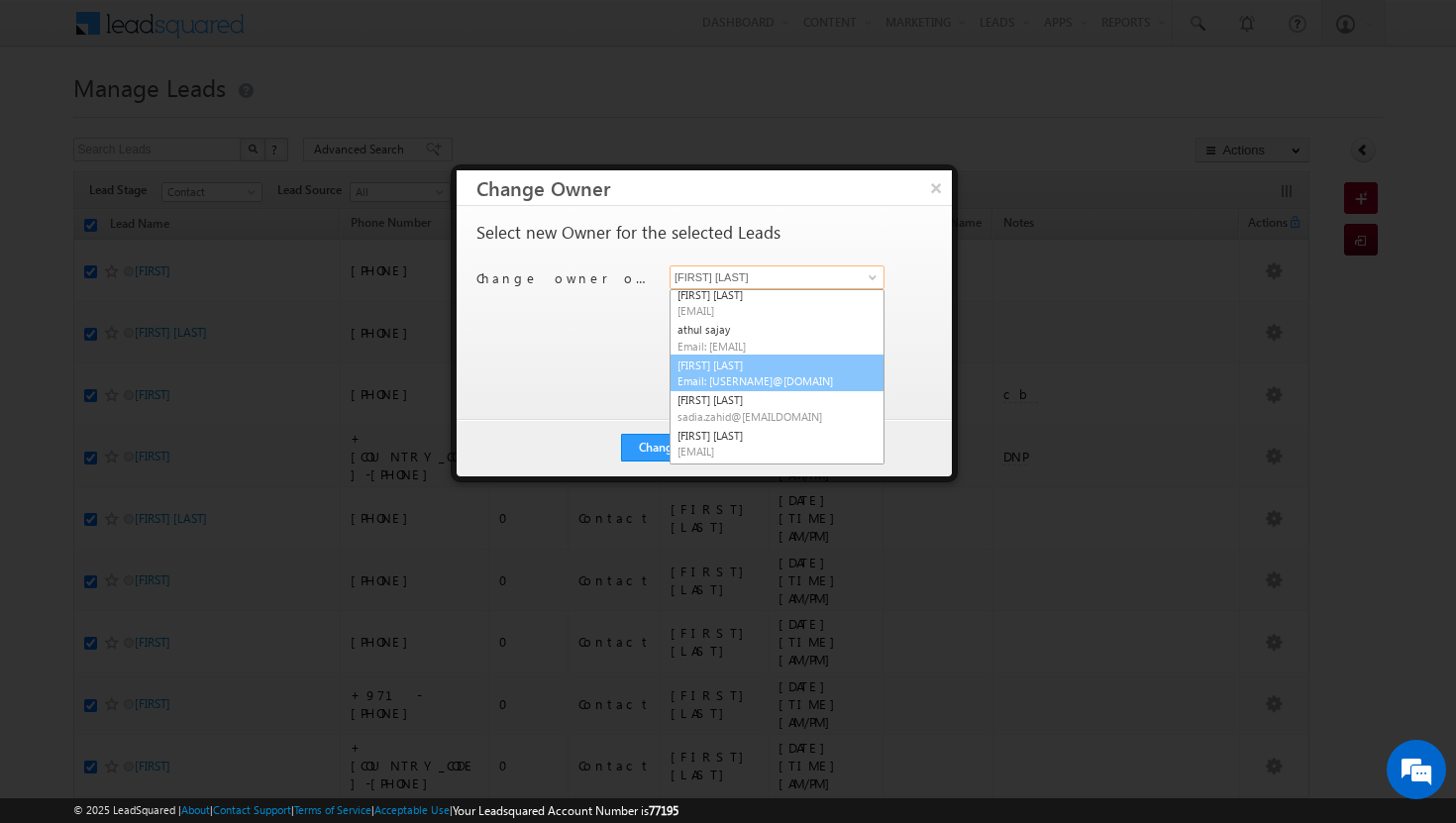 click on "Email: [EMAIL]" at bounding box center [767, 380] 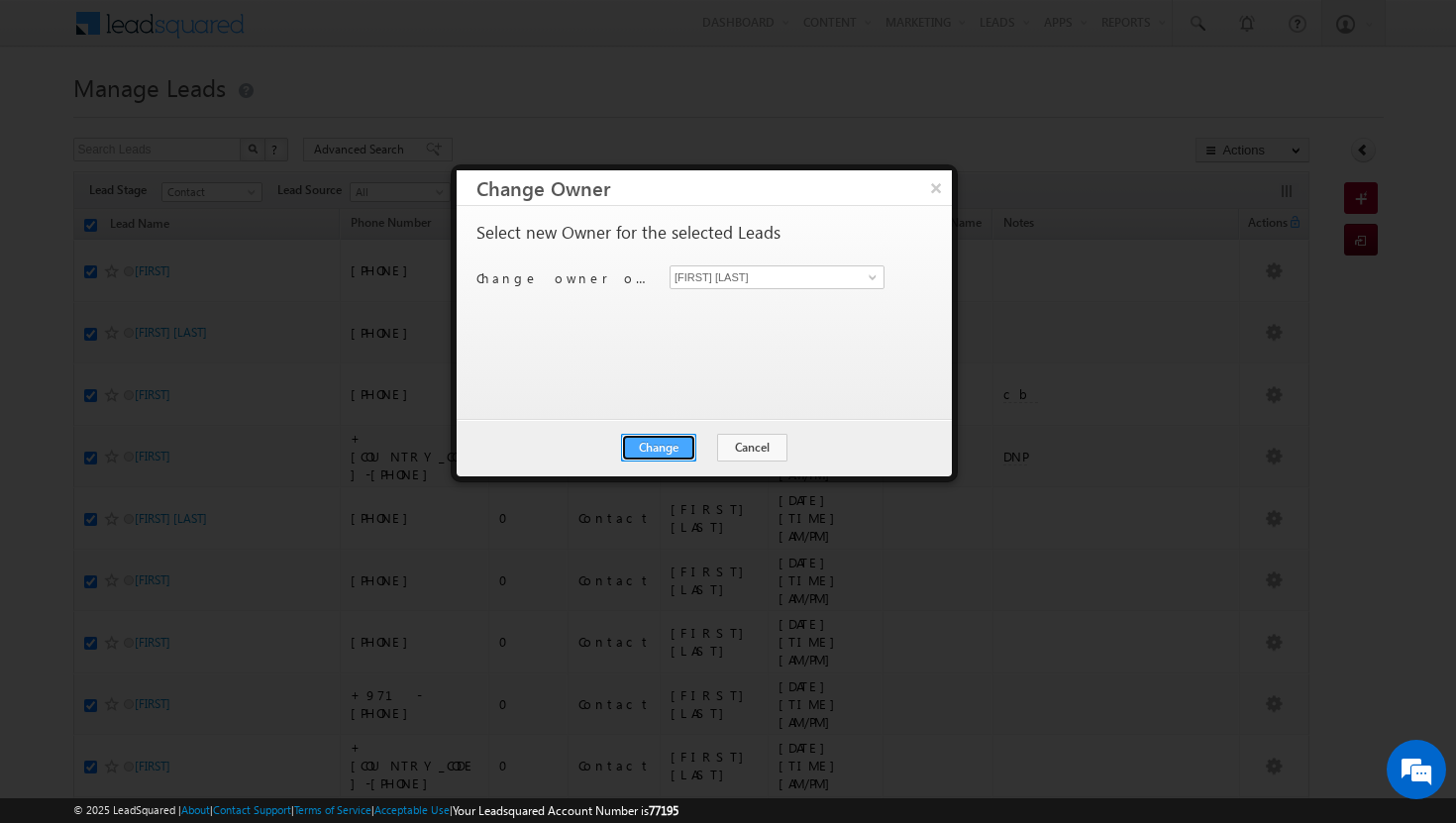 click on "Change" at bounding box center [659, 448] 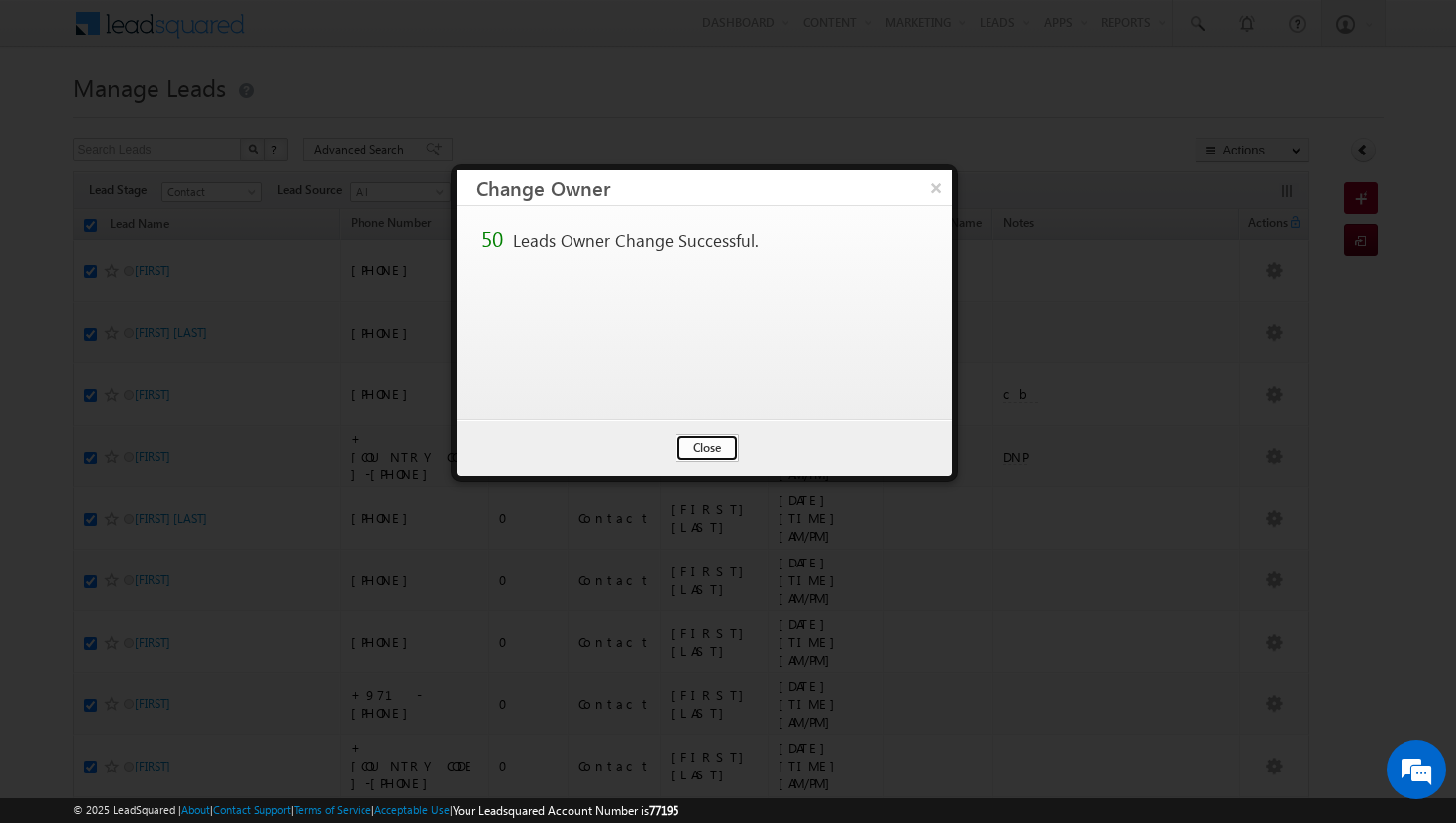 click on "Close" at bounding box center [707, 448] 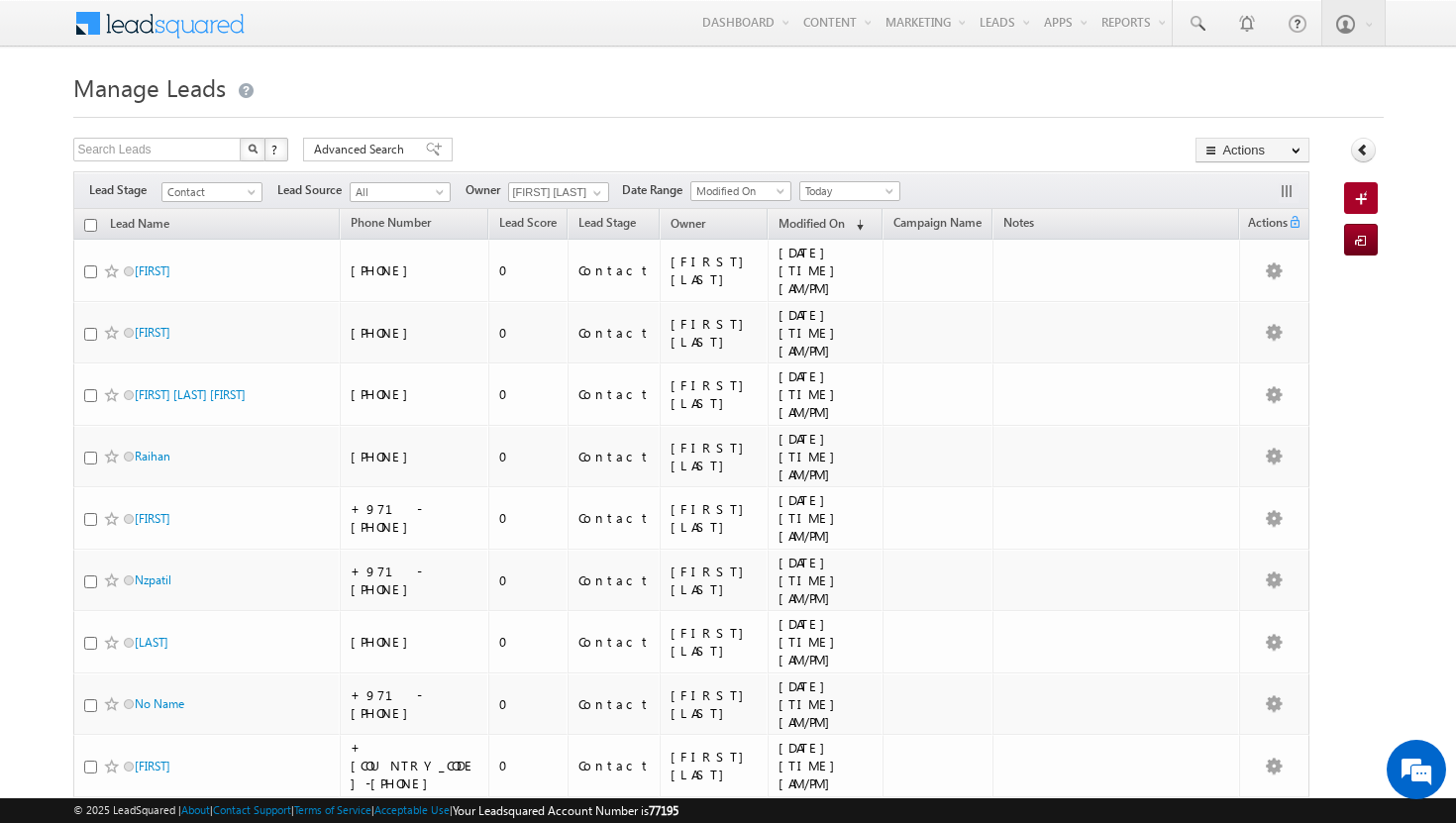 click on "Lead Name" at bounding box center (207, 224) 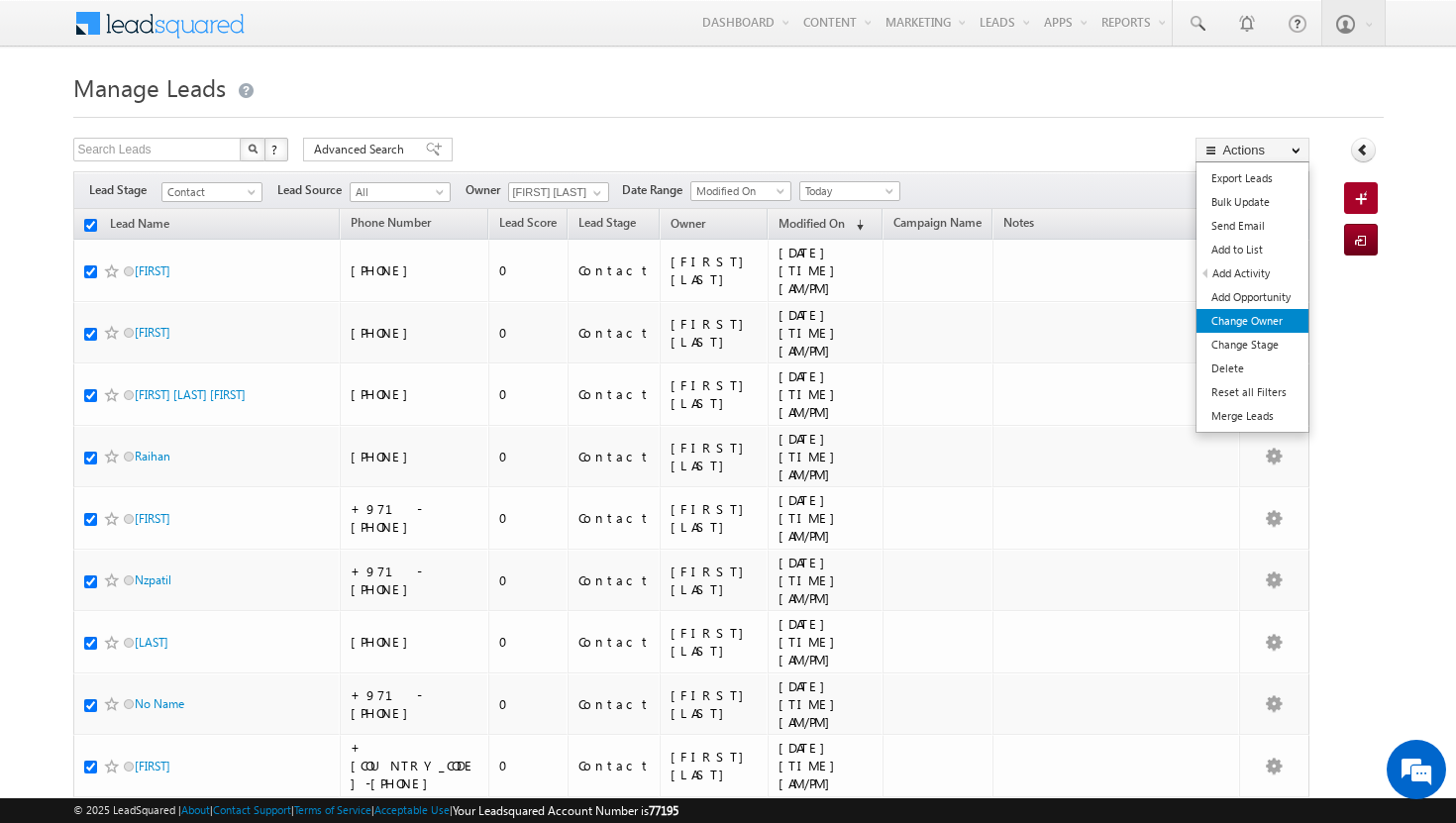 click on "Change Owner" at bounding box center [1252, 321] 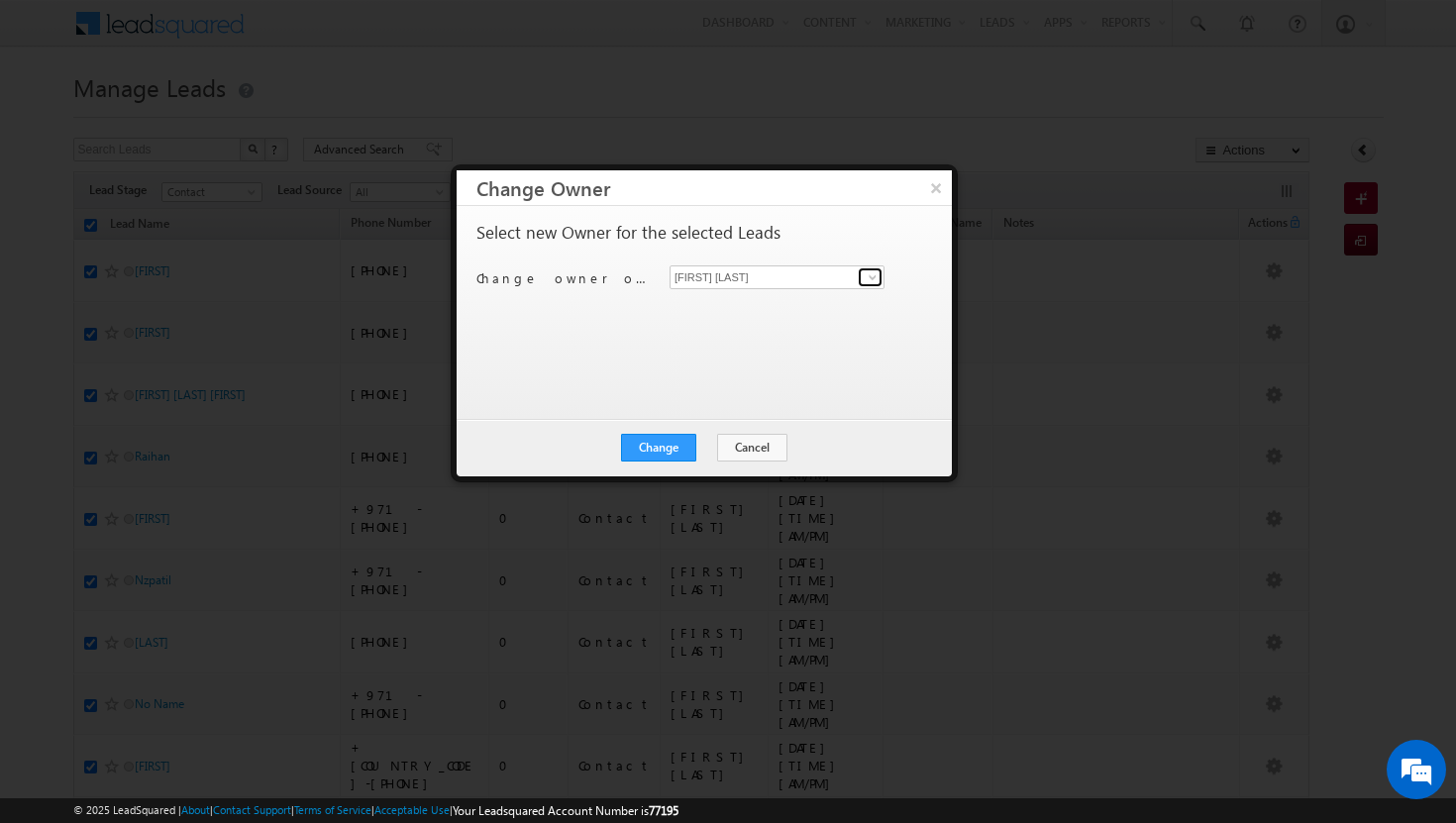 click at bounding box center [873, 277] 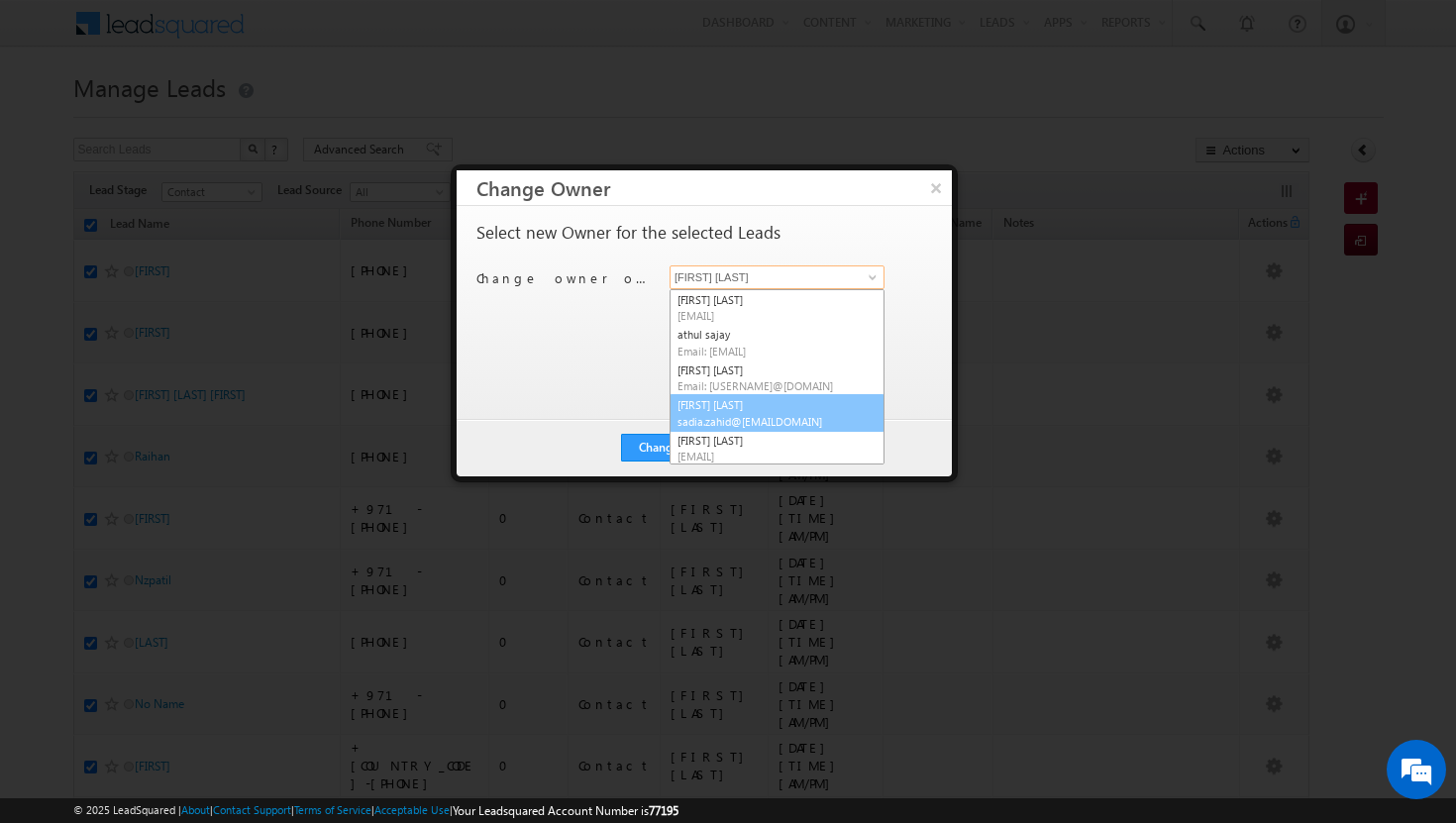 click on "Sadia Zahid   sadia.zahid@indglobal.ae" at bounding box center (777, 413) 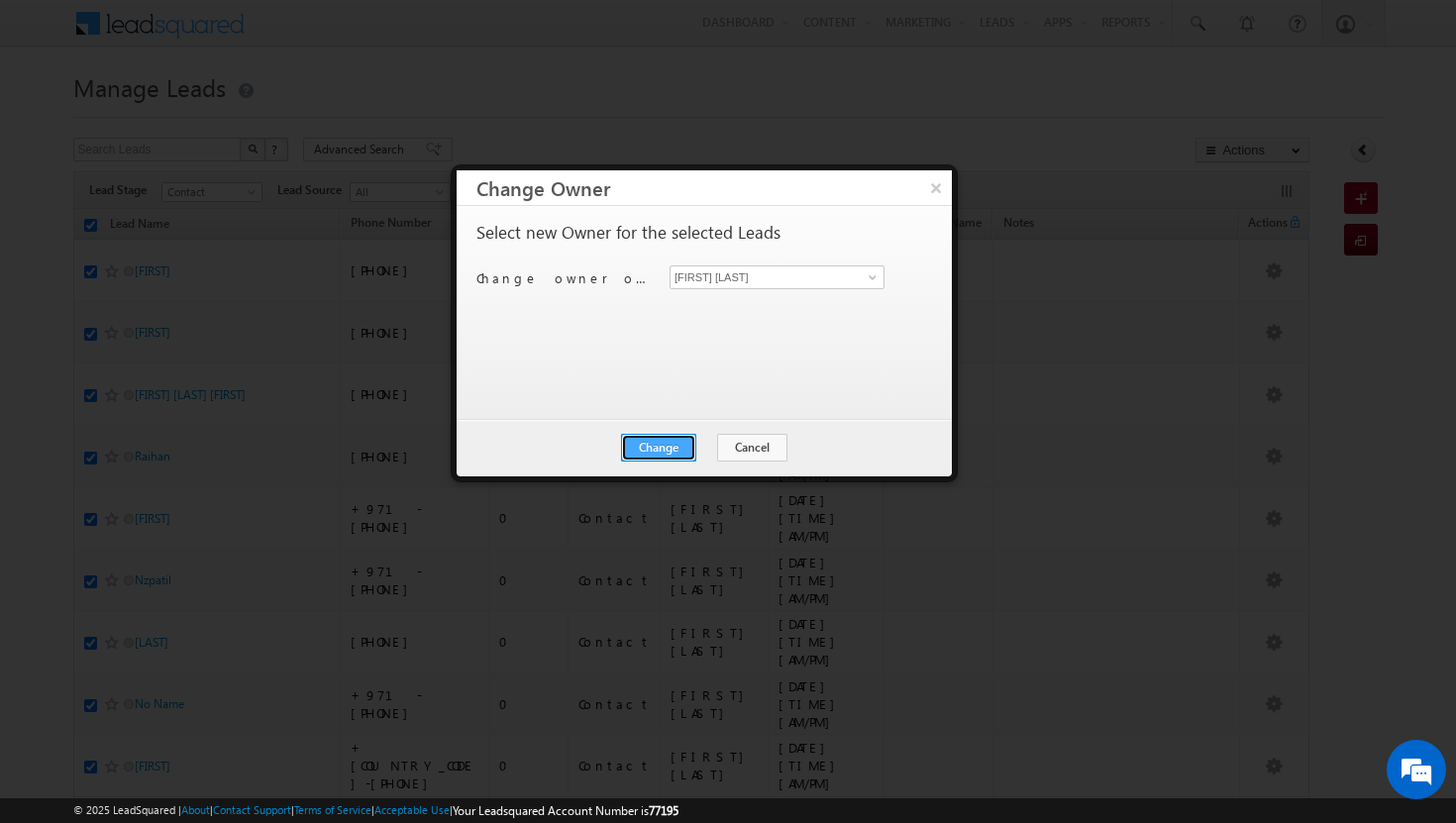 click on "Change" at bounding box center [659, 448] 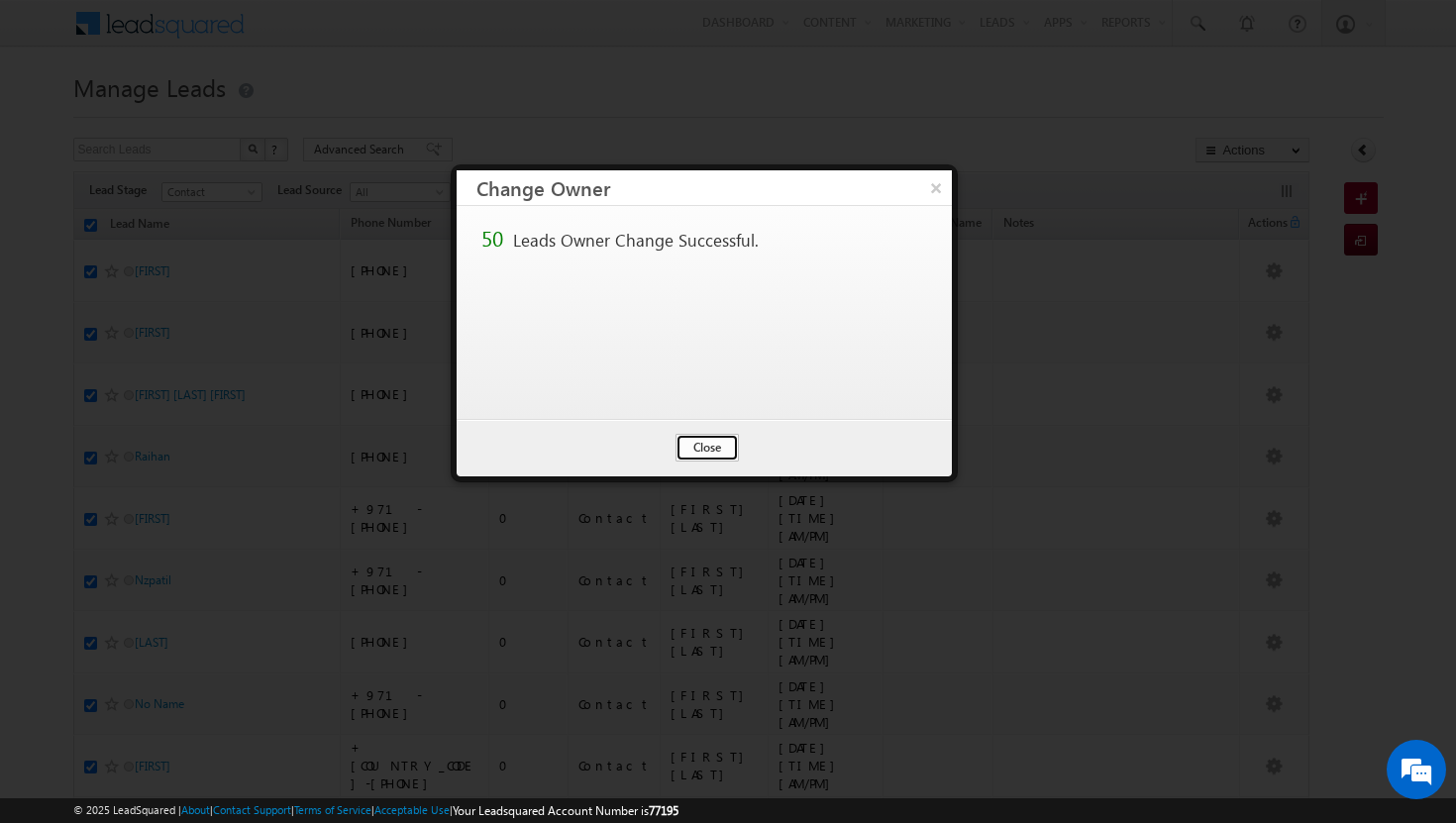 click on "Close" at bounding box center [707, 448] 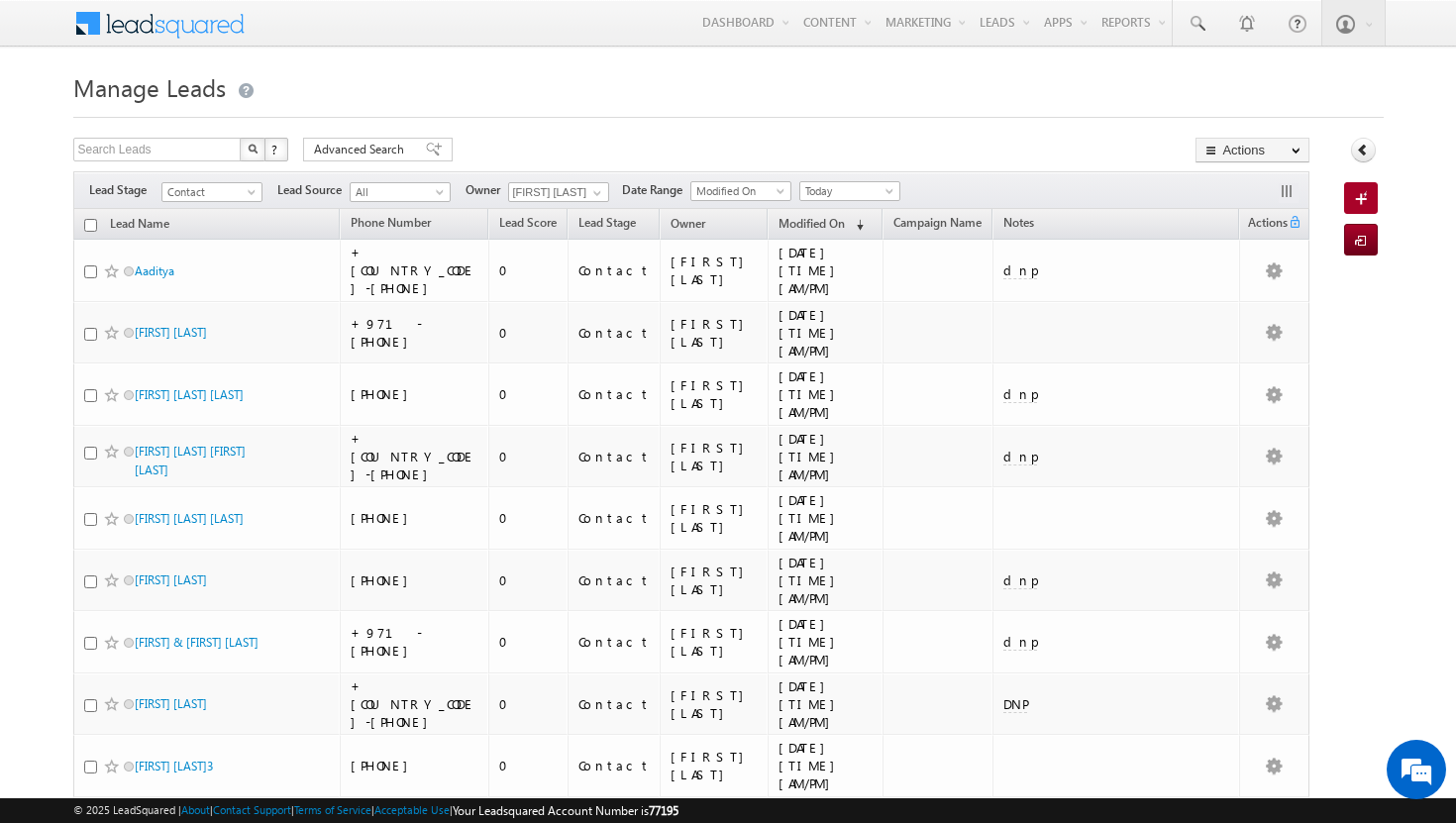 click on "Lead Name" at bounding box center [207, 224] 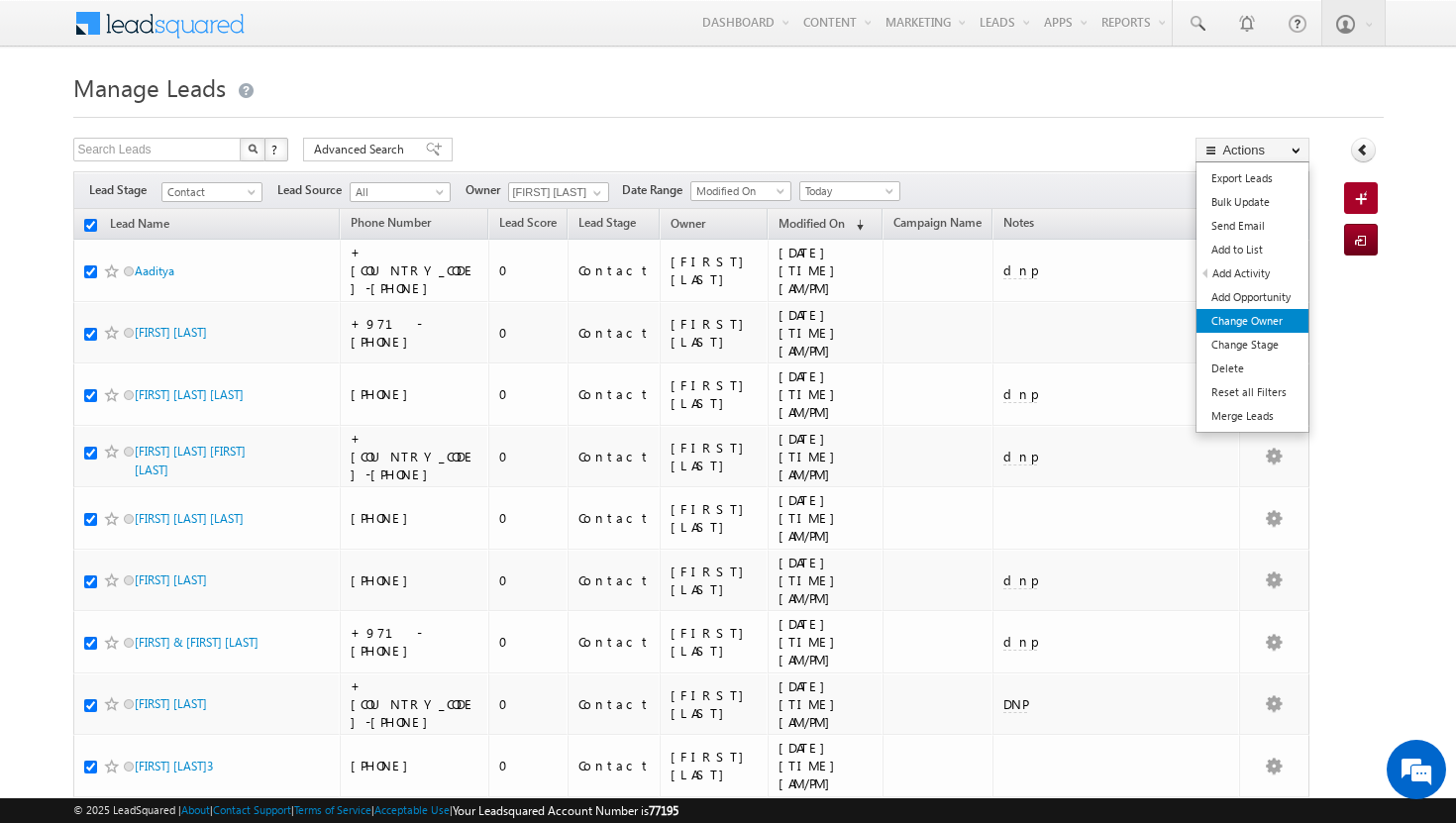 click on "Change Owner" at bounding box center [1252, 321] 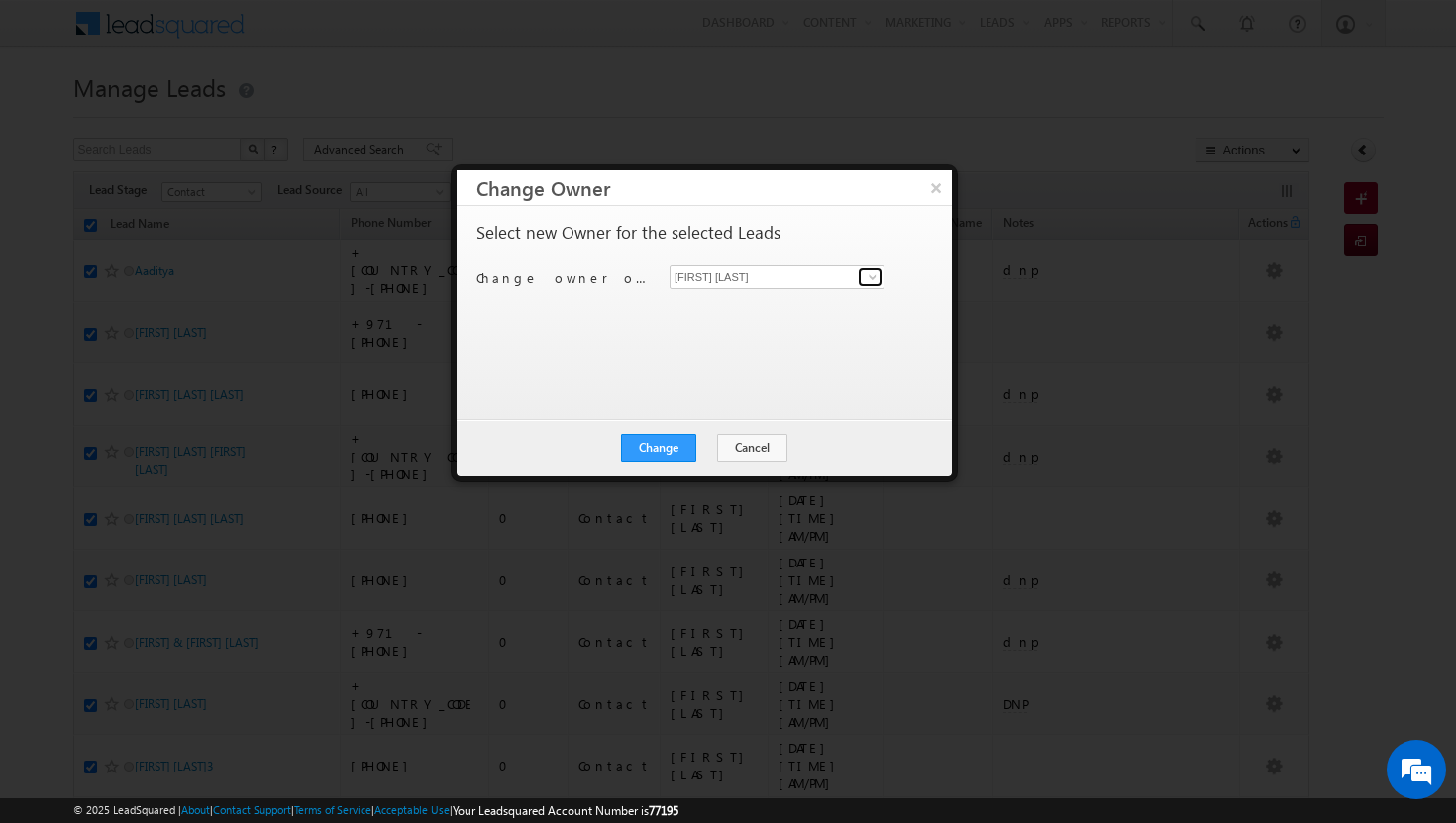 click at bounding box center [873, 277] 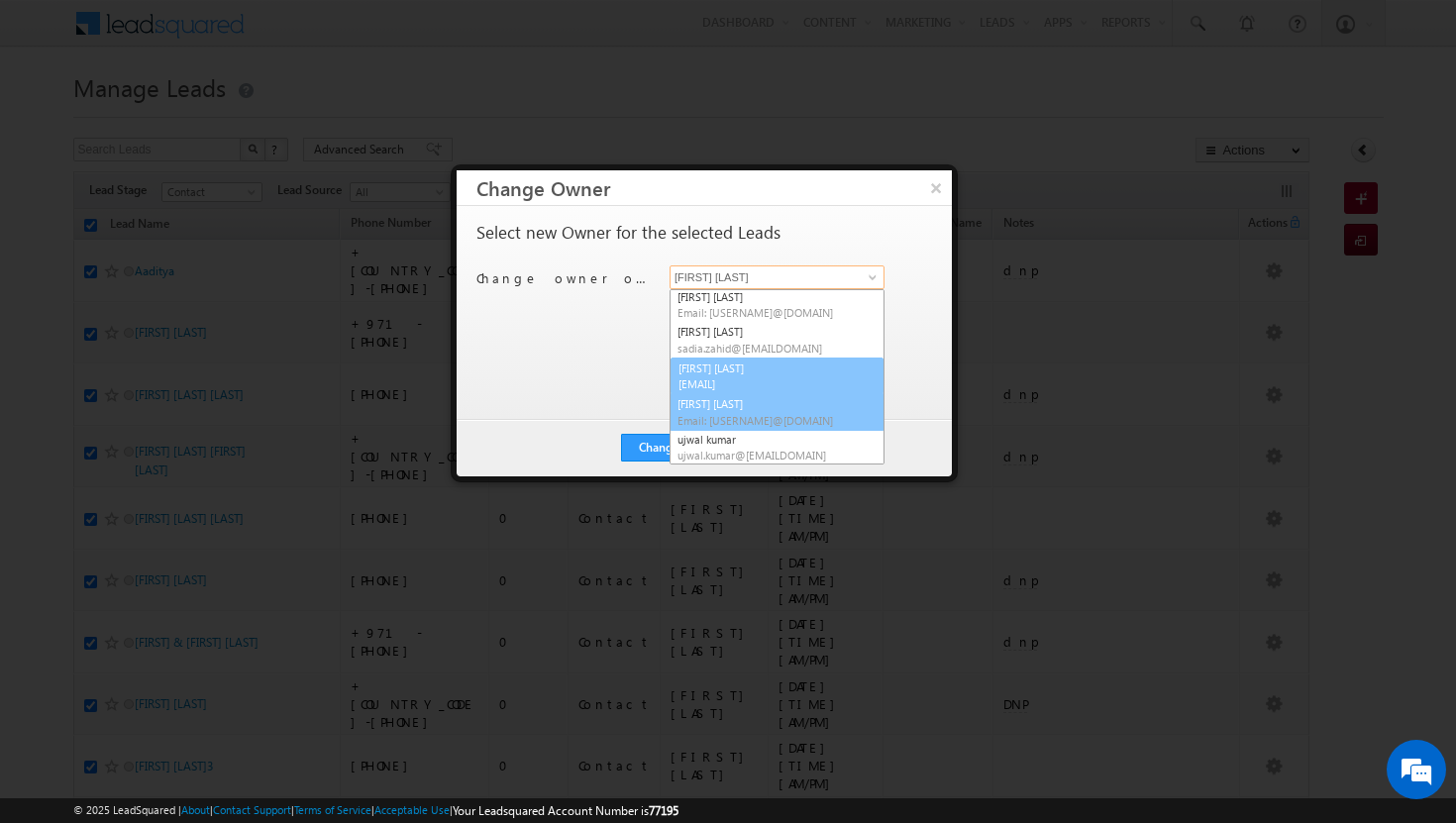 scroll, scrollTop: 72, scrollLeft: 0, axis: vertical 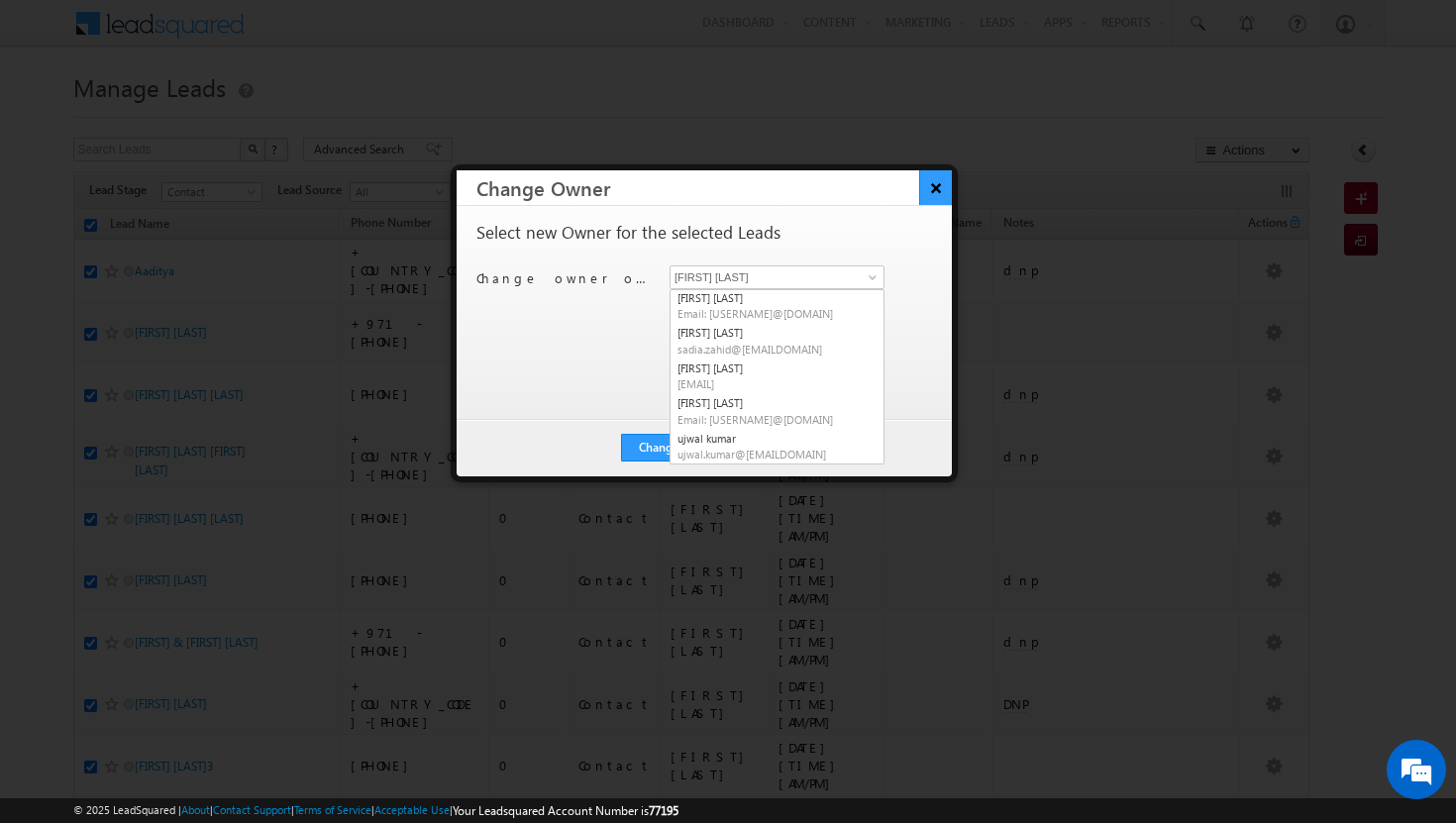 click on "×" at bounding box center [935, 187] 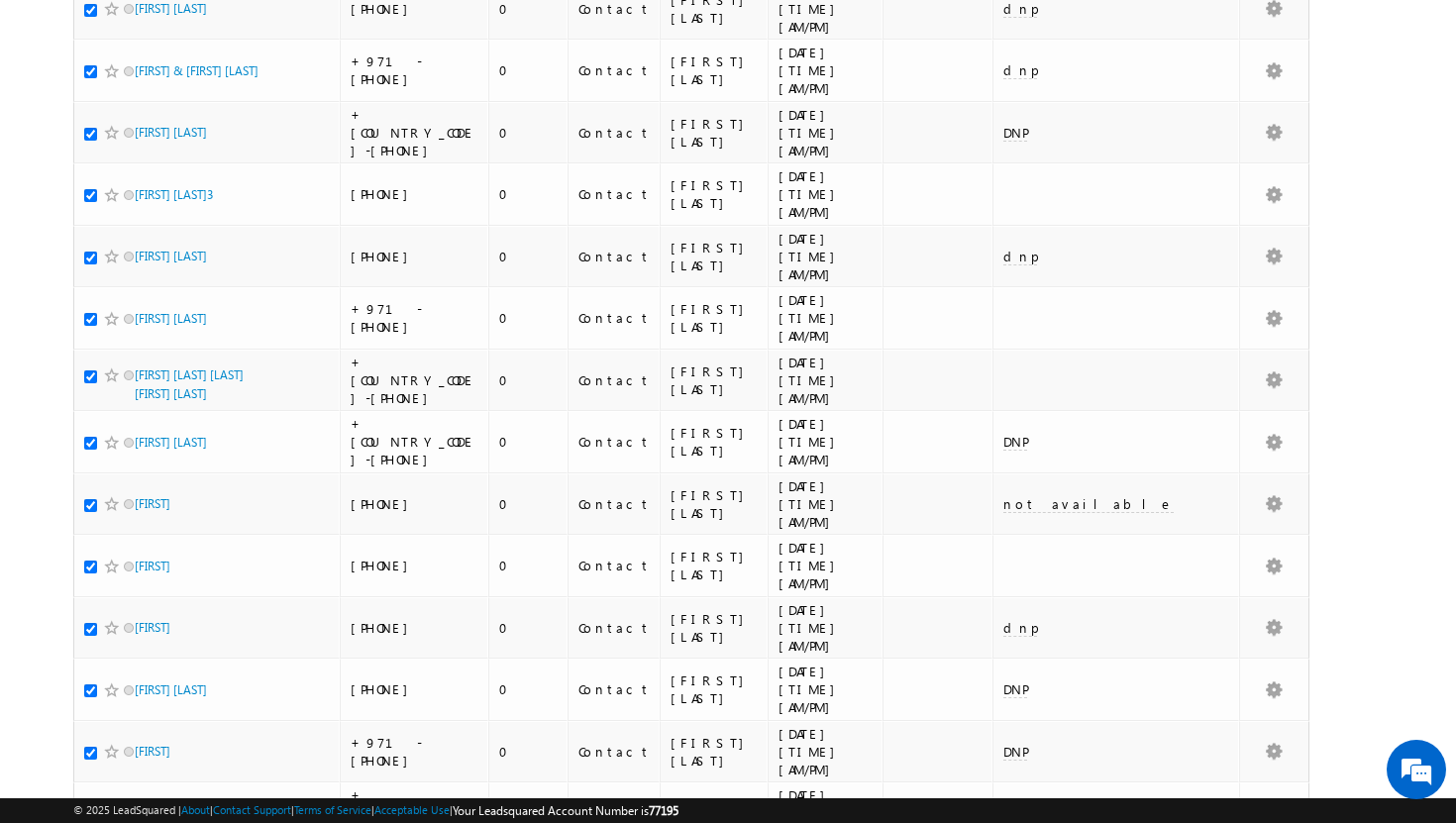 scroll, scrollTop: 0, scrollLeft: 0, axis: both 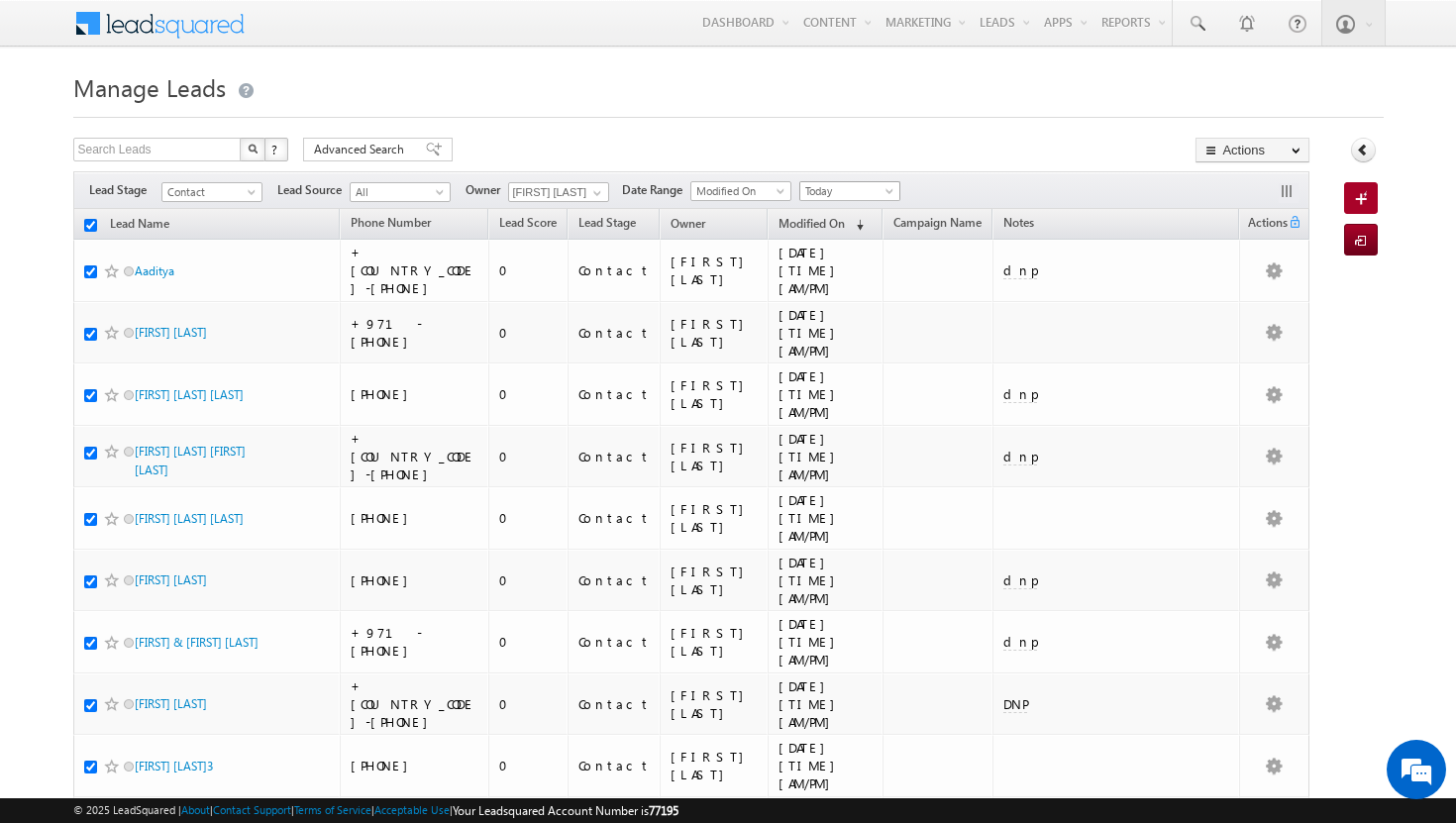 click at bounding box center (891, 195) 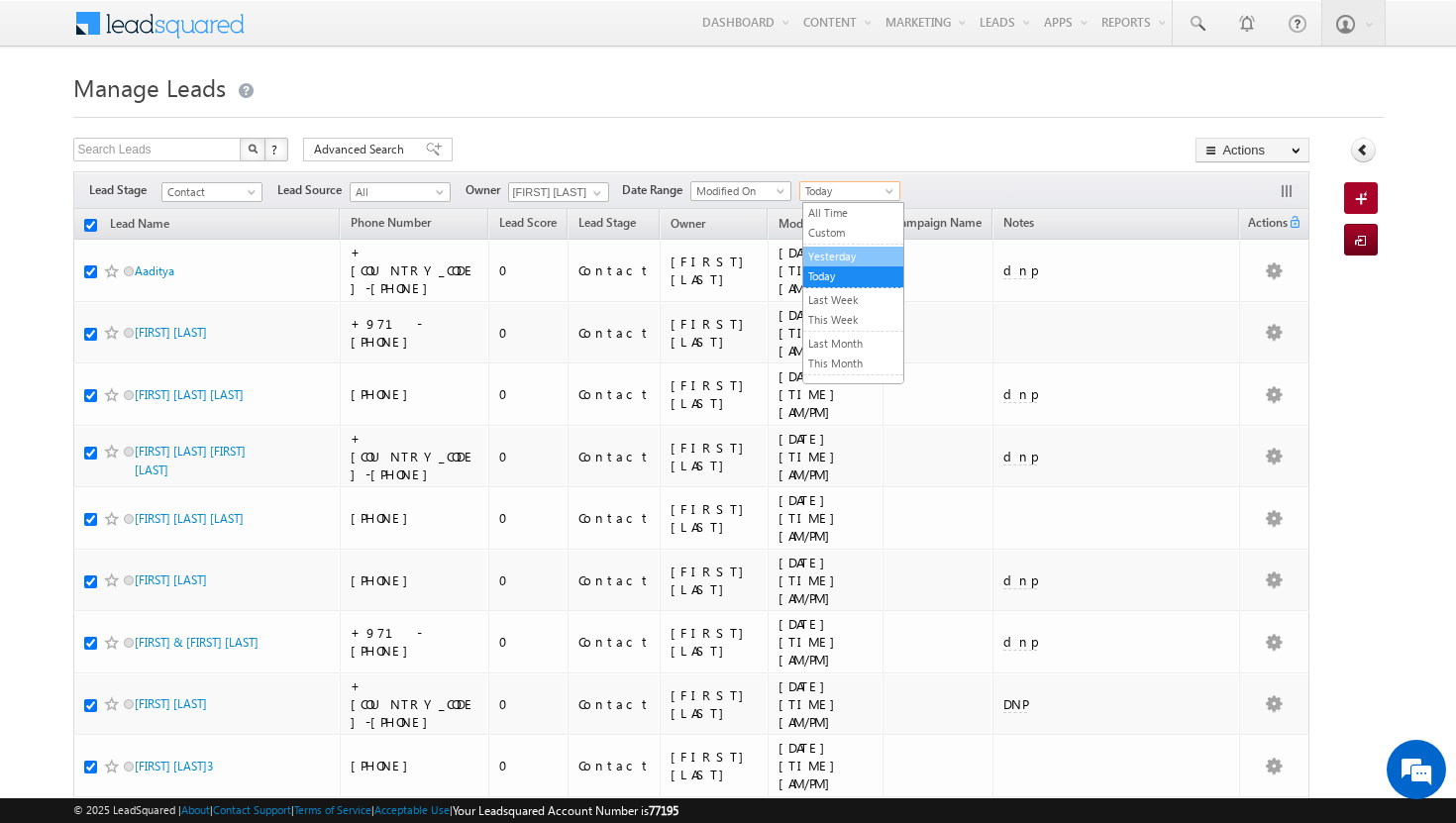 click on "Yesterday" at bounding box center [853, 257] 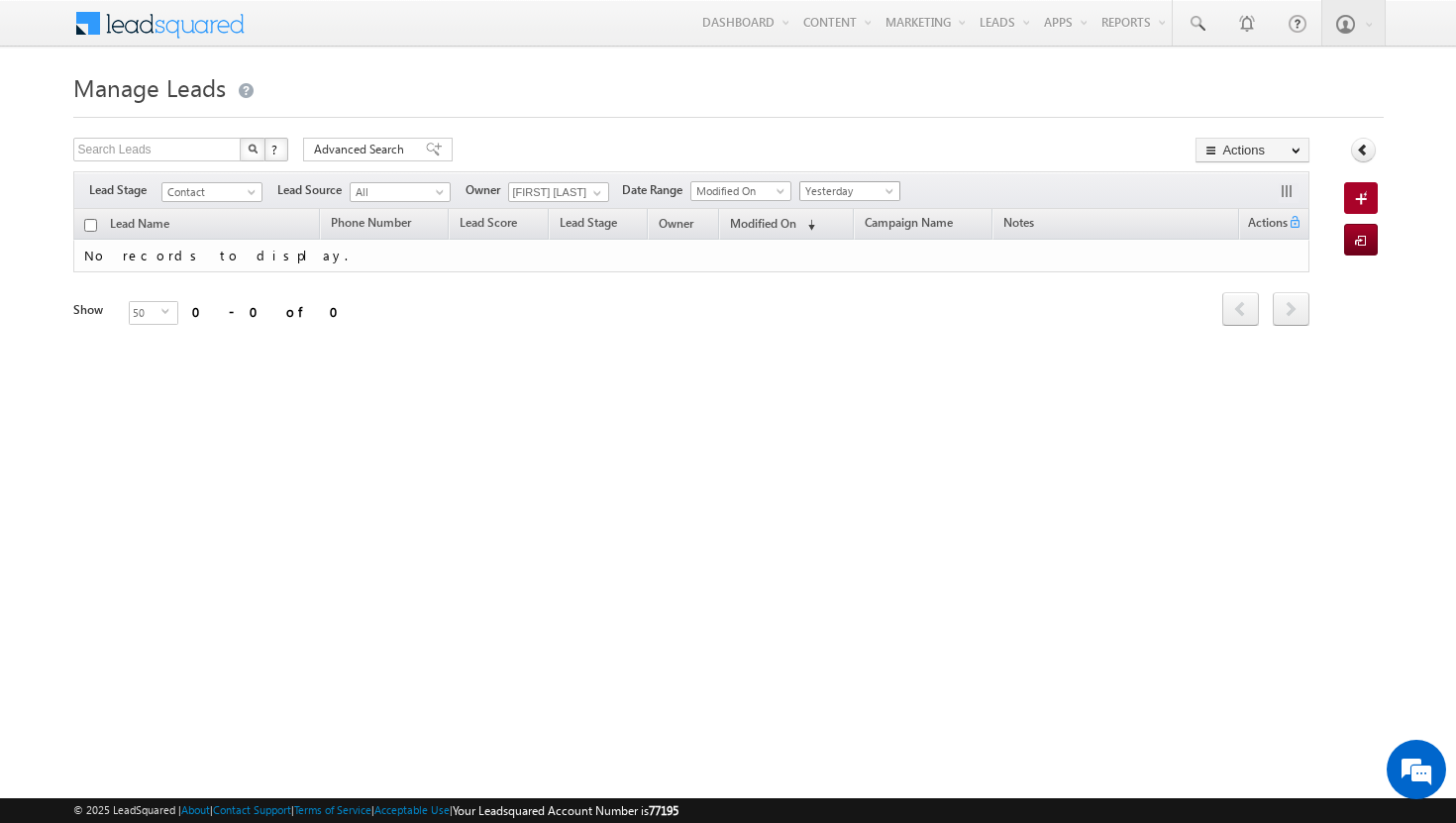 click at bounding box center [891, 195] 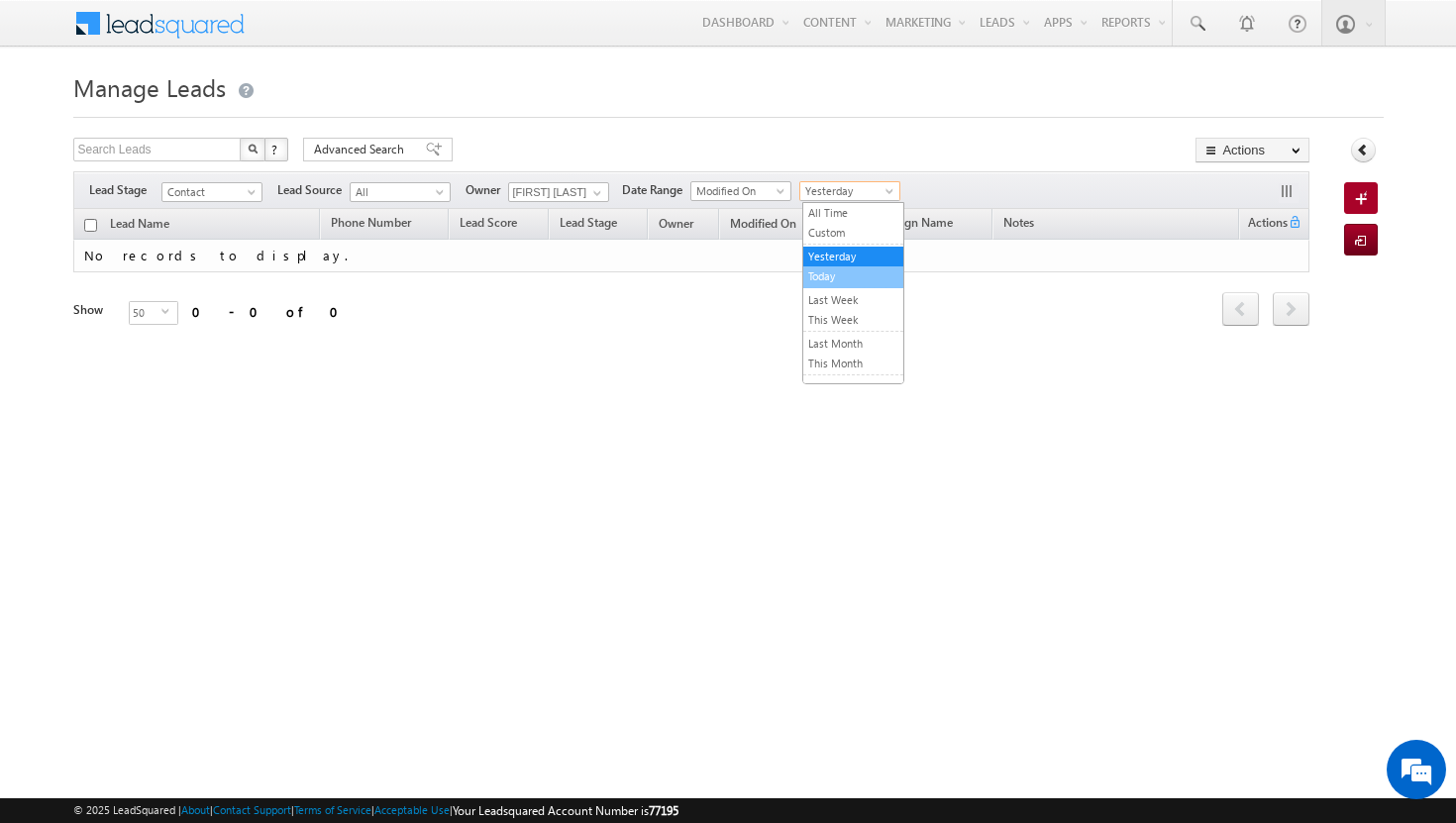 click on "Today" at bounding box center [853, 276] 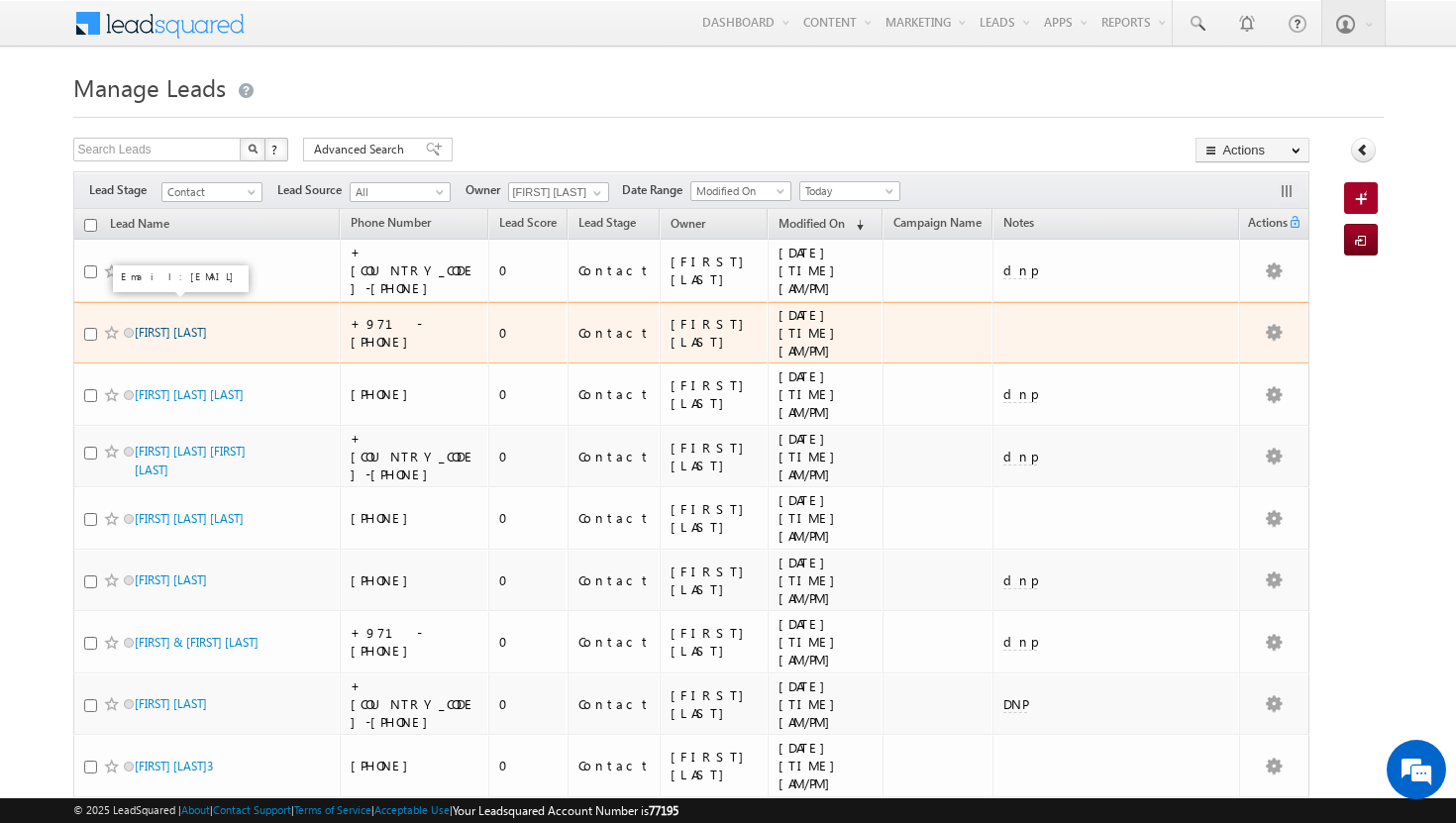 click on "[FIRST] [LAST]" at bounding box center [170, 332] 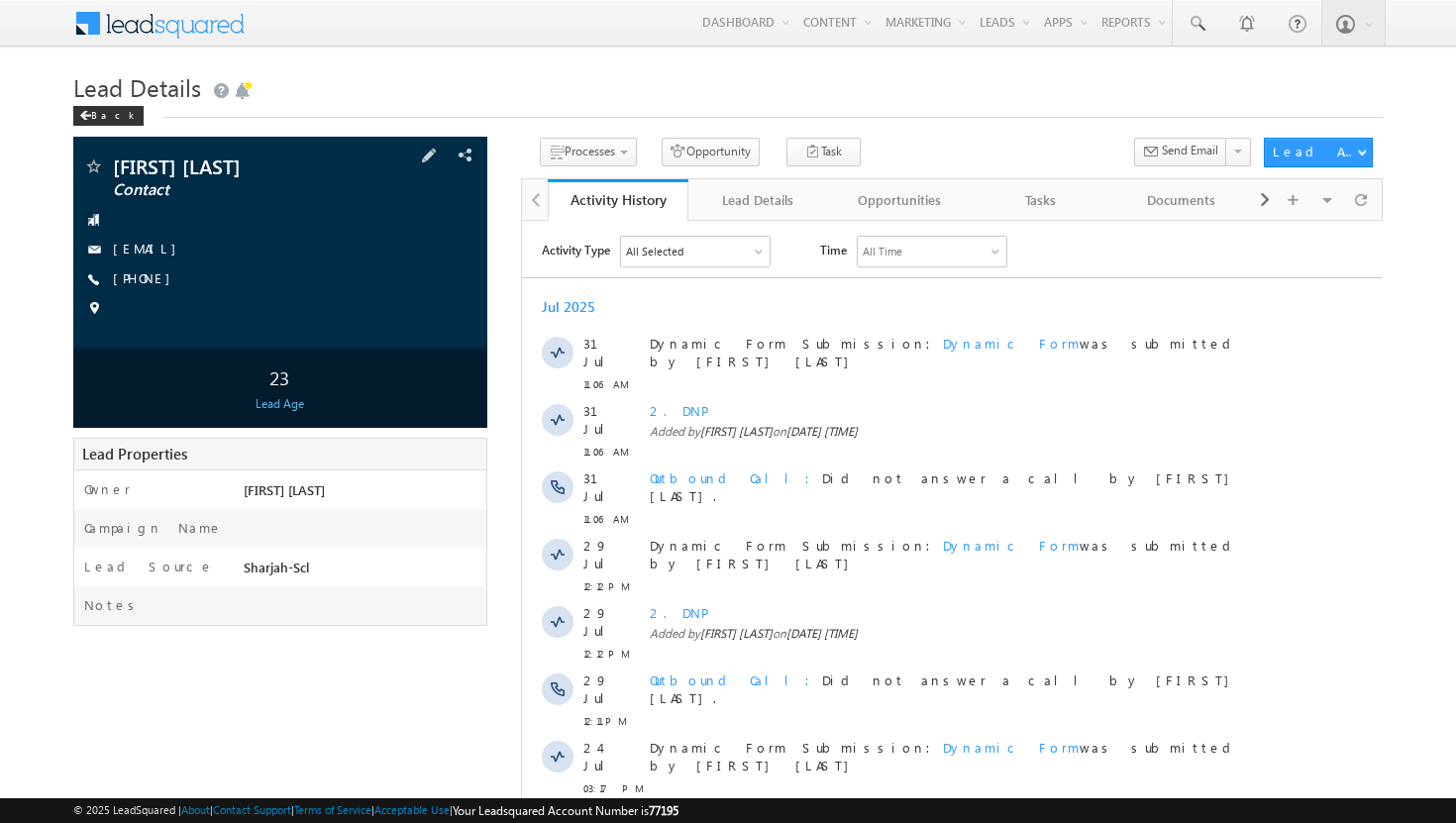 scroll, scrollTop: 0, scrollLeft: 0, axis: both 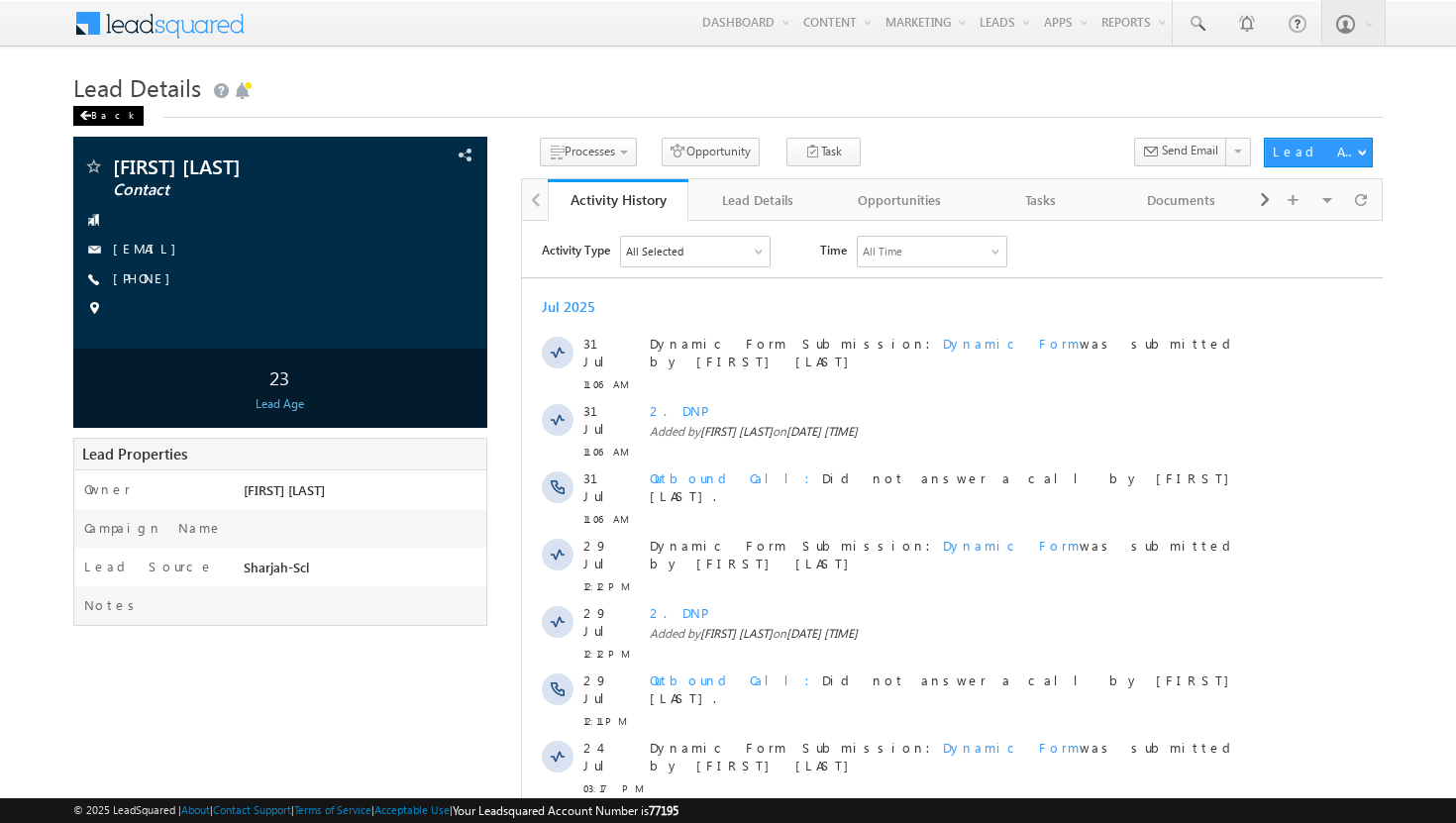 click on "Back" at bounding box center [108, 116] 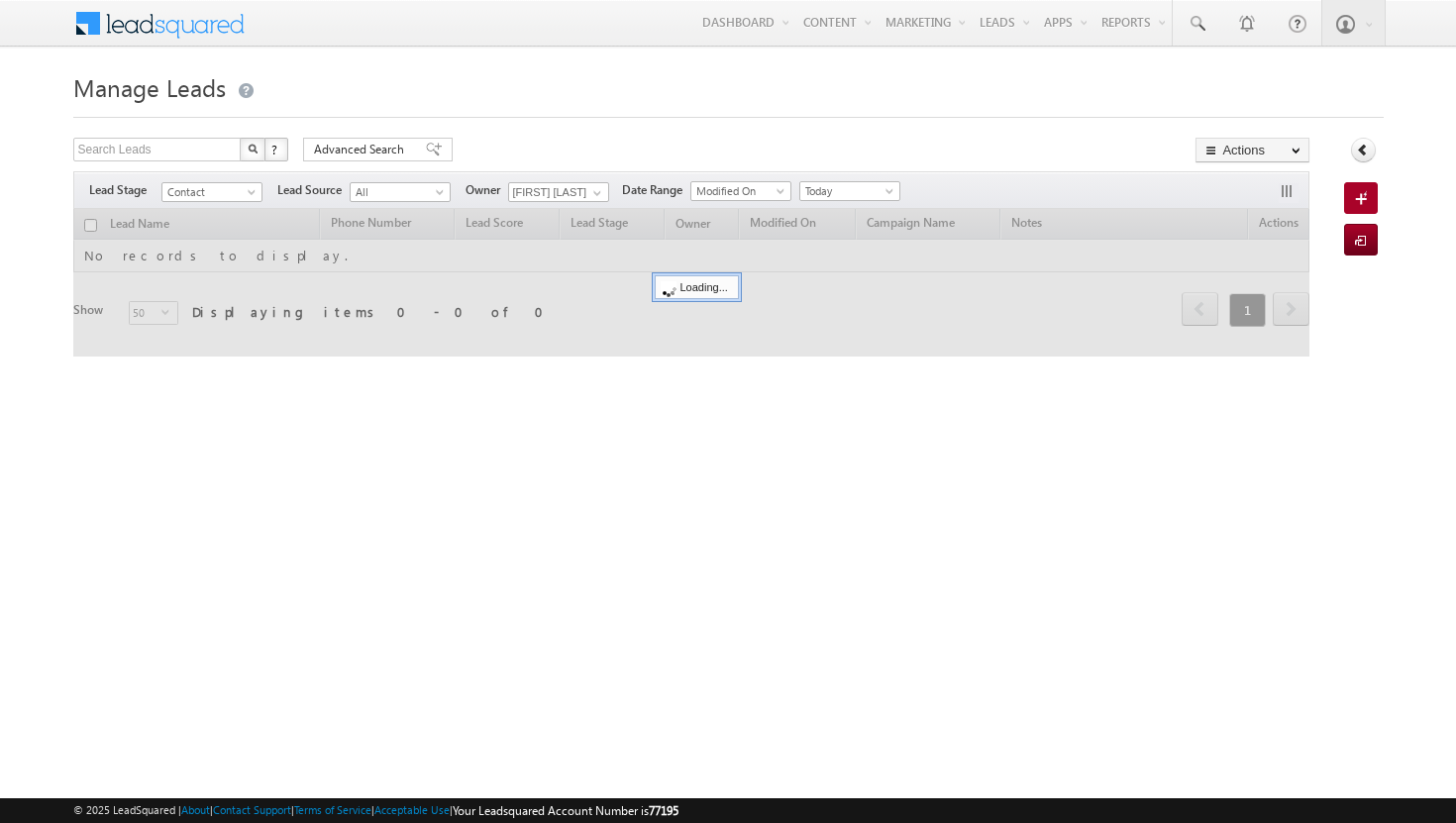 scroll, scrollTop: 0, scrollLeft: 0, axis: both 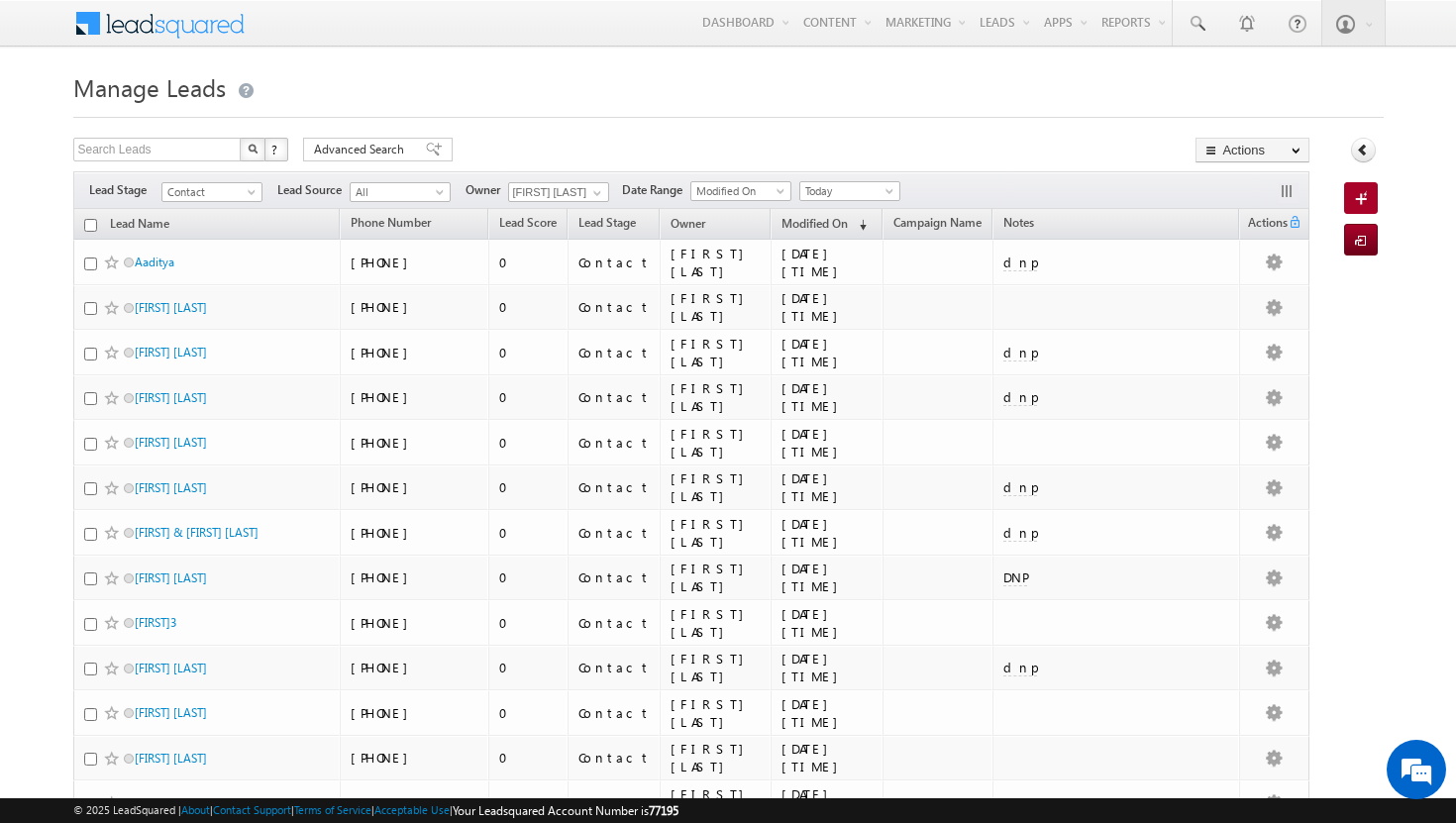 click at bounding box center [90, 225] 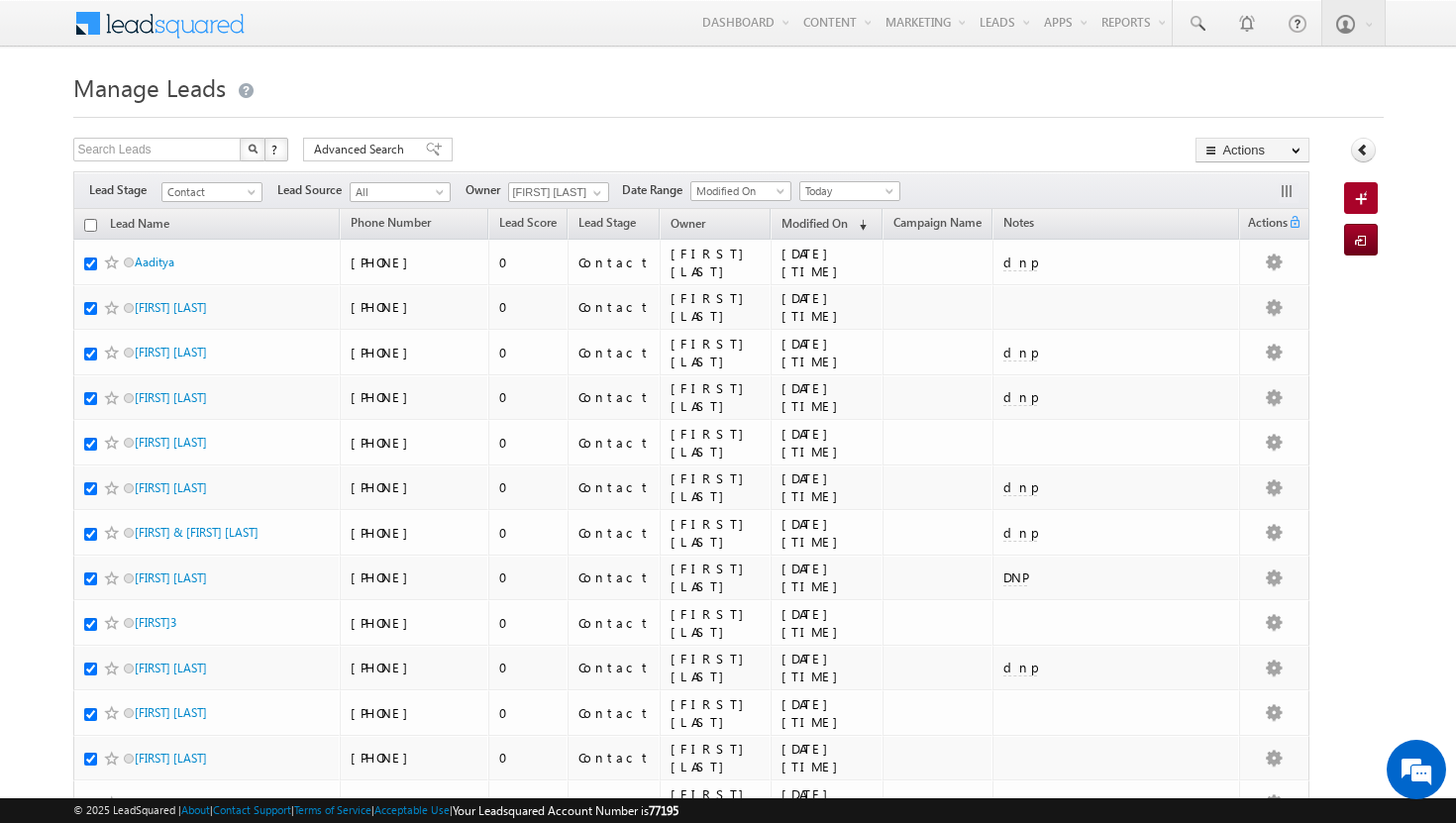 checkbox on "true" 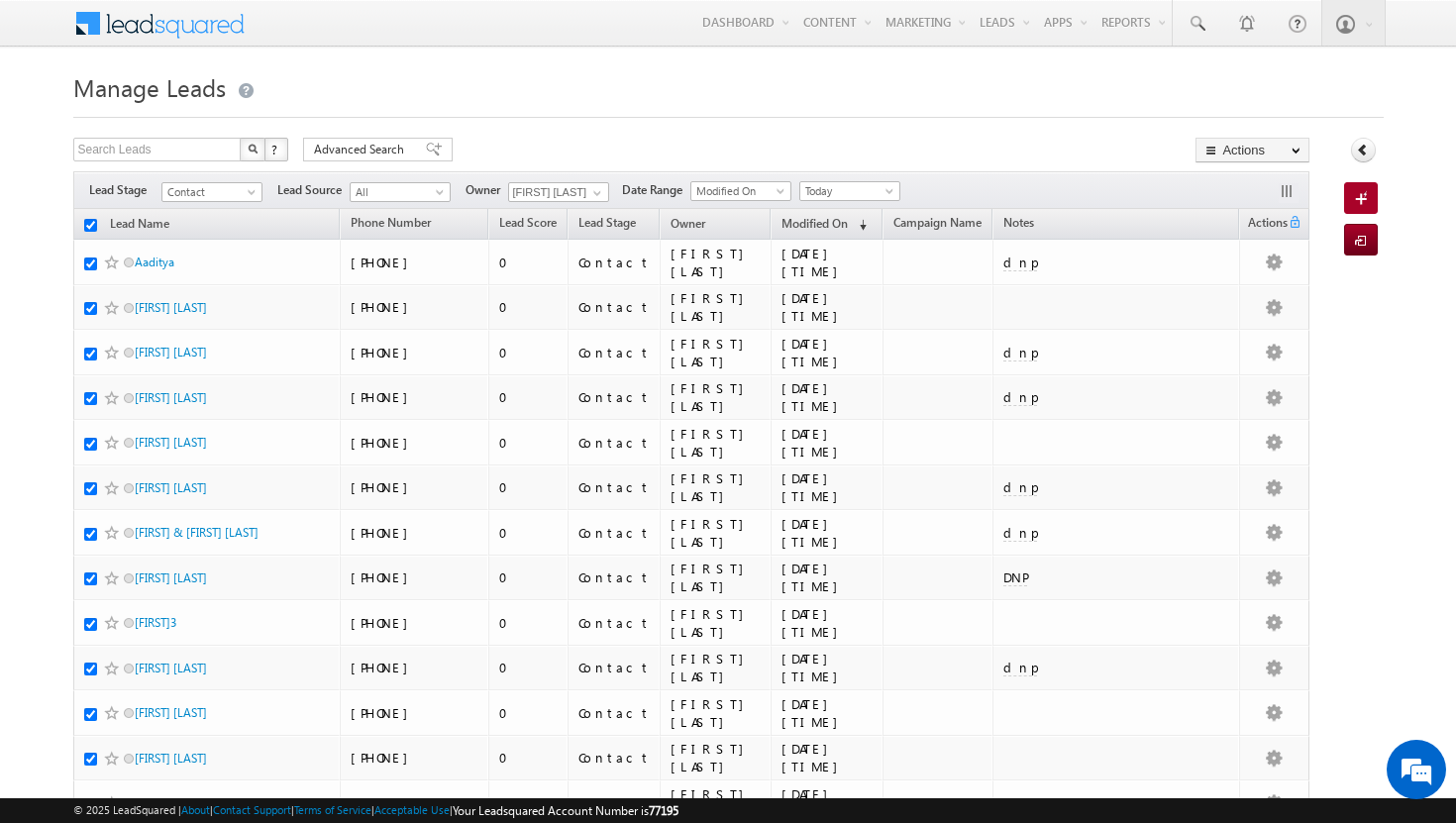 checkbox on "true" 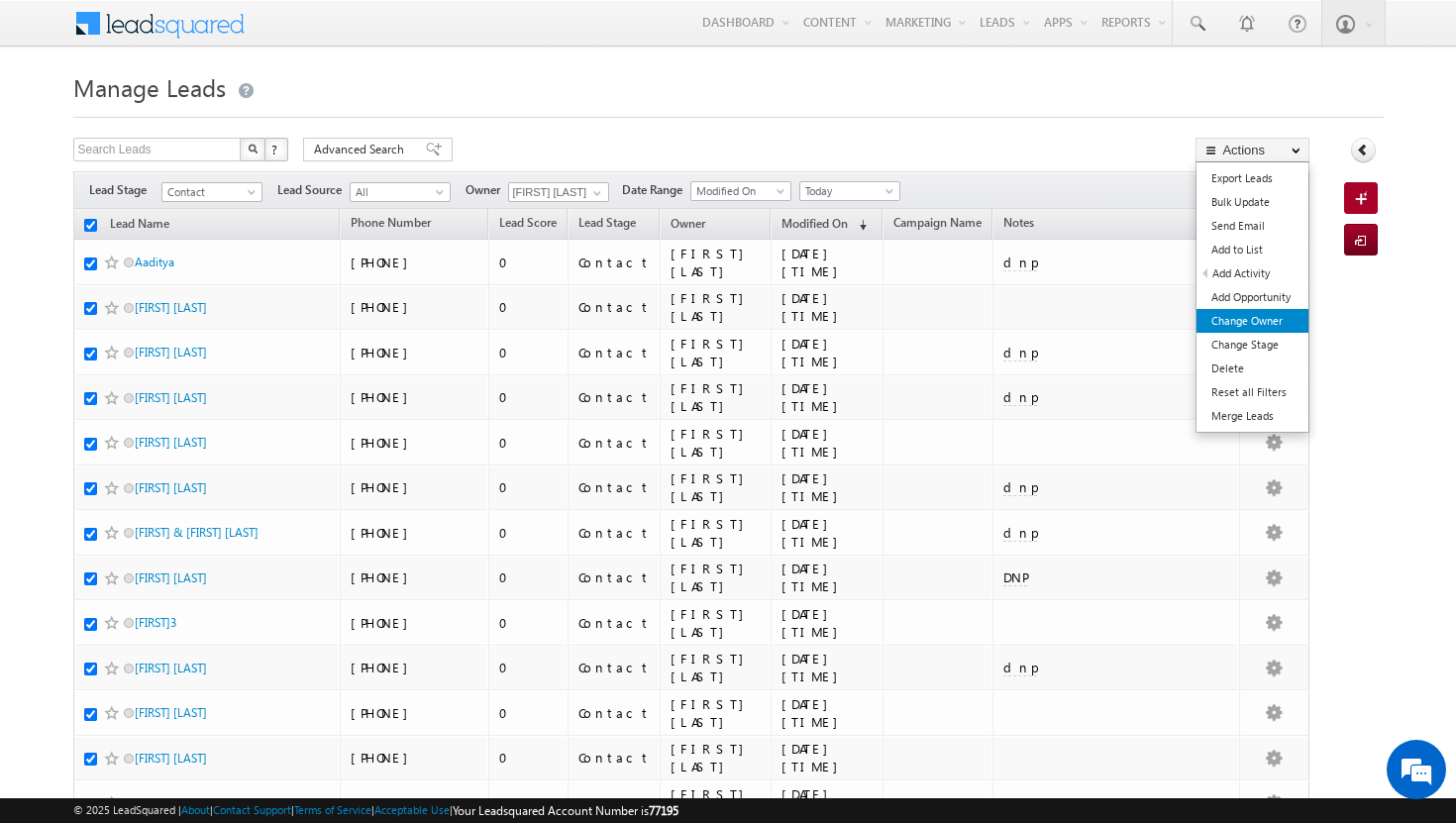 click on "Change Owner" at bounding box center [1252, 321] 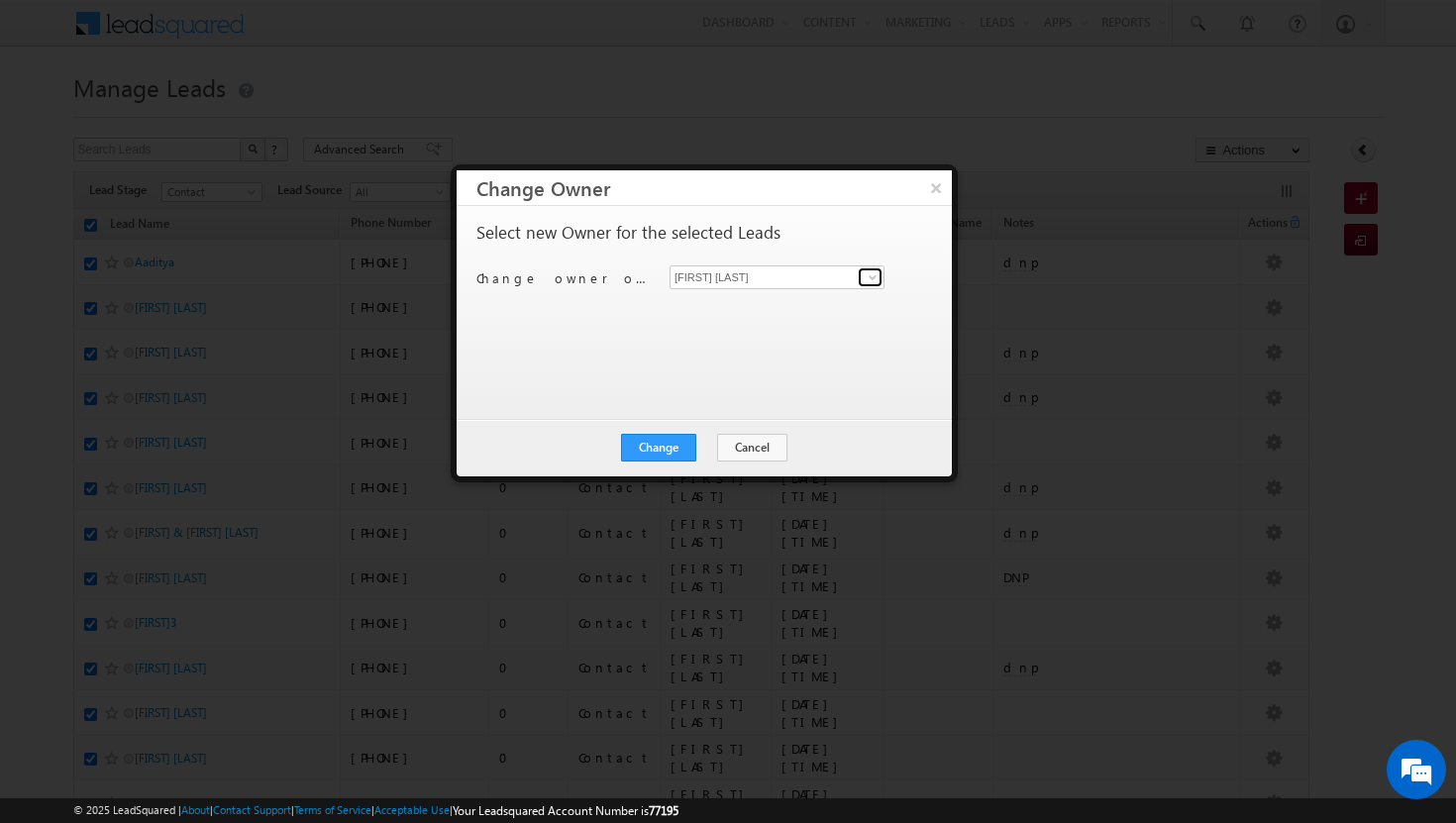 click at bounding box center (873, 277) 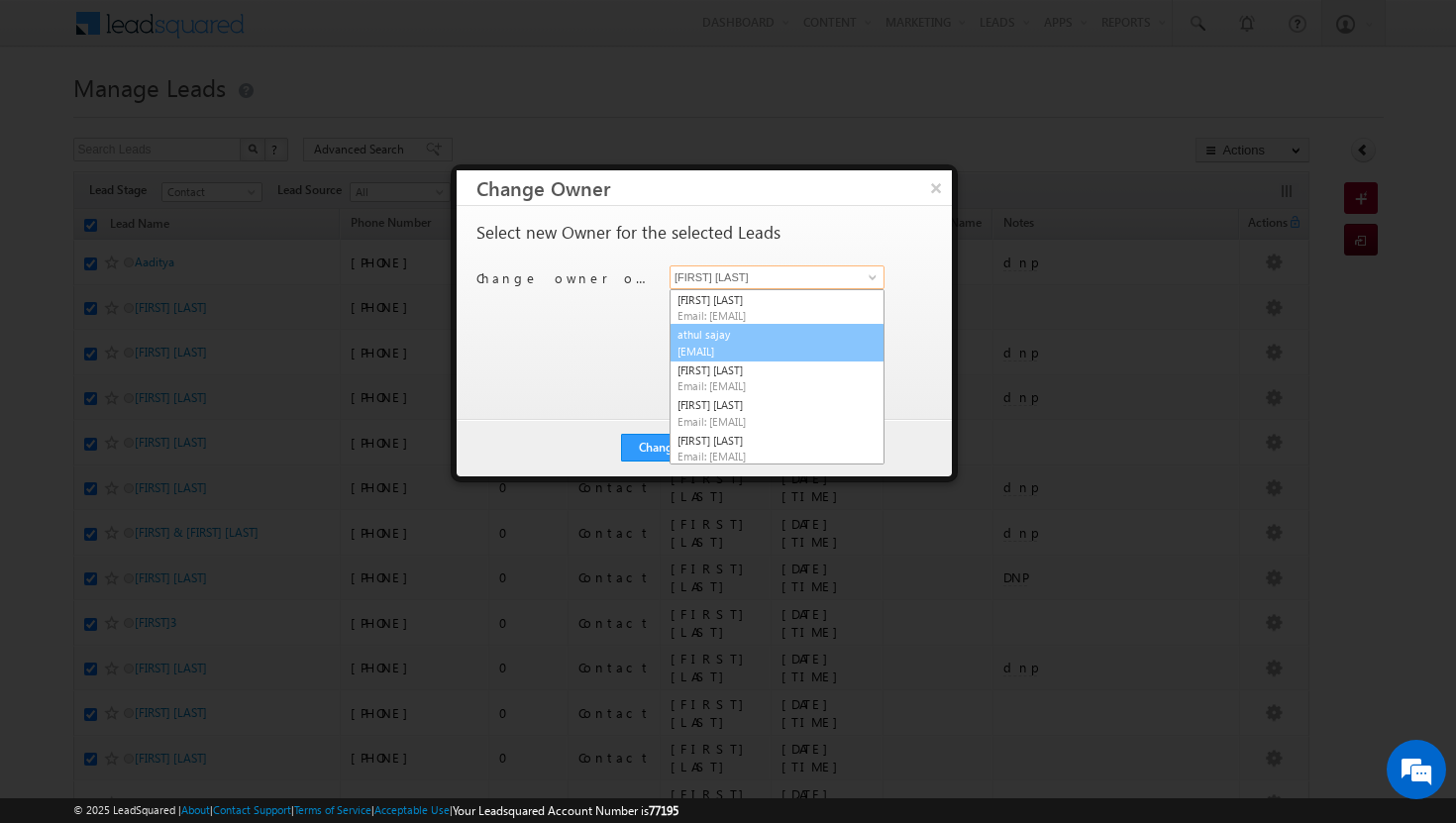 click on "[FIRST] [LAST] [EMAIL]" at bounding box center (777, 343) 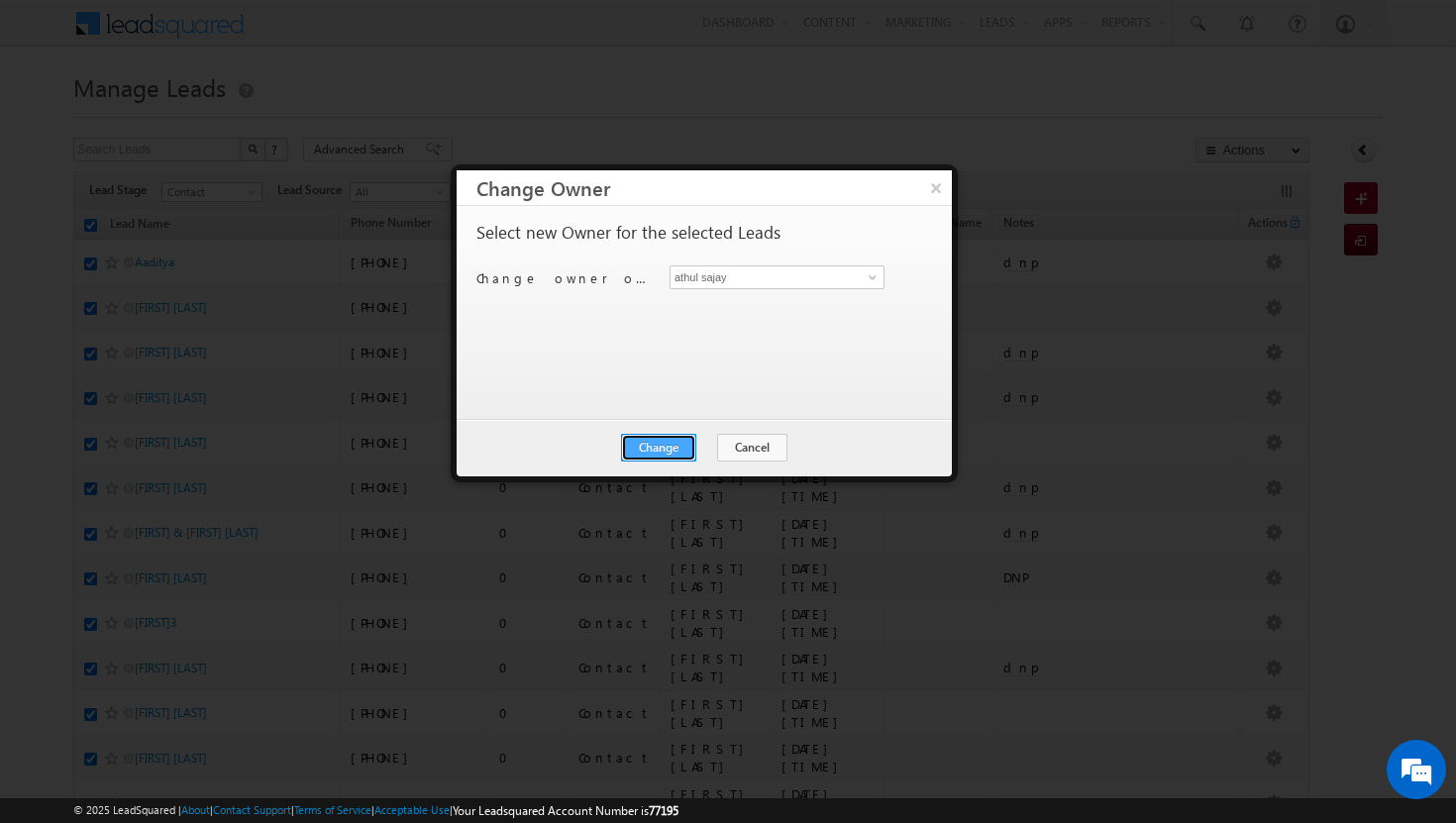 click on "Change" at bounding box center [659, 448] 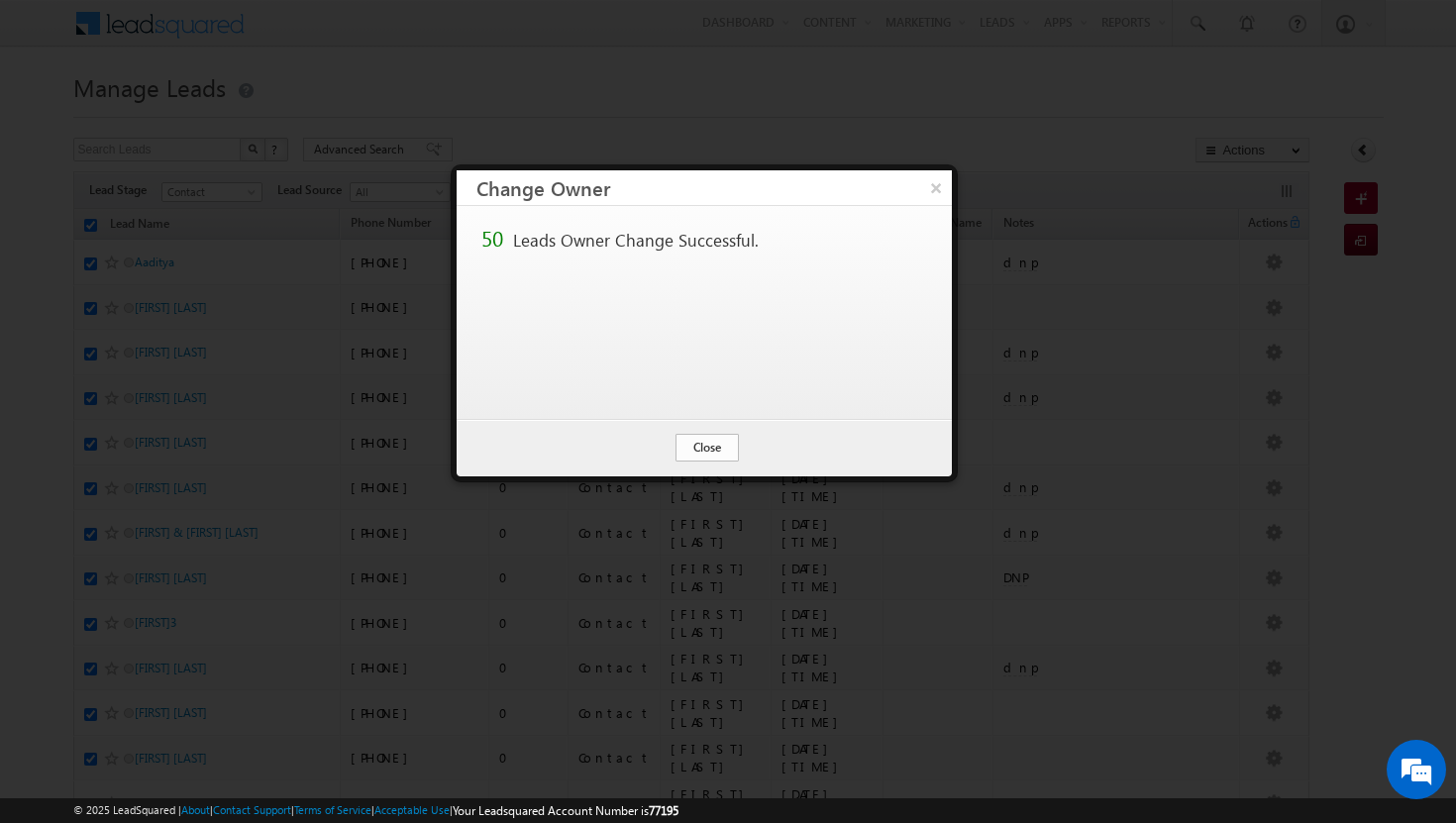 scroll, scrollTop: 0, scrollLeft: 0, axis: both 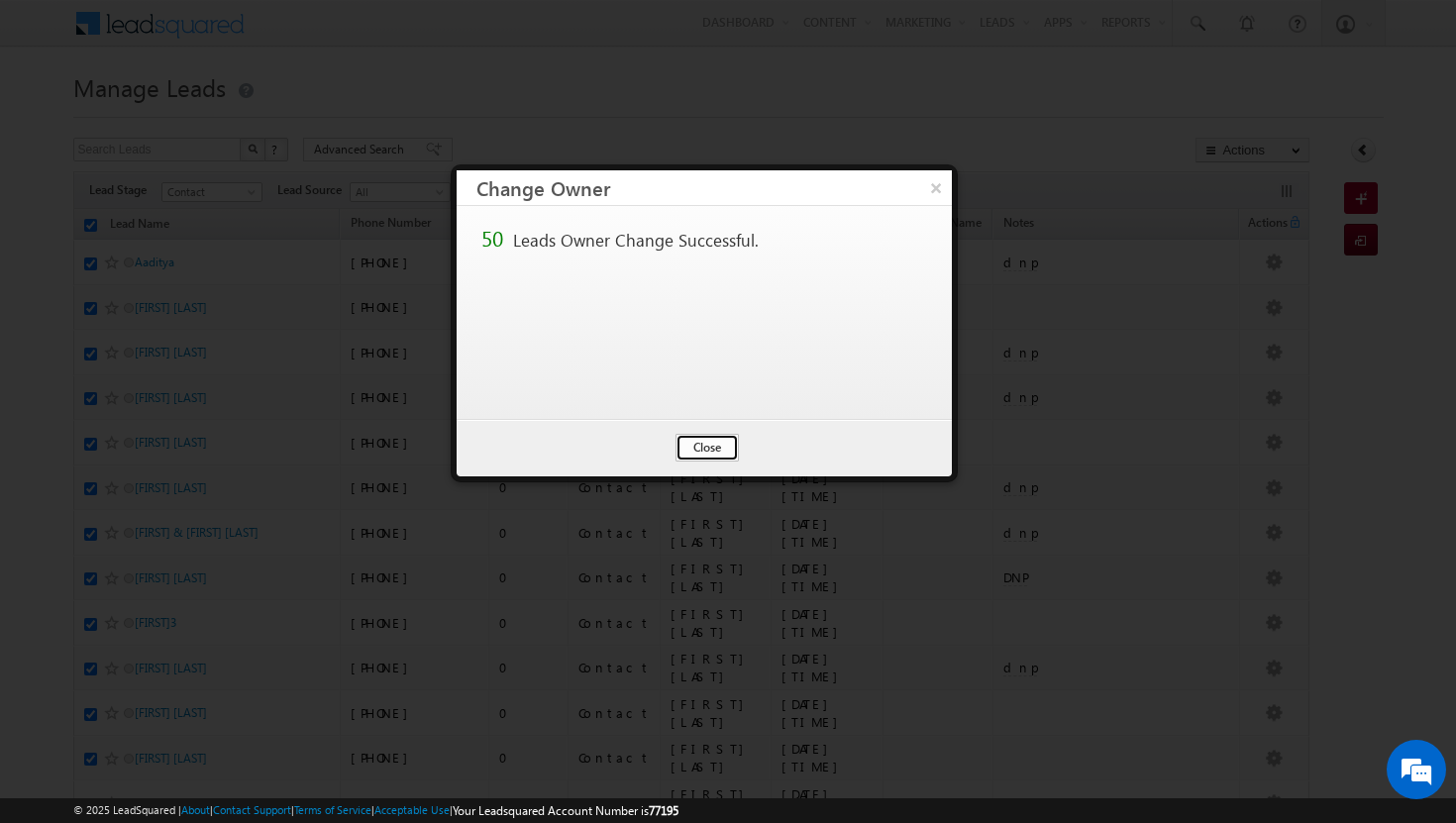 click on "Close" at bounding box center [707, 448] 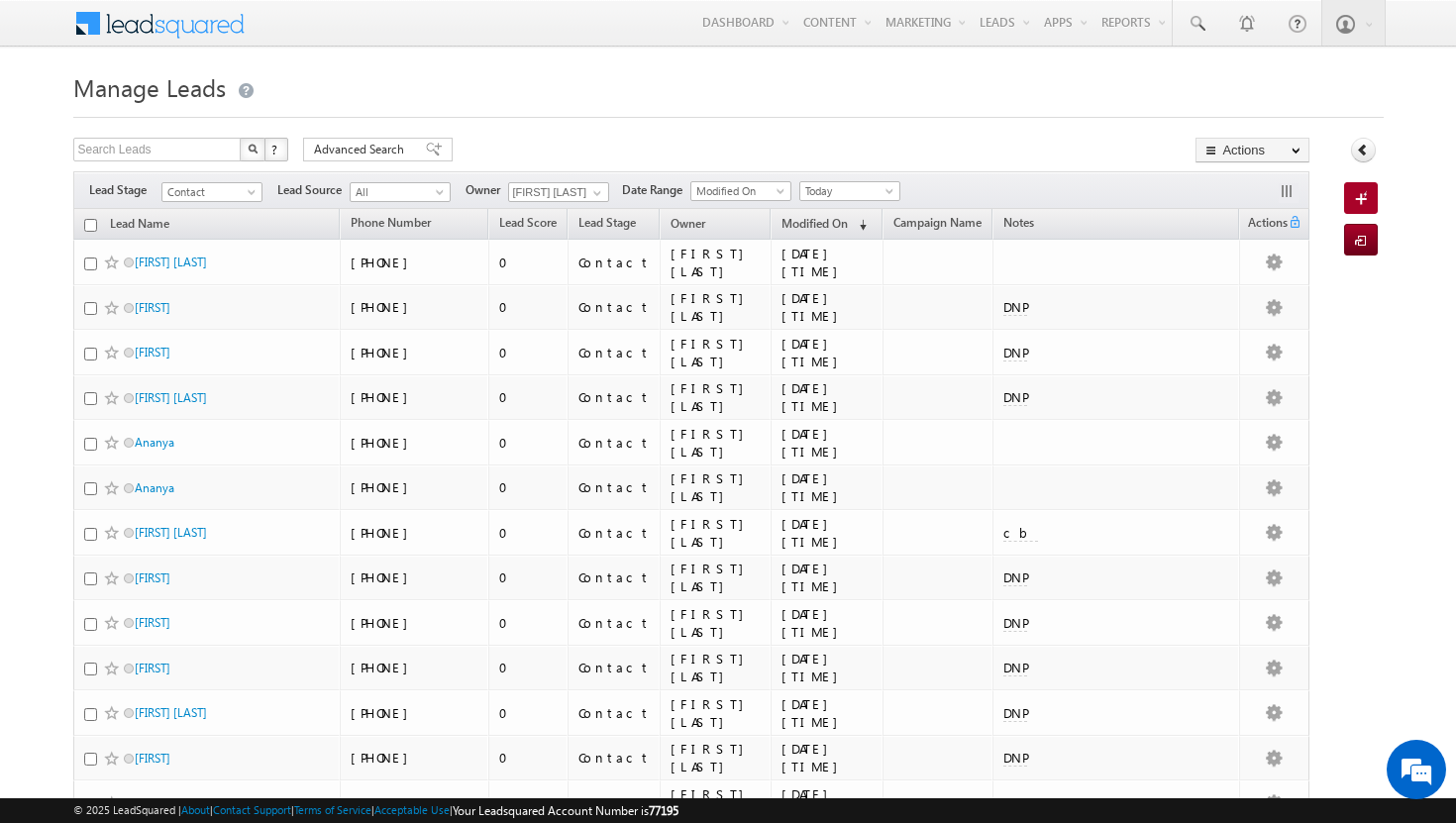 click at bounding box center (90, 225) 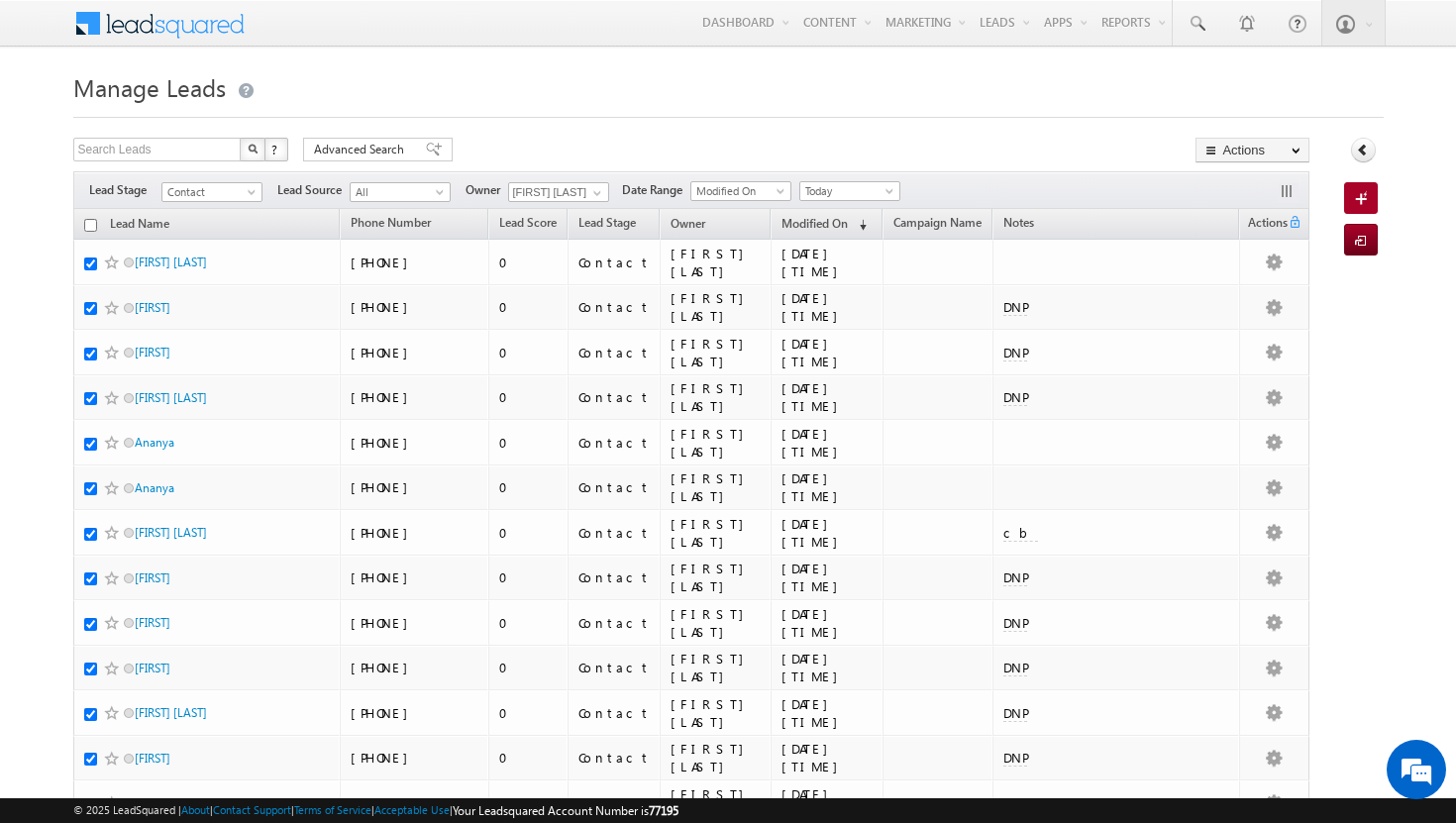 checkbox on "true" 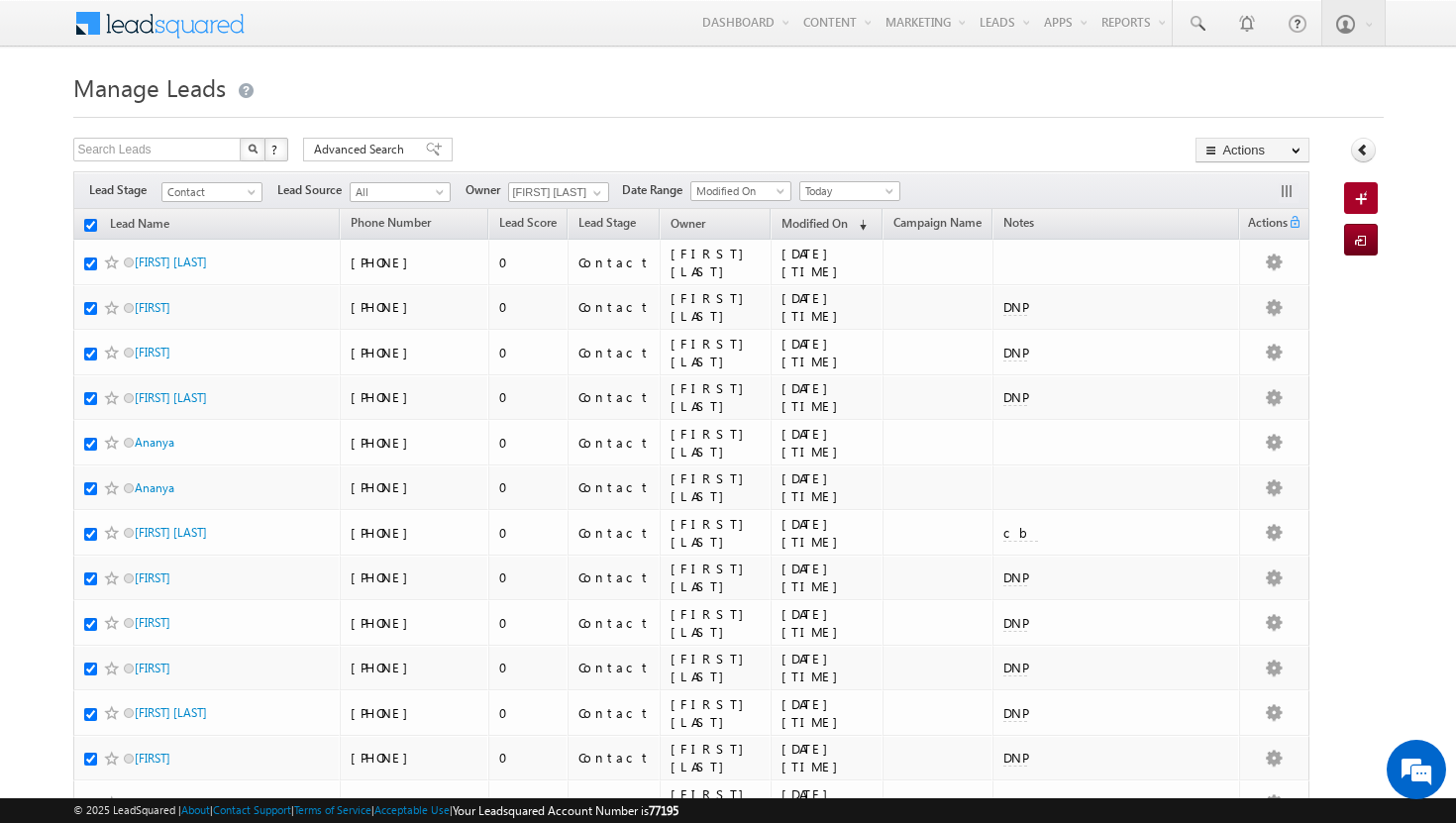 checkbox on "true" 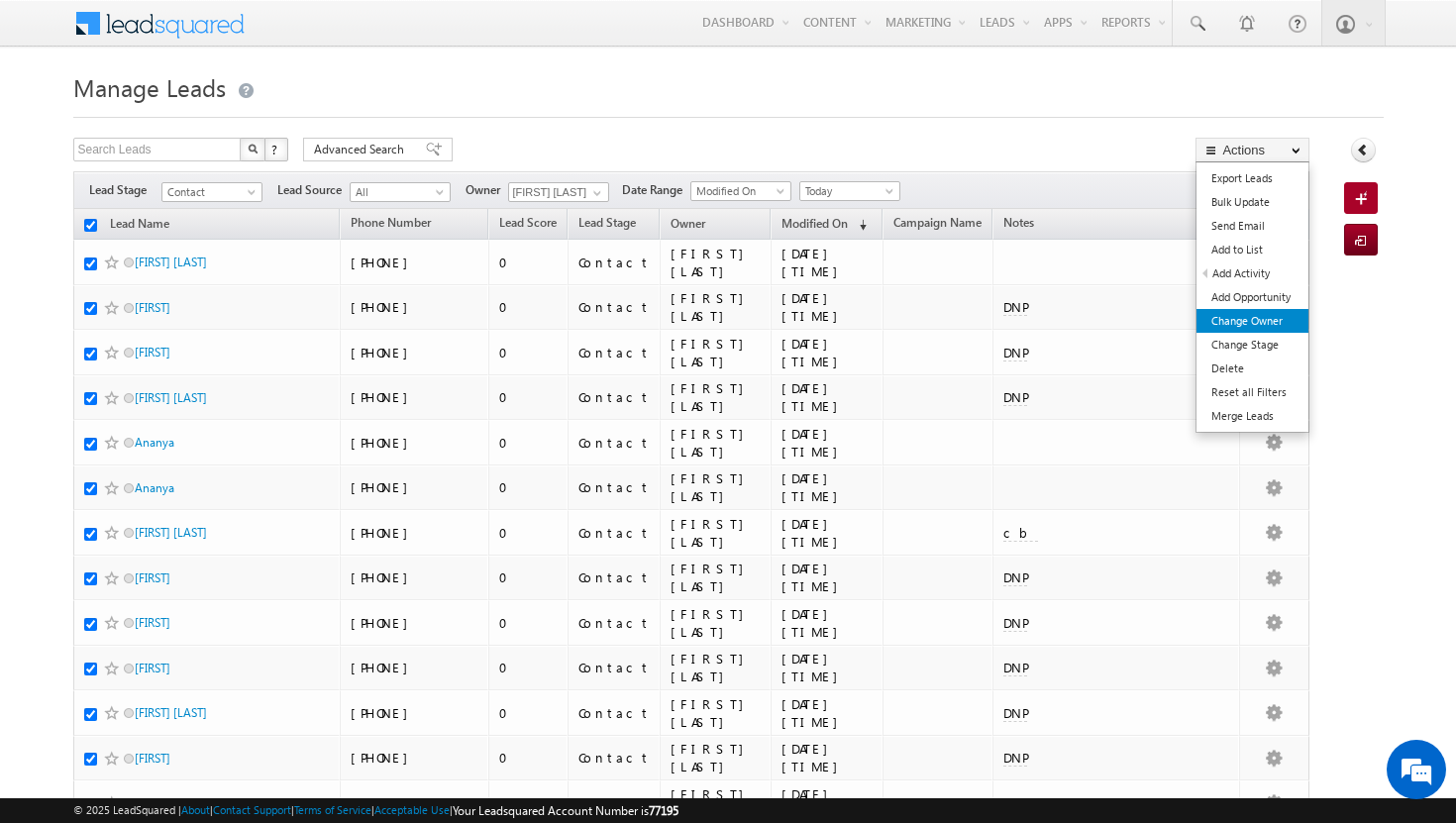 click on "Change Owner" at bounding box center (1252, 321) 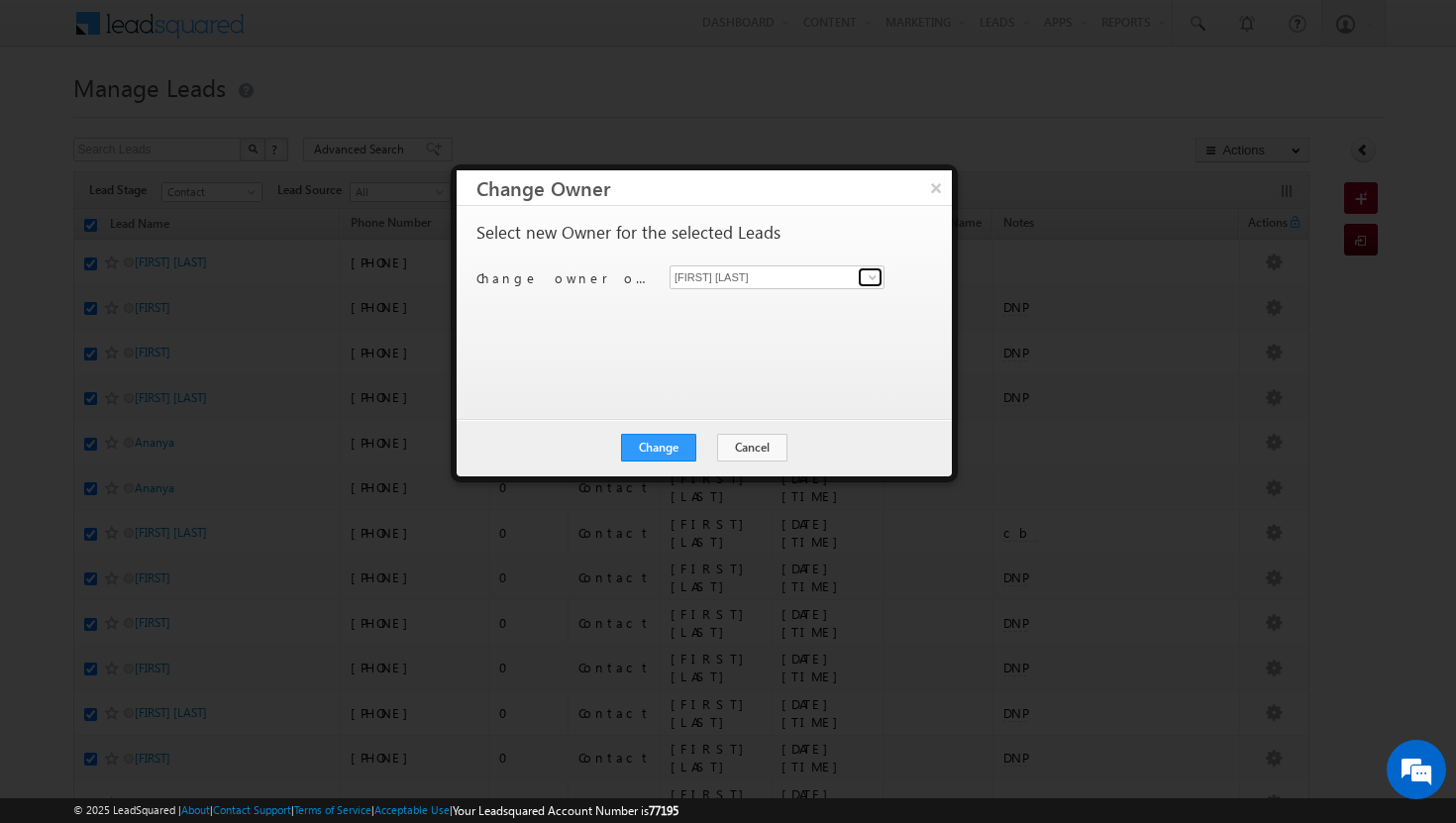 click at bounding box center (873, 277) 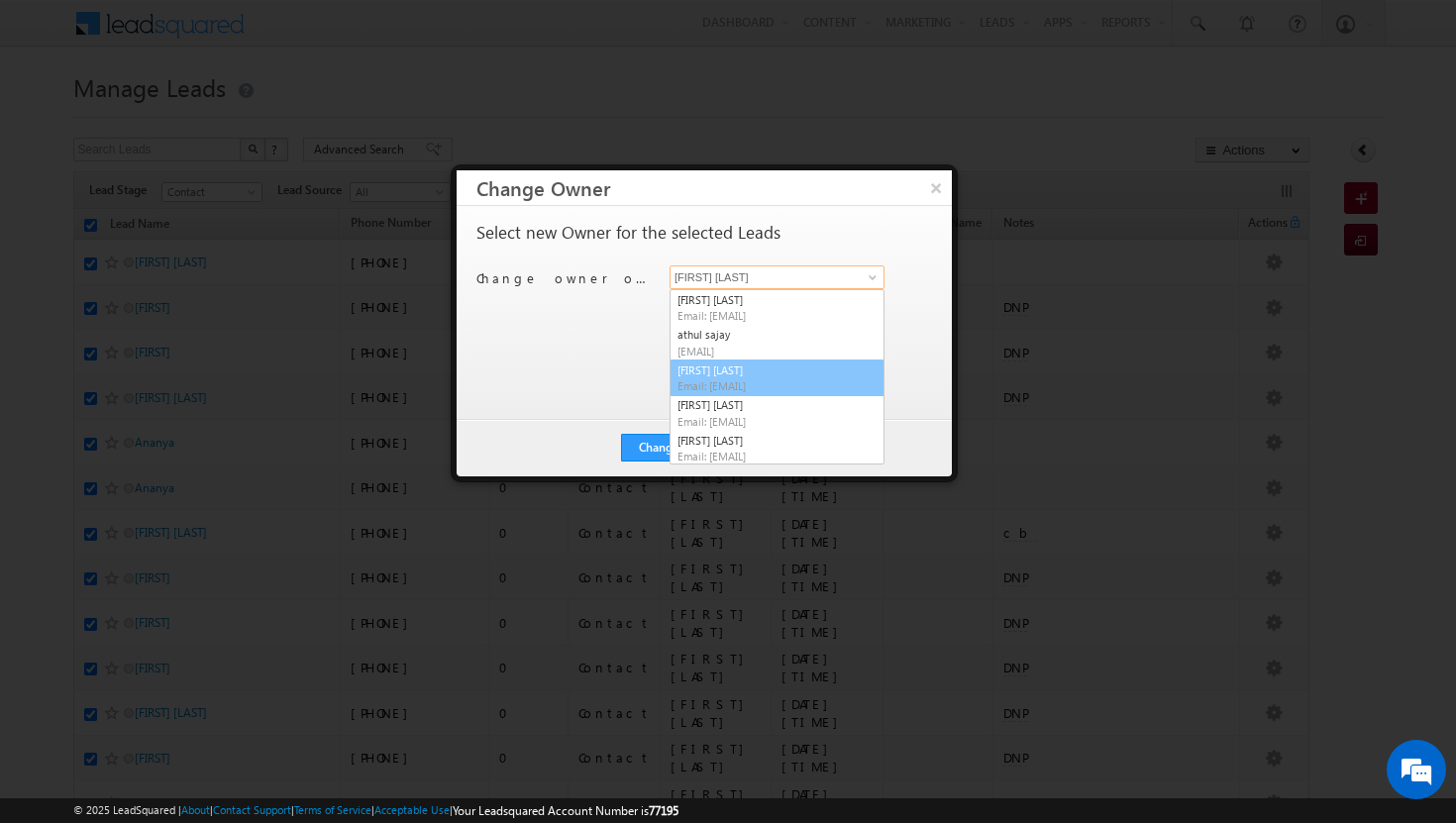 scroll, scrollTop: 72, scrollLeft: 0, axis: vertical 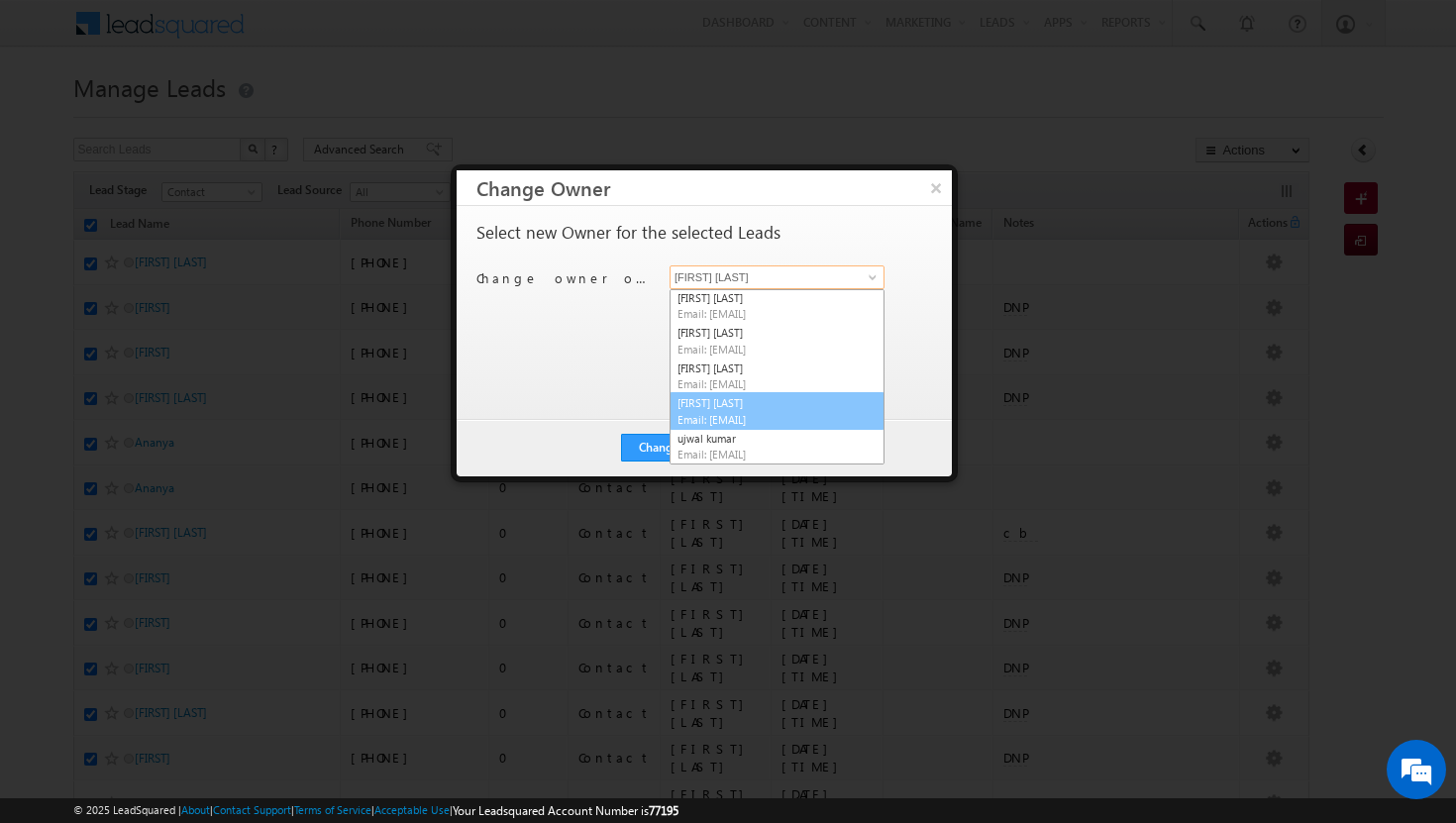 click on "Email: [EMAIL]" at bounding box center [767, 419] 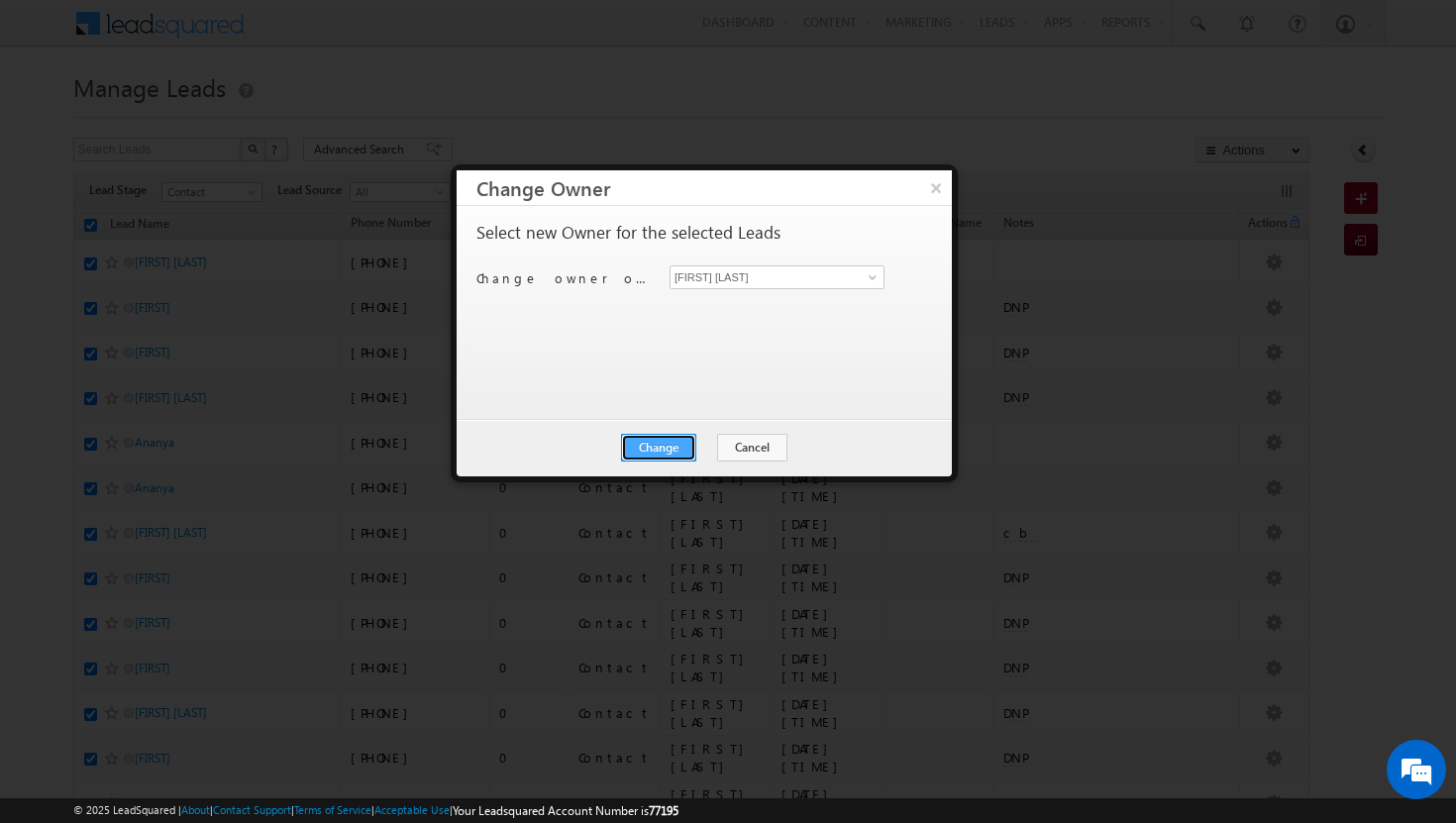 click on "Change" at bounding box center (659, 448) 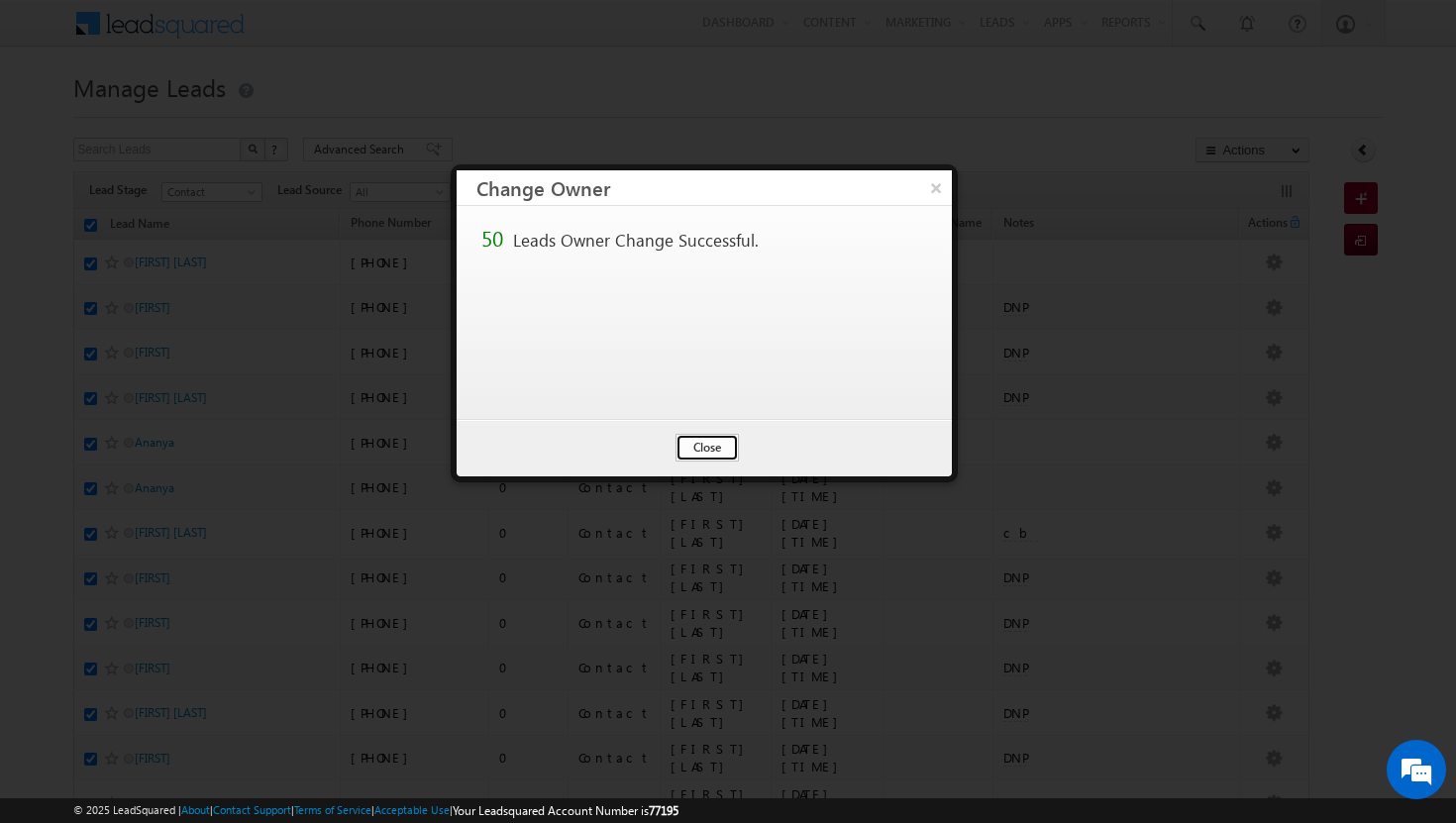click on "Close" at bounding box center (707, 448) 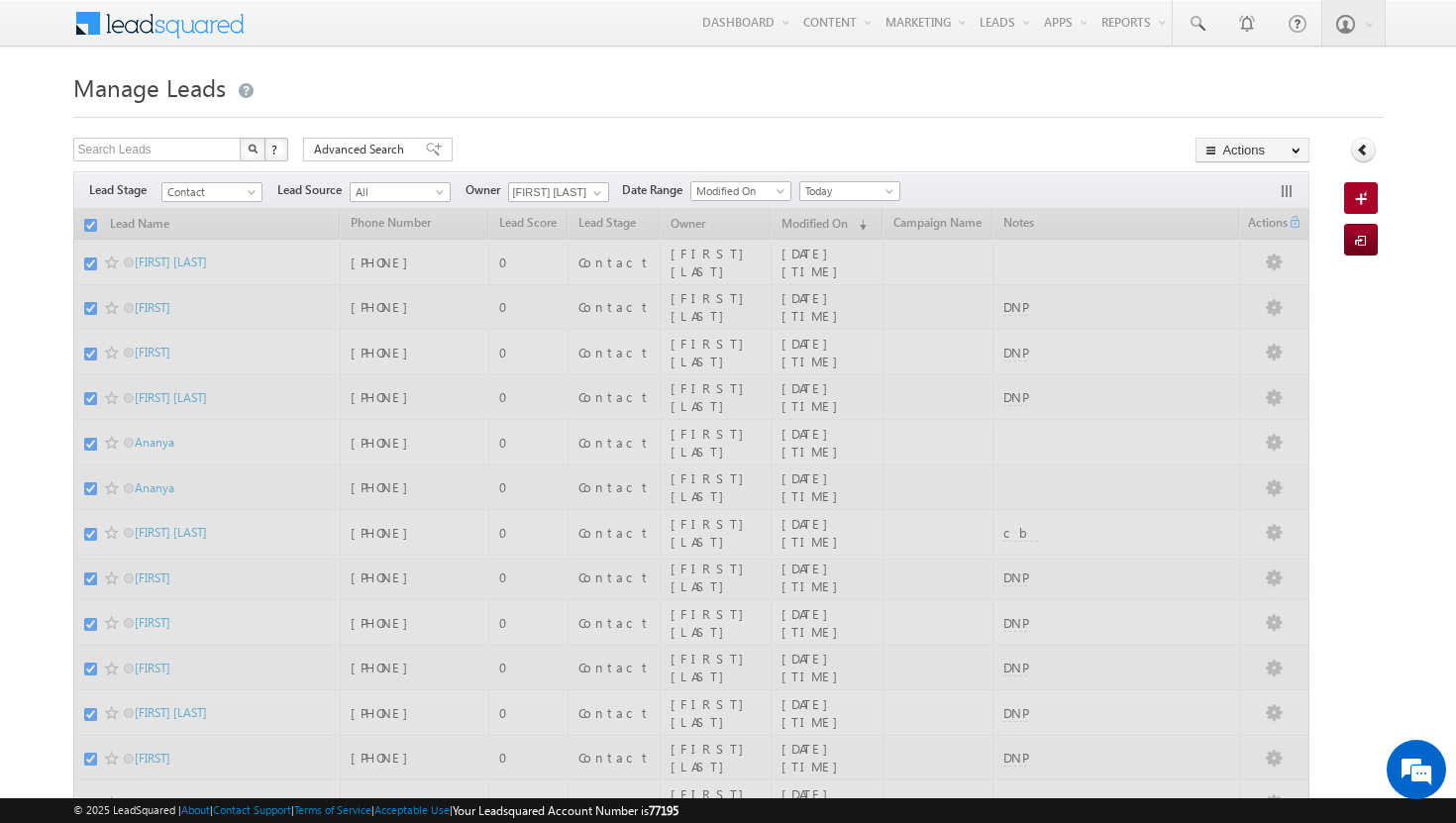 checkbox on "false" 